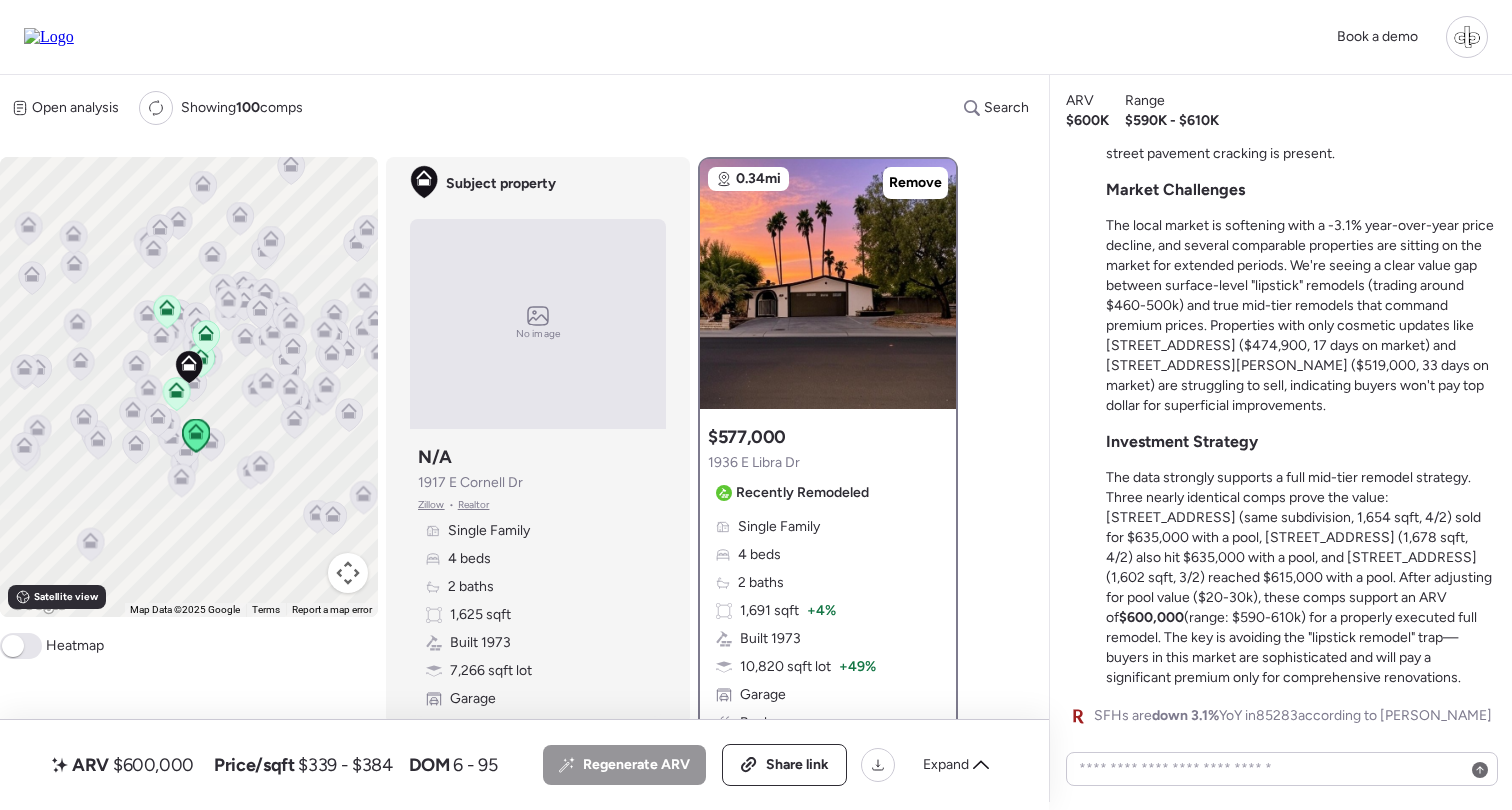 scroll, scrollTop: 0, scrollLeft: 0, axis: both 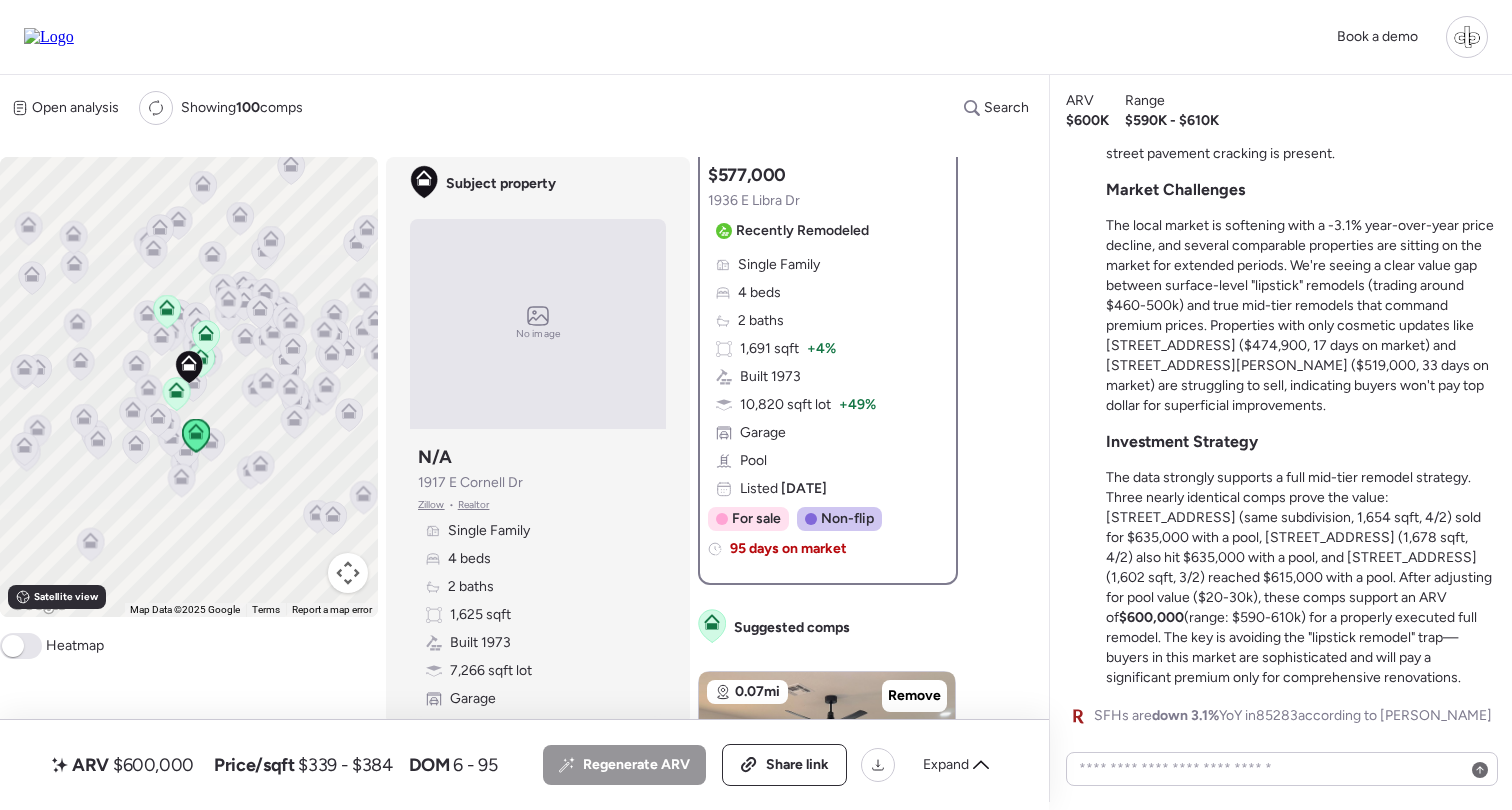 click on "The local market is softening with a -3.1% year-over-year price decline, and several comparable properties are sitting on the market for extended periods. We're seeing a clear value gap between surface-level "lipstick" remodels (trading around $460-500k) and true mid-tier remodels that command premium prices. Properties with only cosmetic updates like 1950 E Cornell Dr ($474,900, 17 days on market) and 5312 S Hazelton Ln ($519,000, 33 days on market) are struggling to sell, indicating buyers won't pay top dollar for superficial improvements." at bounding box center [1301, 316] 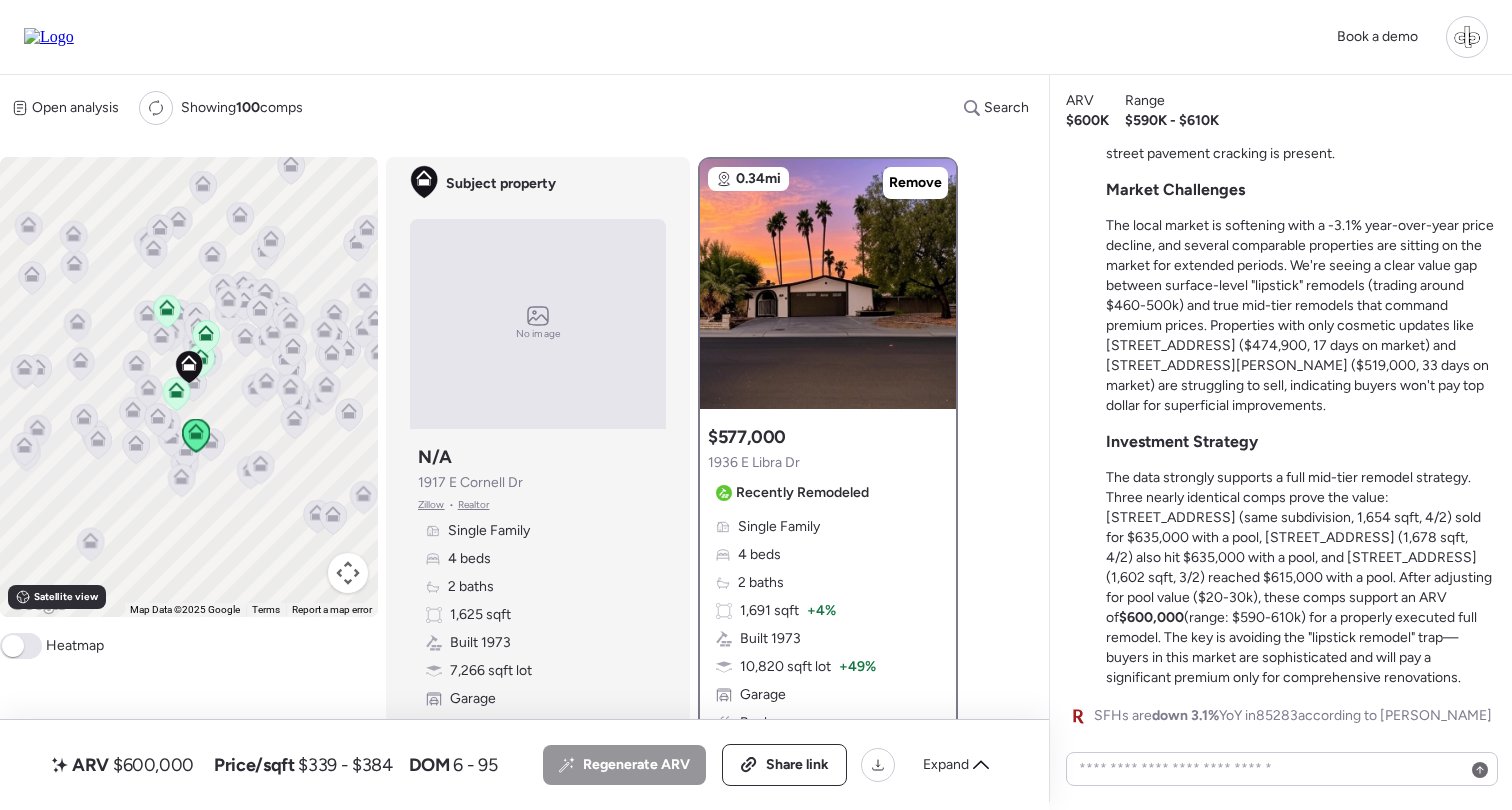 scroll, scrollTop: 0, scrollLeft: 0, axis: both 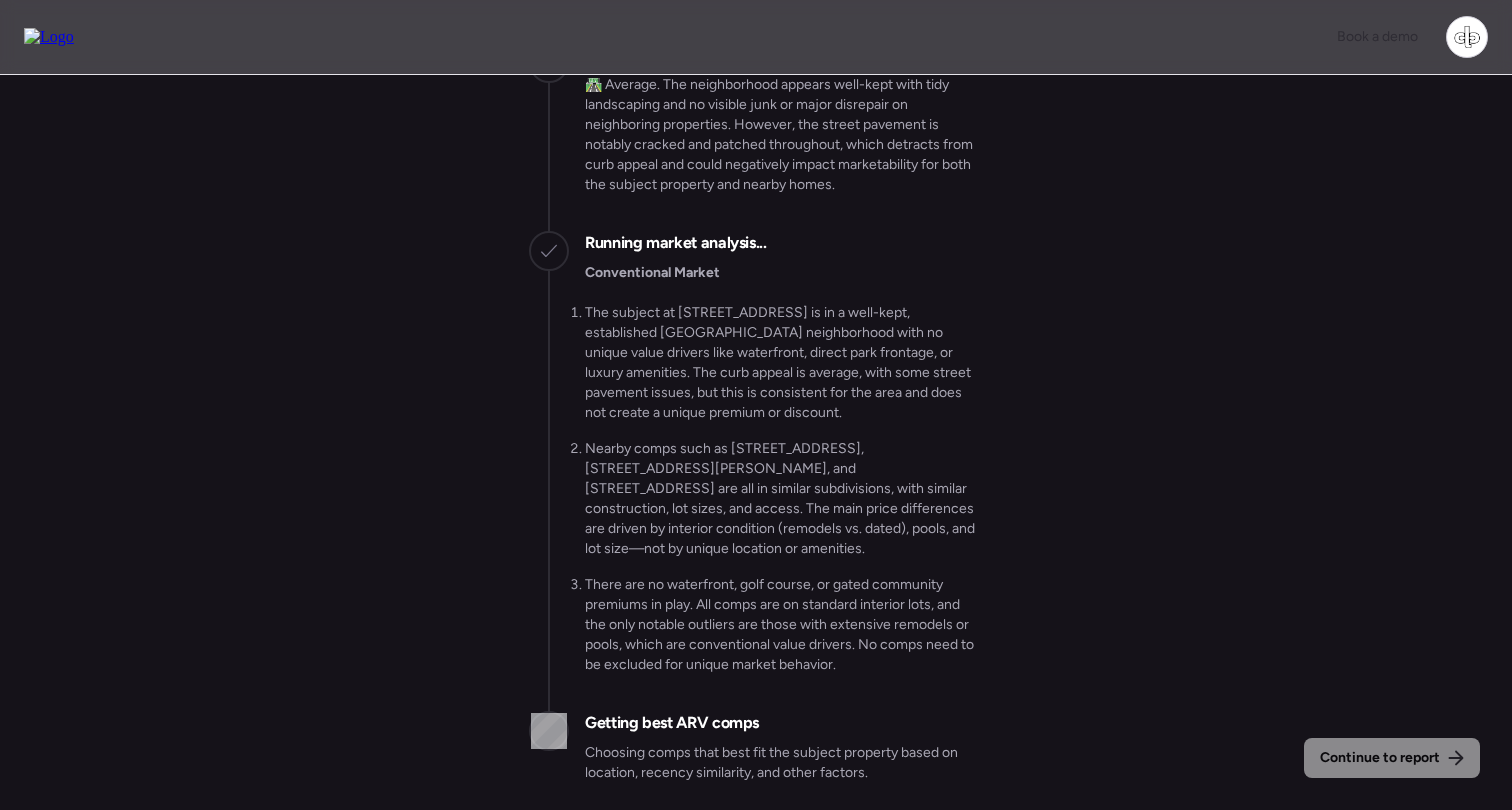click on "Continue to report Gathering all comps... I found 100 possible comps near [STREET_ADDRESS]
Getting Redfin market data... SFHs are  down 3.1%  YoY in 85283 according to Redfin
Getting US Census Bureau data... [STREET_ADDRESS] is in an area with:
Median Household Income:  $126K
Employment Rate:  81.2%
Population Growth:  0%
Analyzing subject's curb appeal... 🛣️ Average. The neighborhood appears well-kept with tidy landscaping and no visible junk or major disrepair on neighboring properties. However, the street pavement is notably cracked and patched throughout, which detracts from curb appeal and could negatively impact marketability for both the subject property and nearby homes.
Running market analysis... Conventional Market
Getting best ARV comps Choosing comps that best fit the subject property based on location, recency similarity, and other factors." at bounding box center (756, 445) 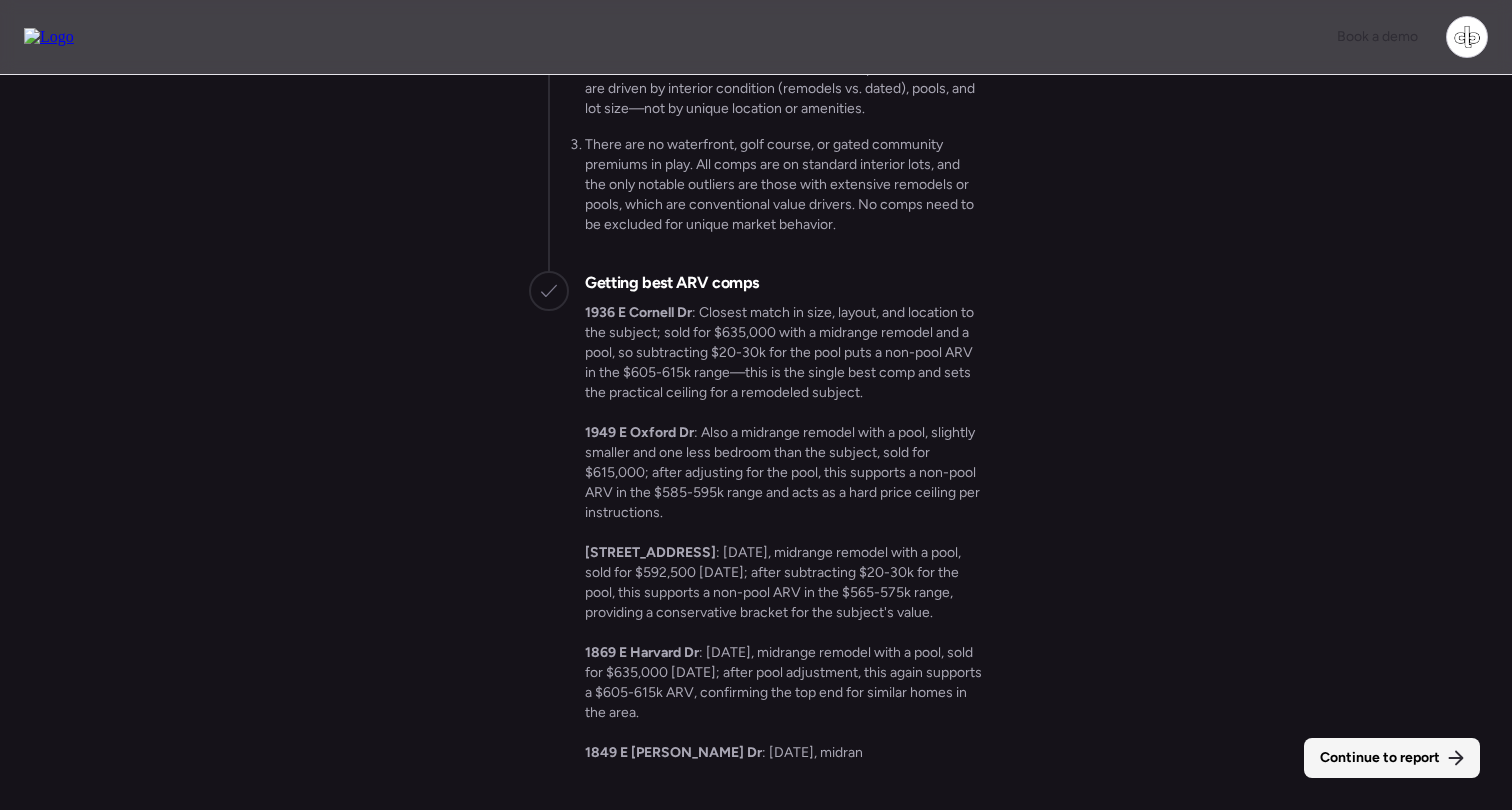 click on "Continue to report" at bounding box center [1392, 758] 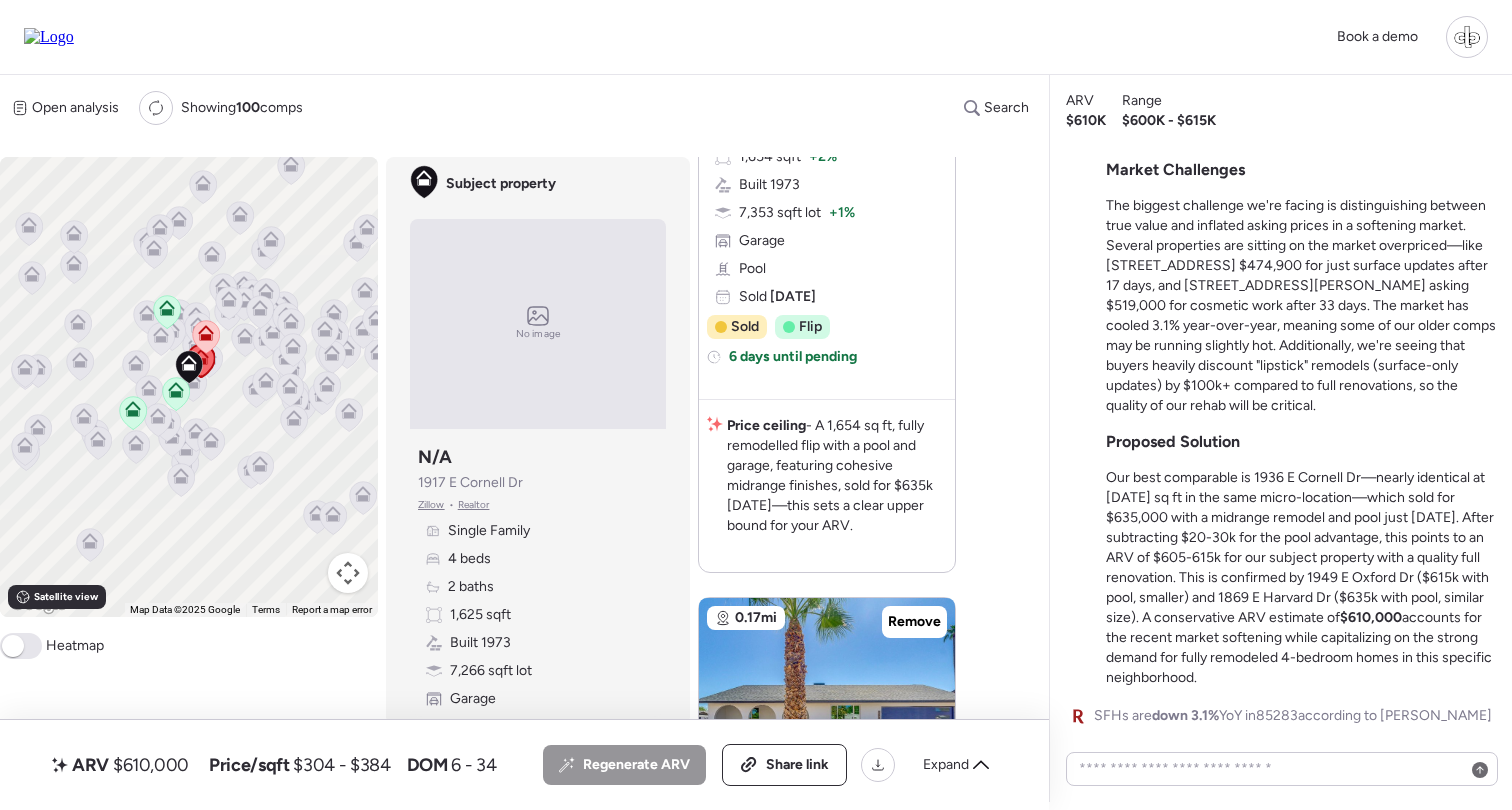 scroll, scrollTop: 627, scrollLeft: 0, axis: vertical 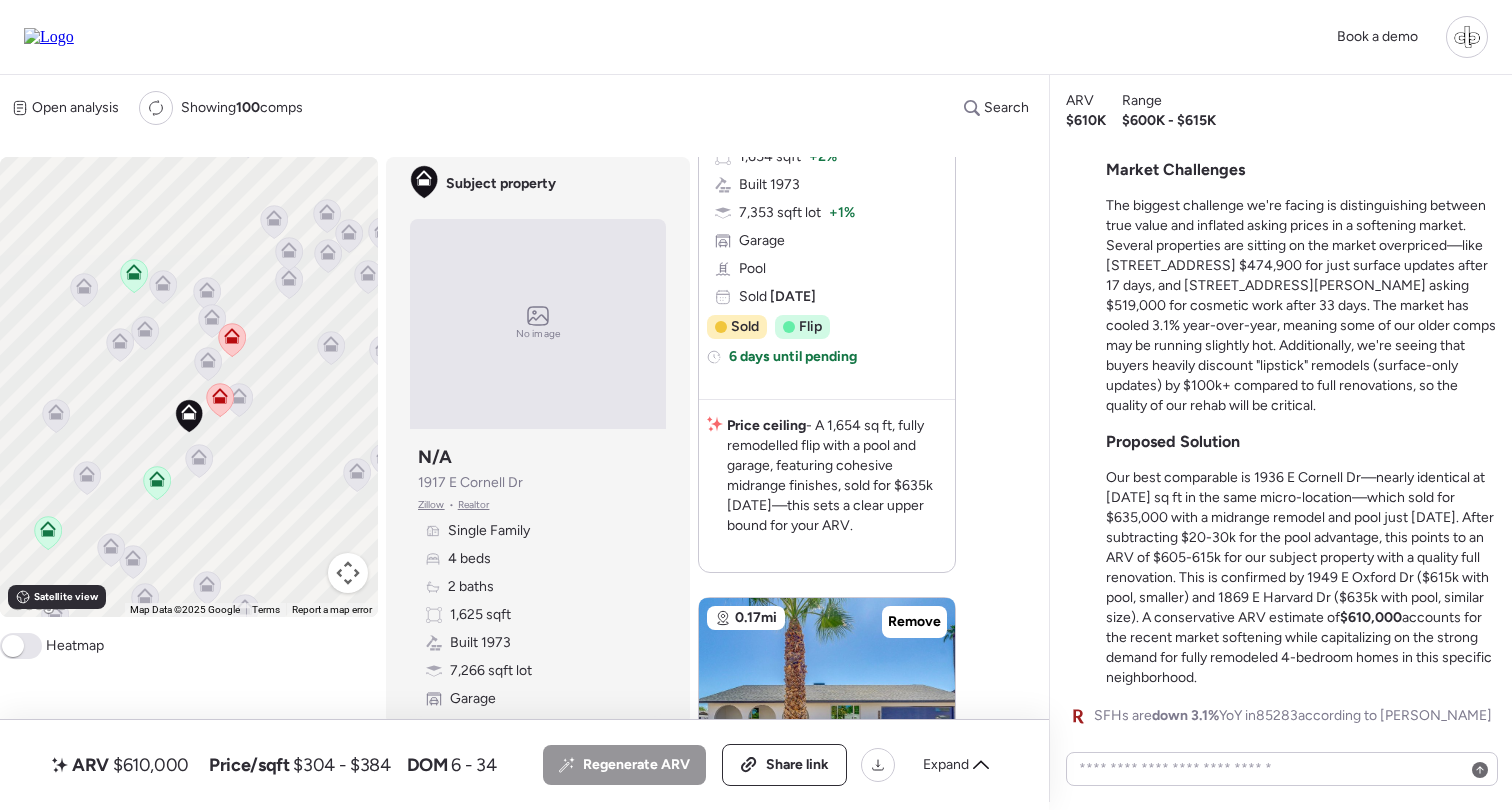 click 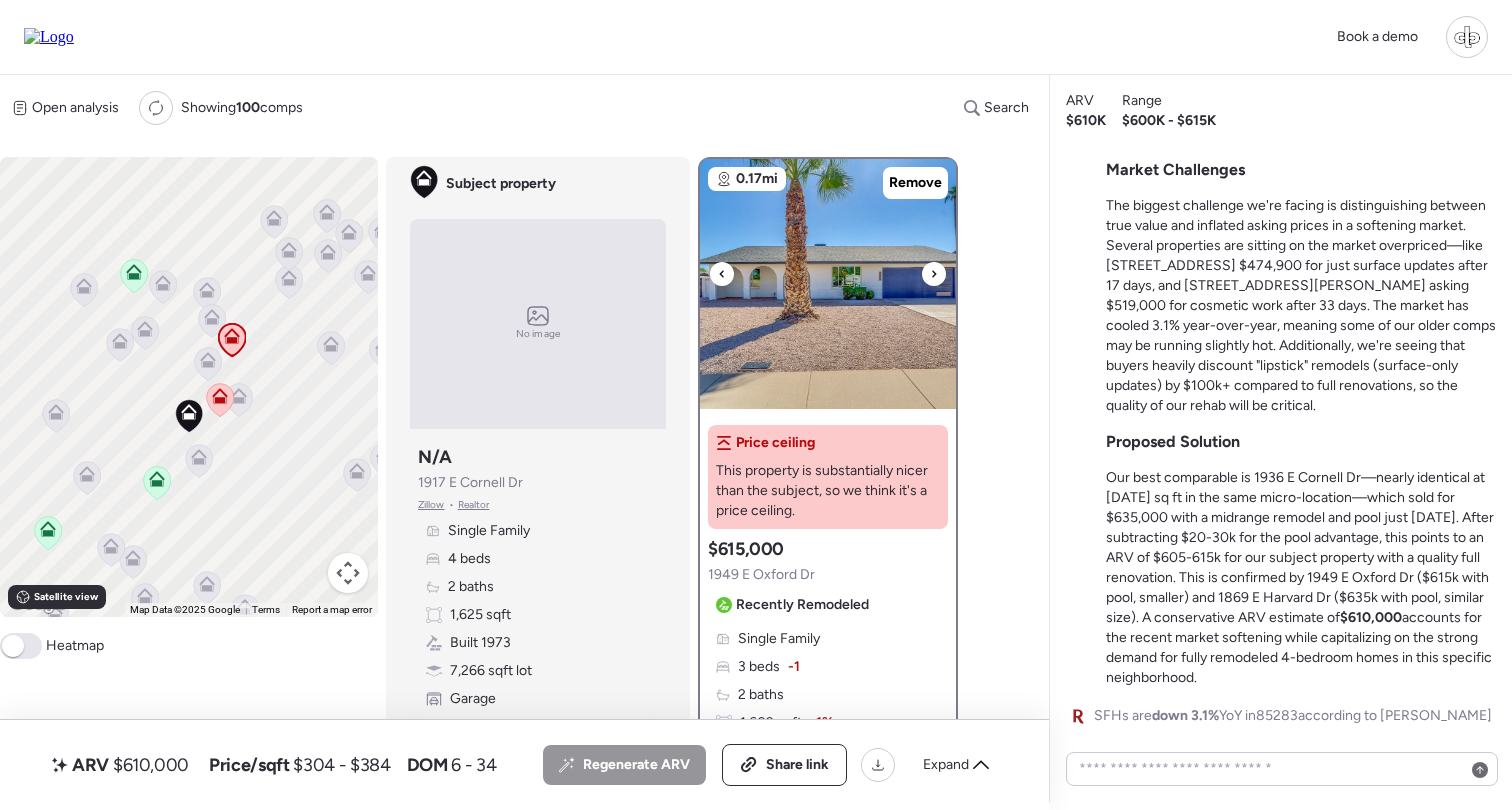 scroll, scrollTop: 0, scrollLeft: 0, axis: both 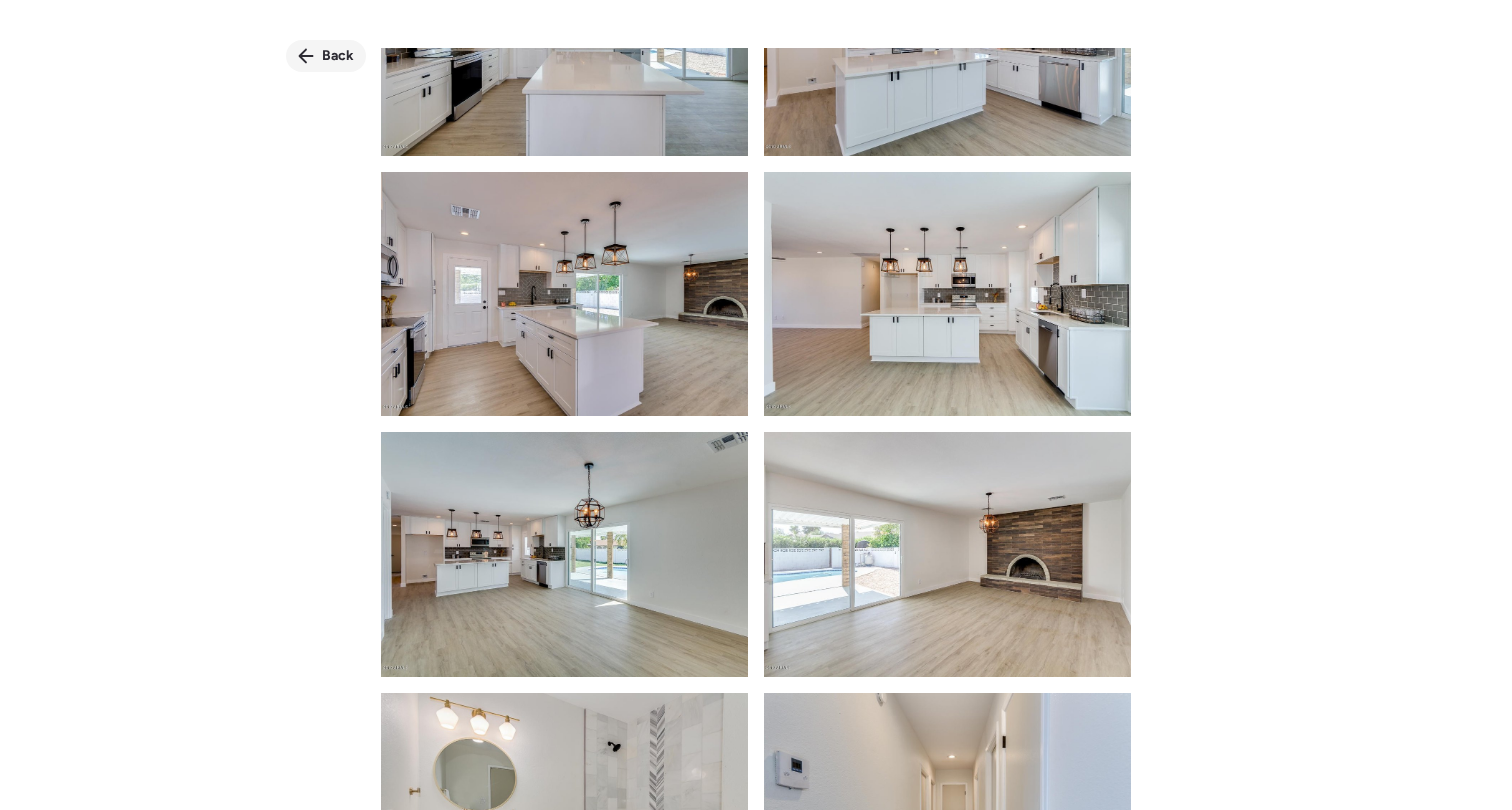 click on "Back" at bounding box center (326, 56) 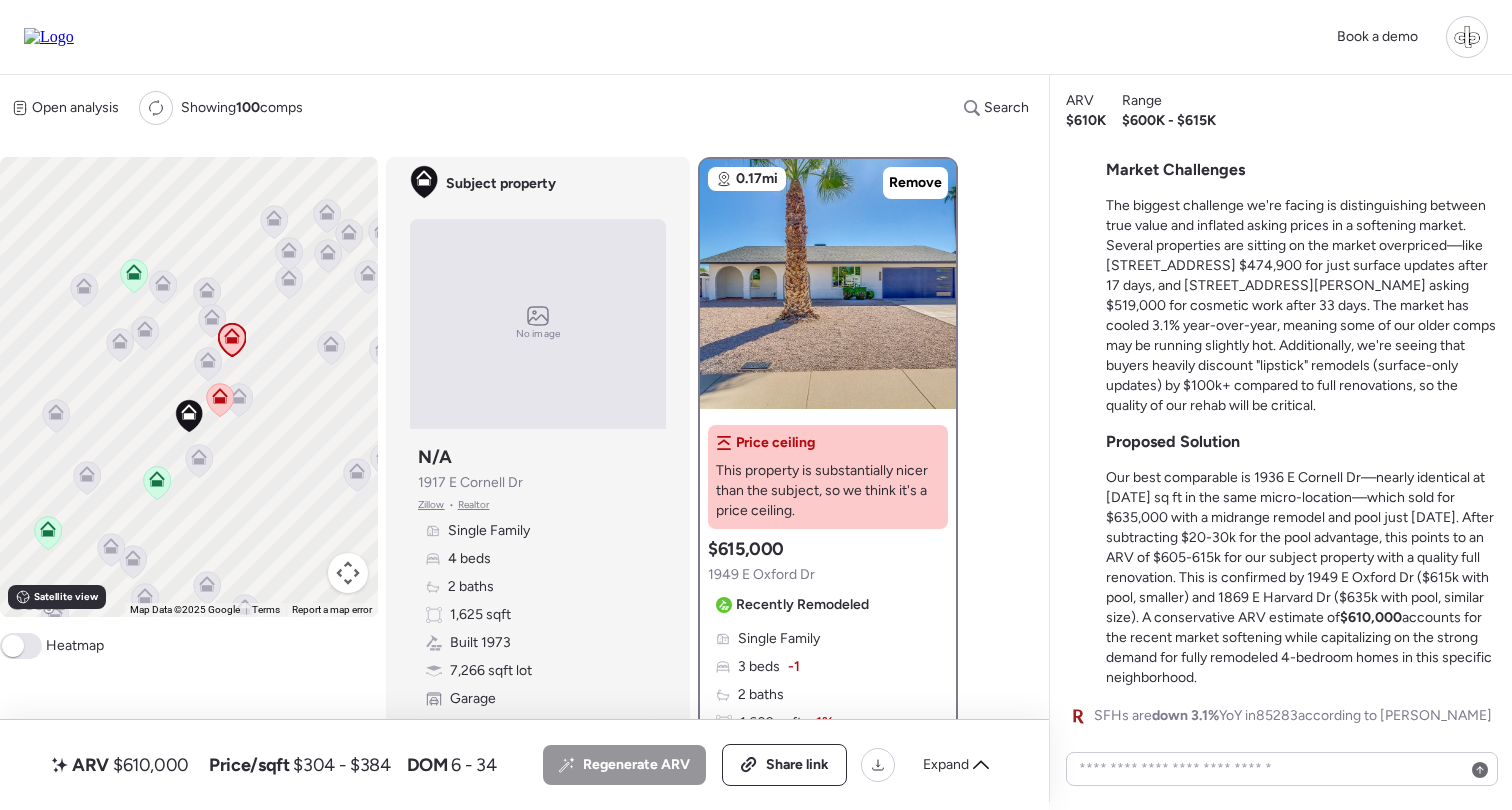 click 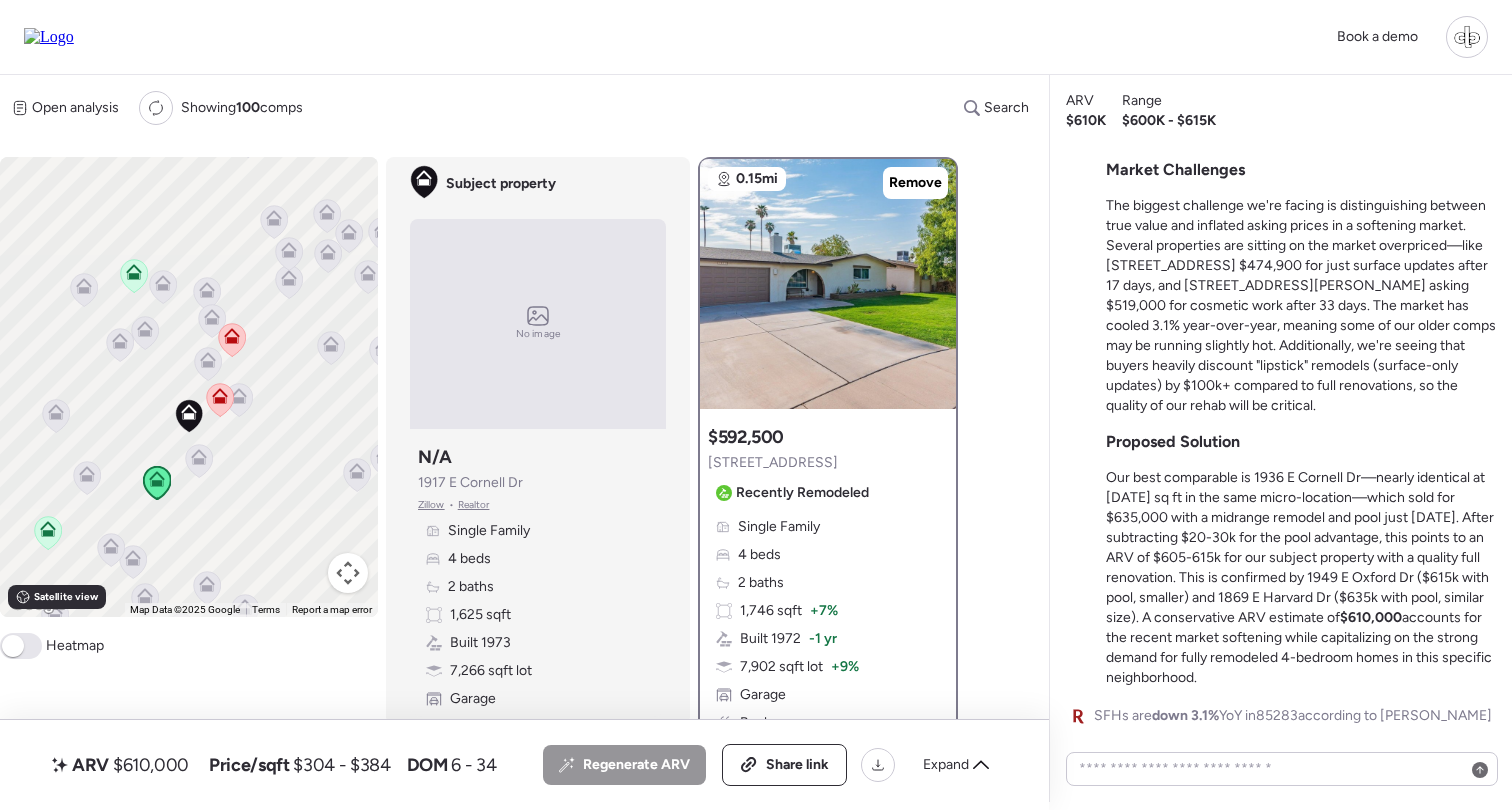 click 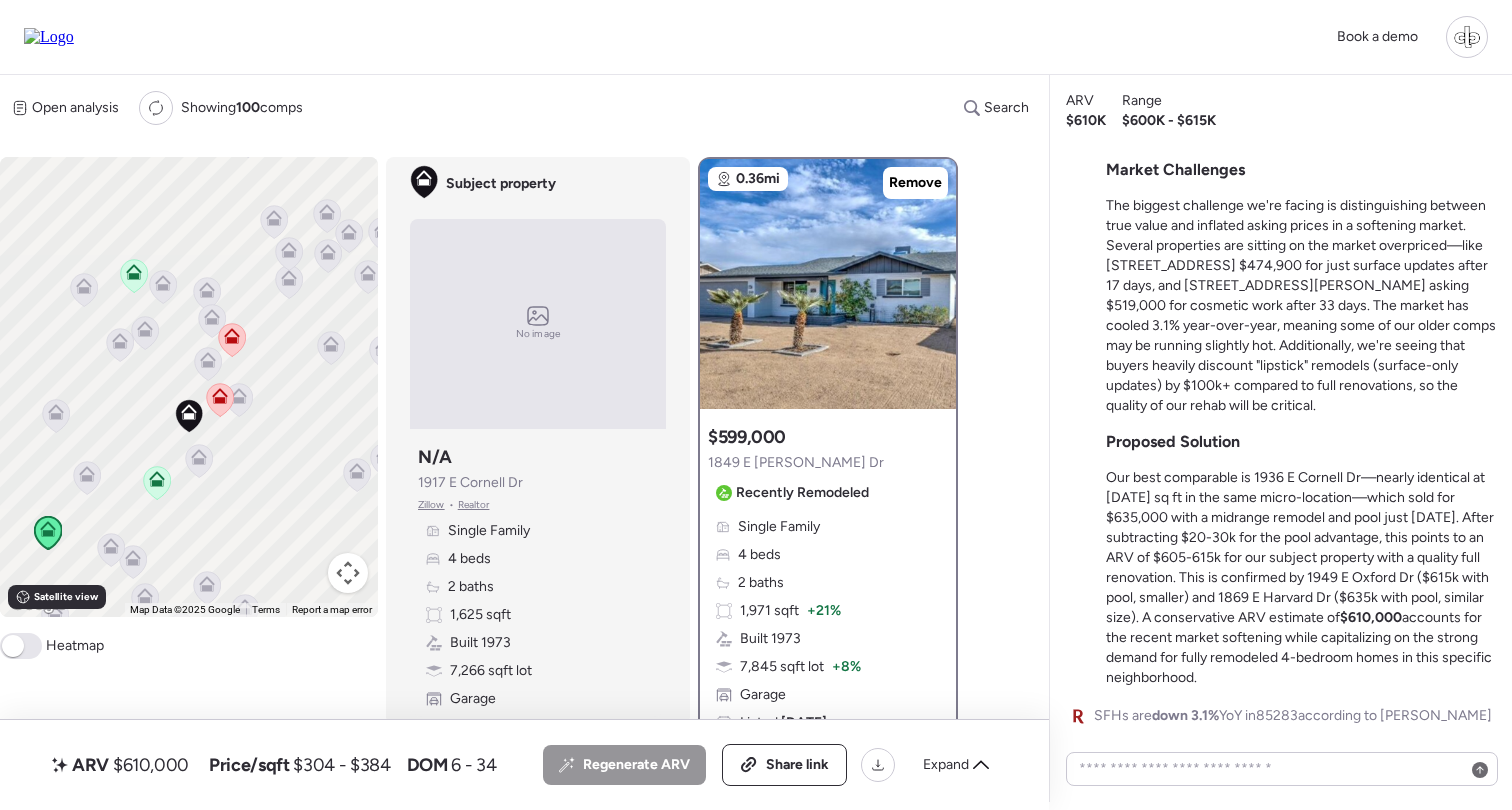 click 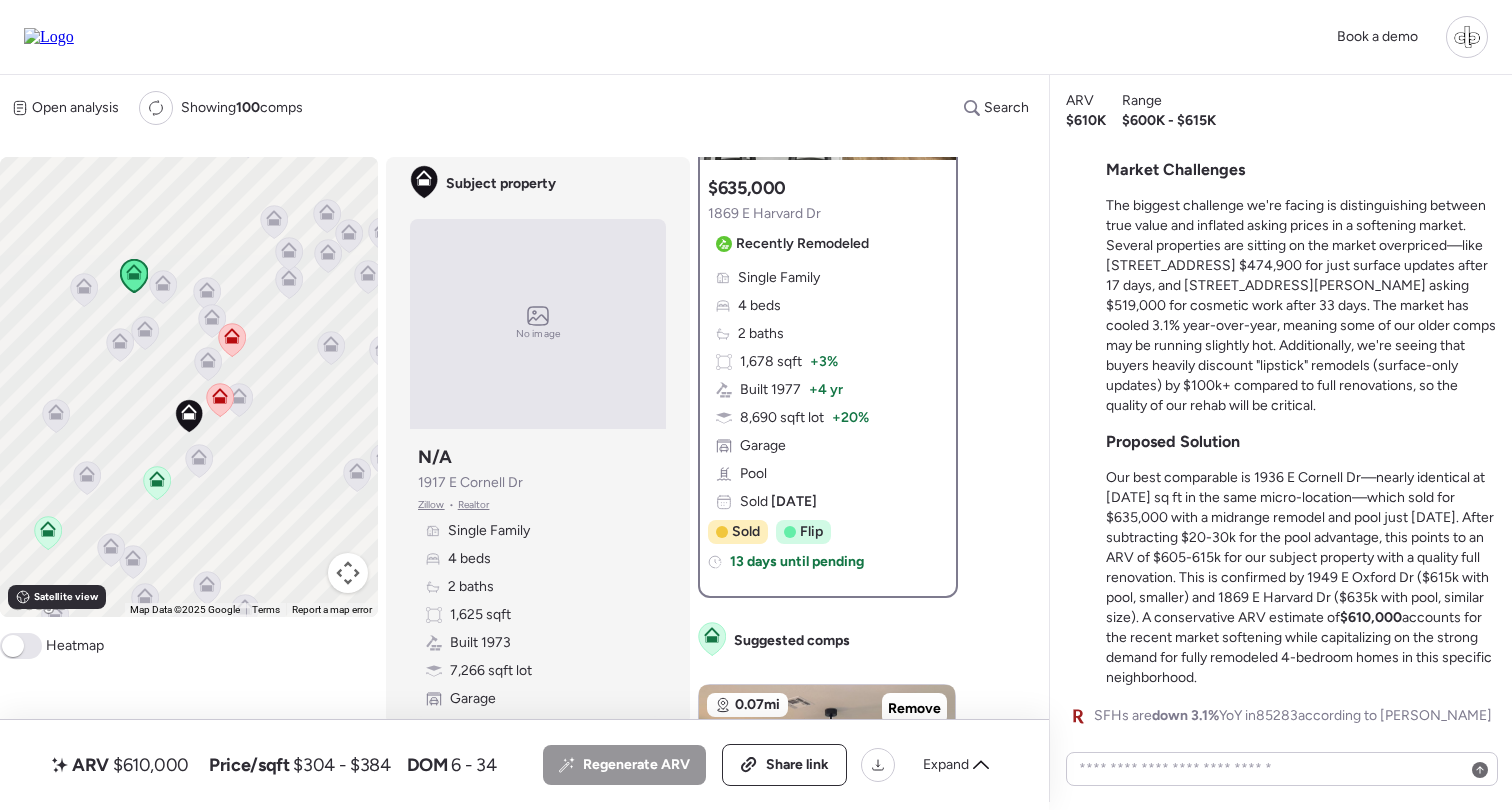 scroll, scrollTop: 714, scrollLeft: 0, axis: vertical 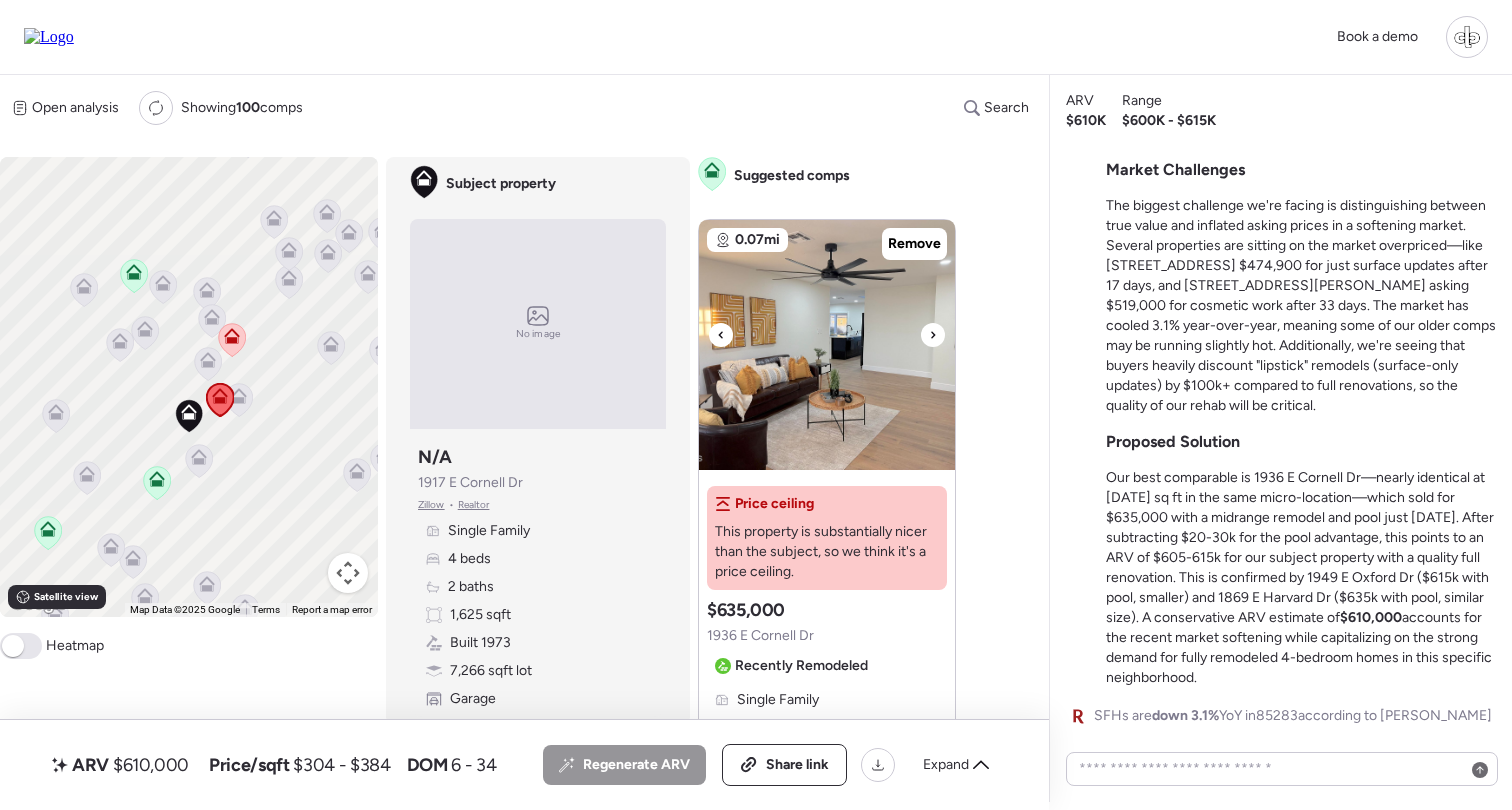 click at bounding box center (827, 345) 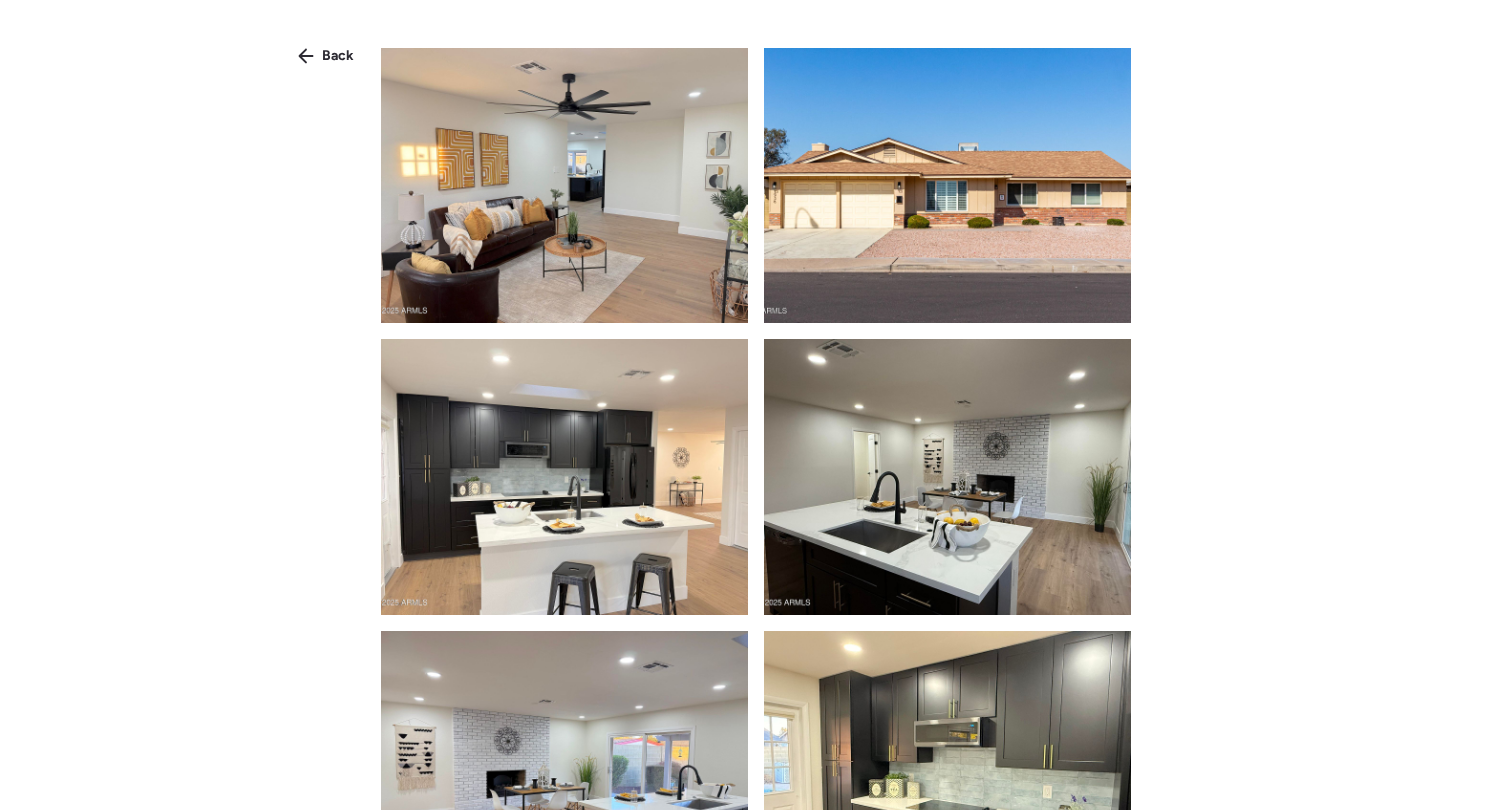 scroll, scrollTop: 0, scrollLeft: 0, axis: both 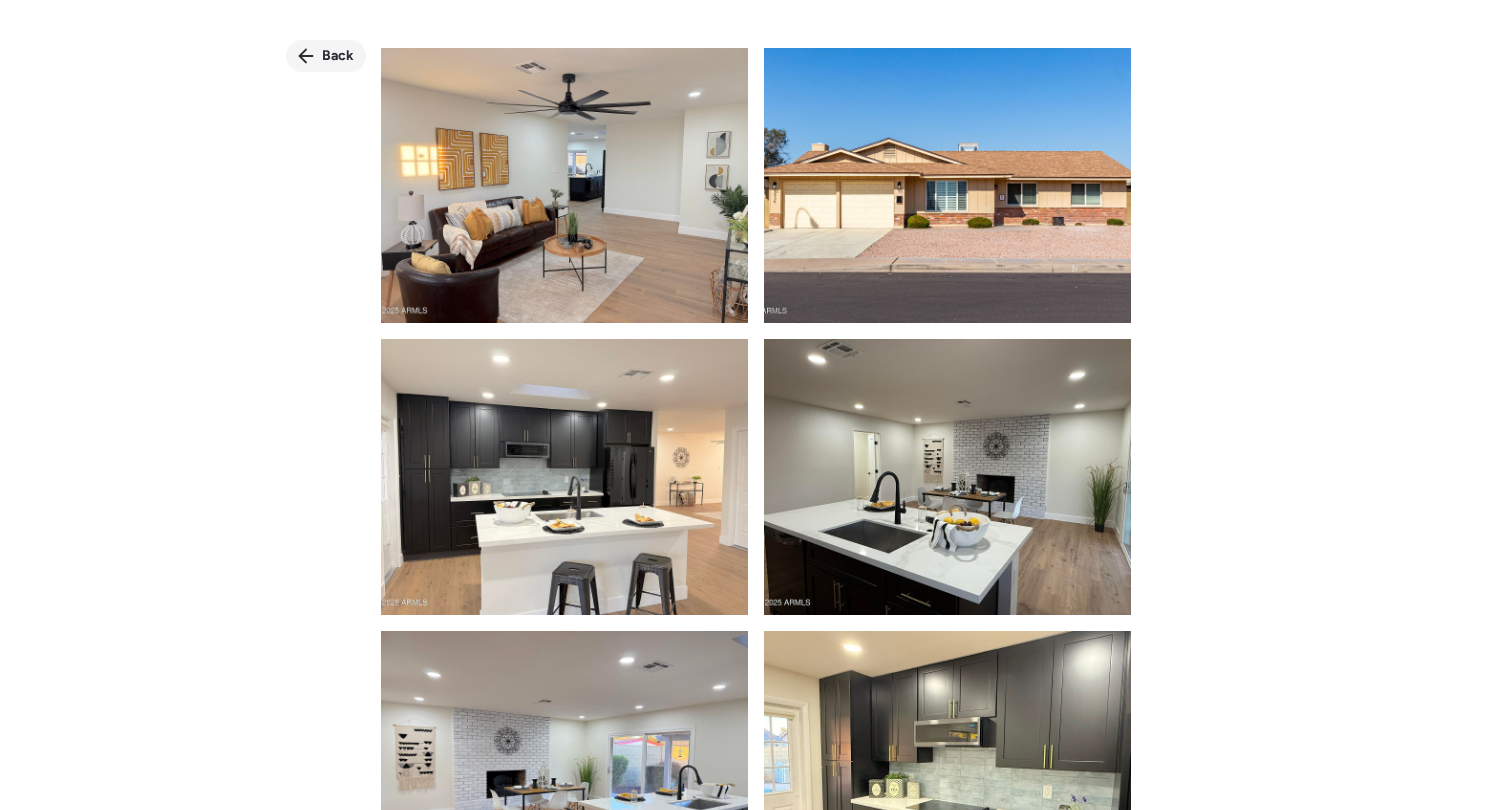 click on "Back" at bounding box center (338, 56) 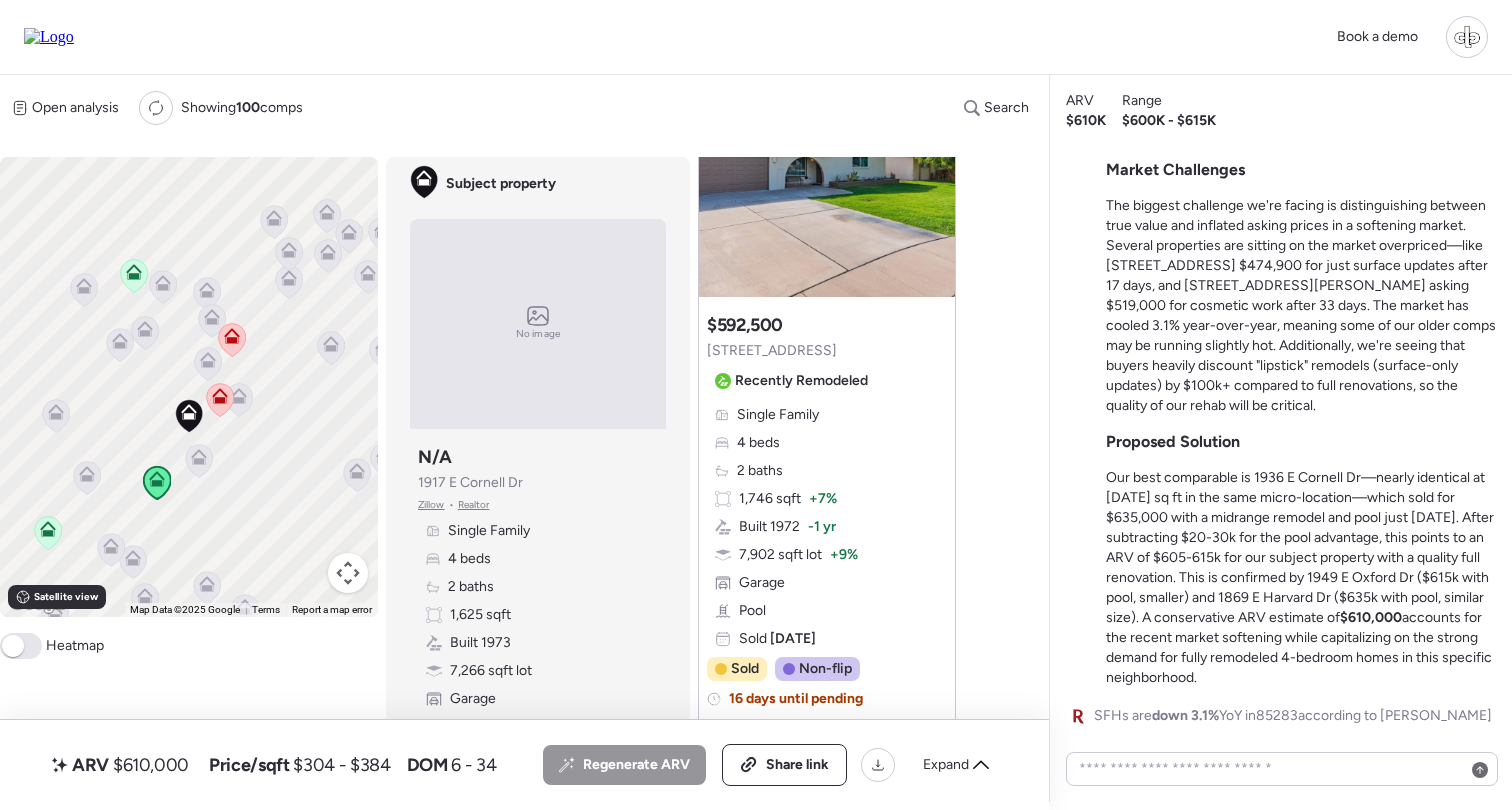scroll, scrollTop: 2913, scrollLeft: 0, axis: vertical 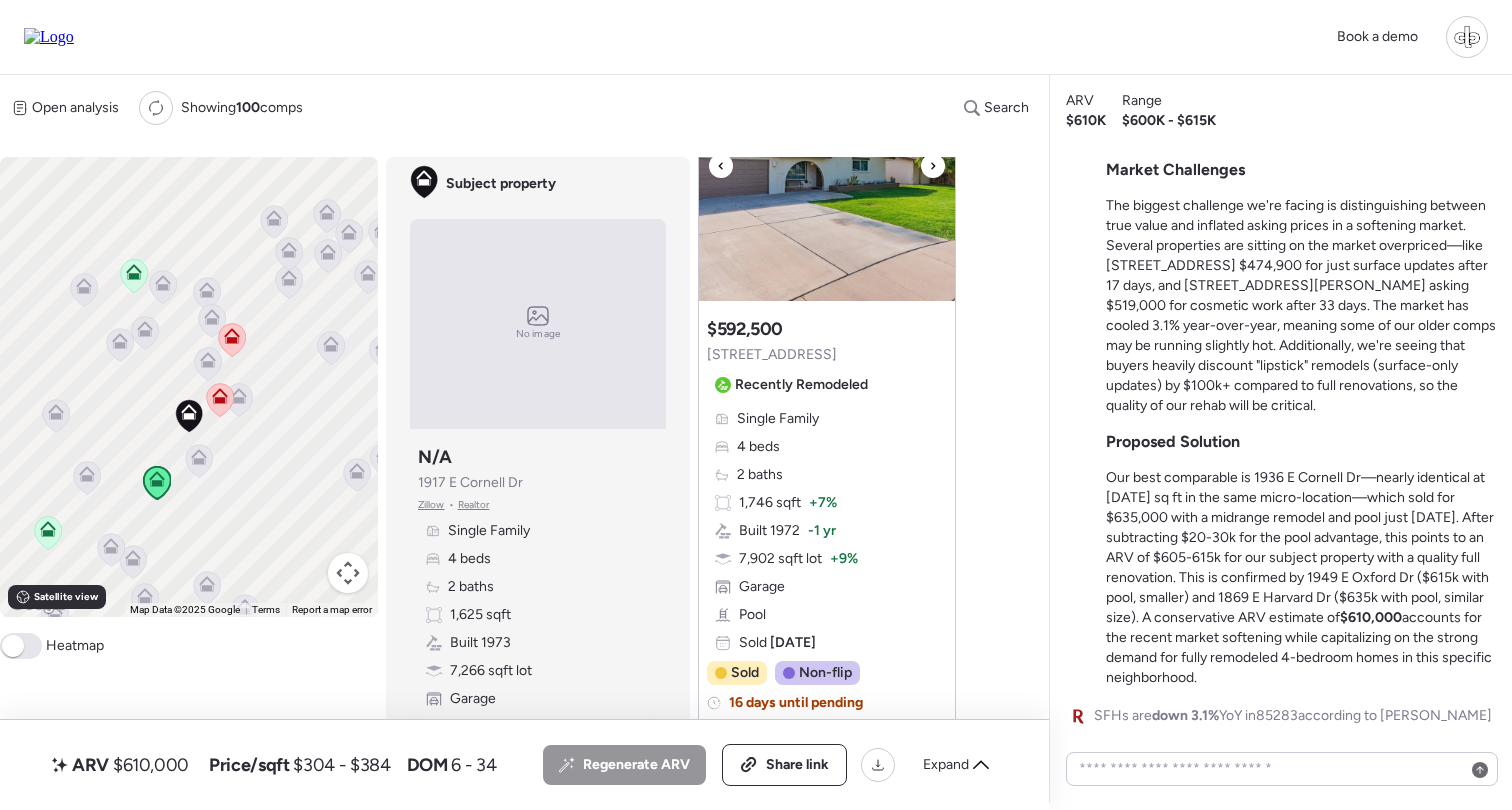 click at bounding box center (827, 176) 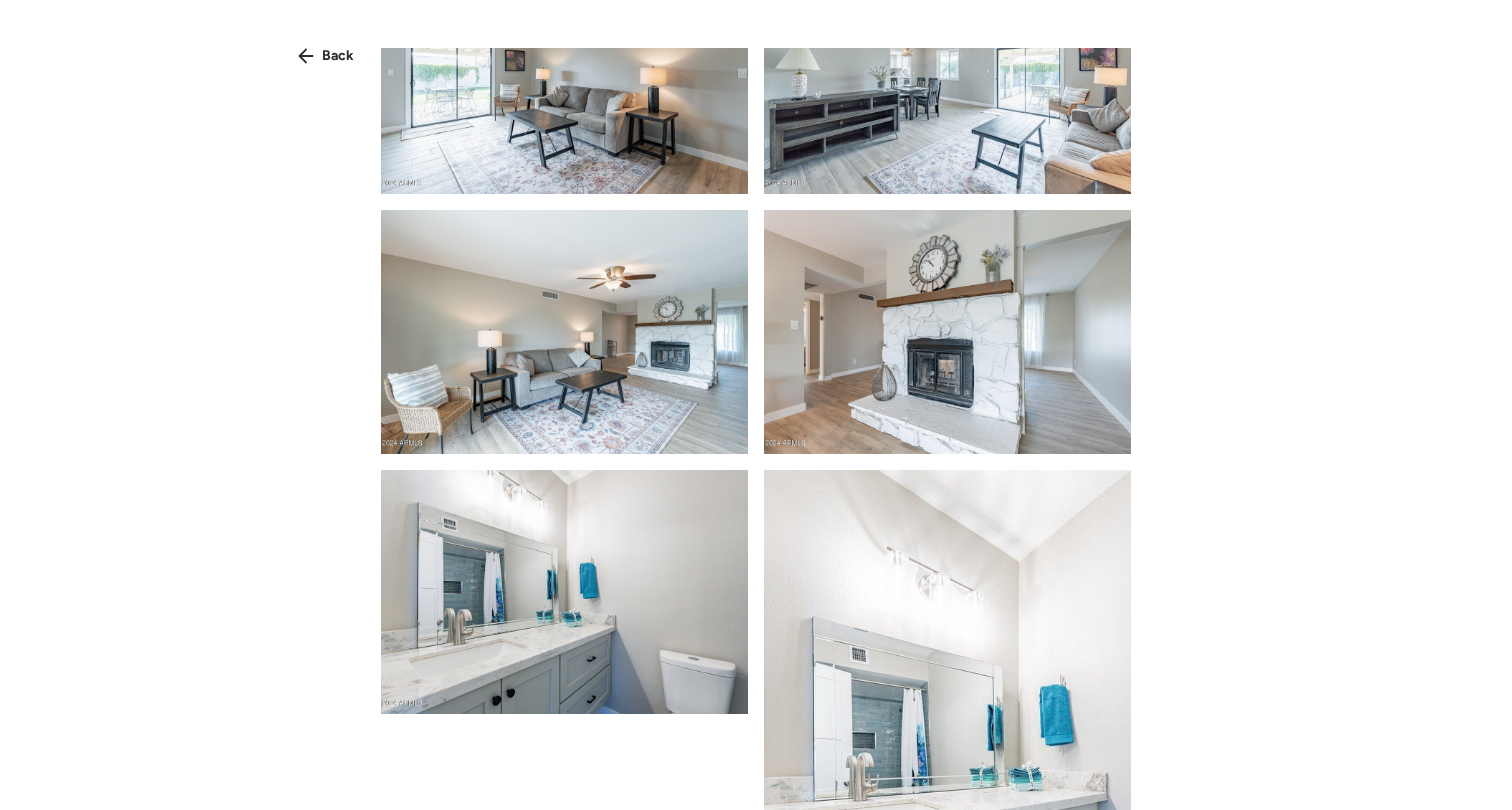 scroll, scrollTop: 2918, scrollLeft: 0, axis: vertical 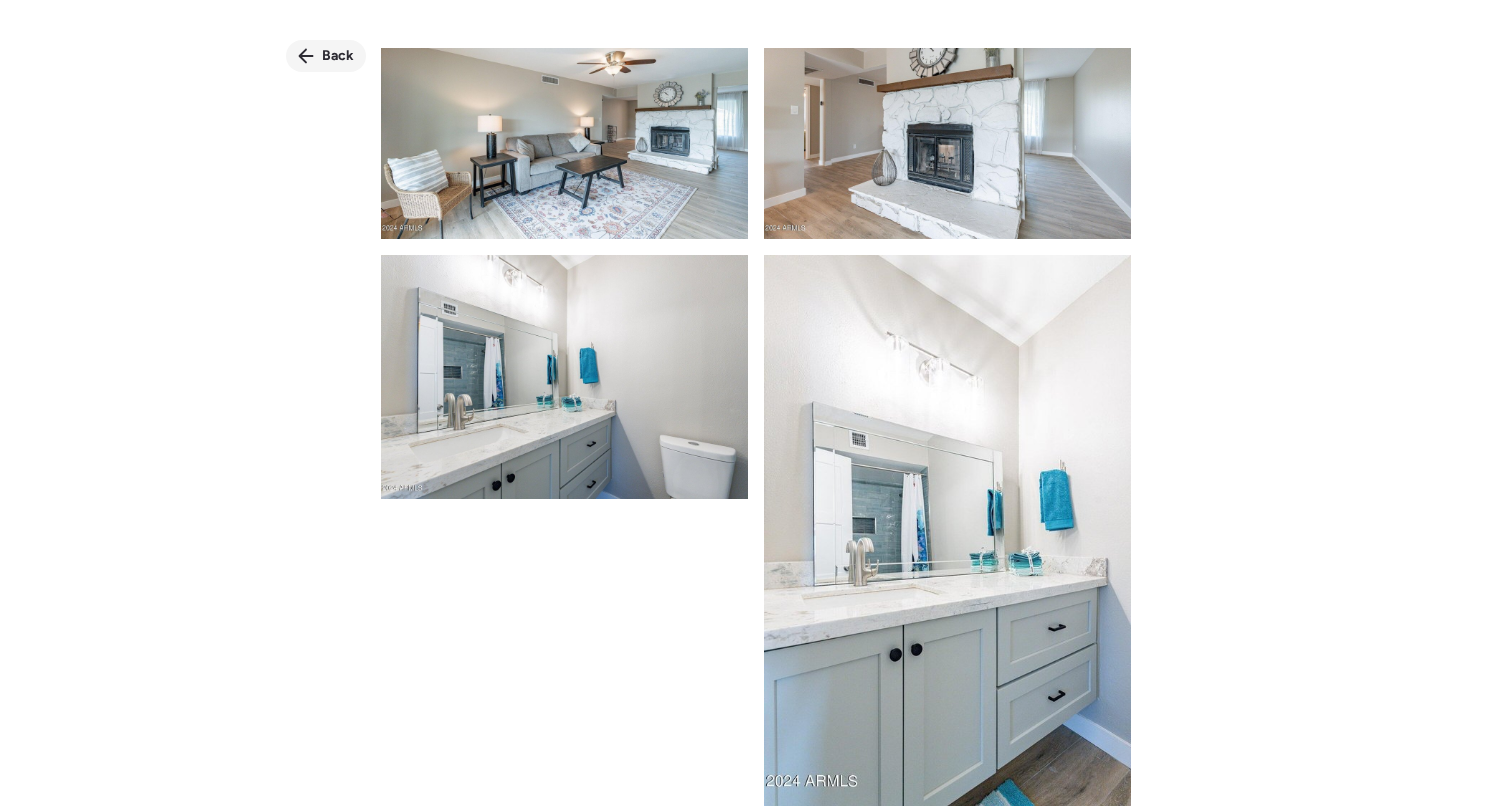 click on "Back" at bounding box center (326, 56) 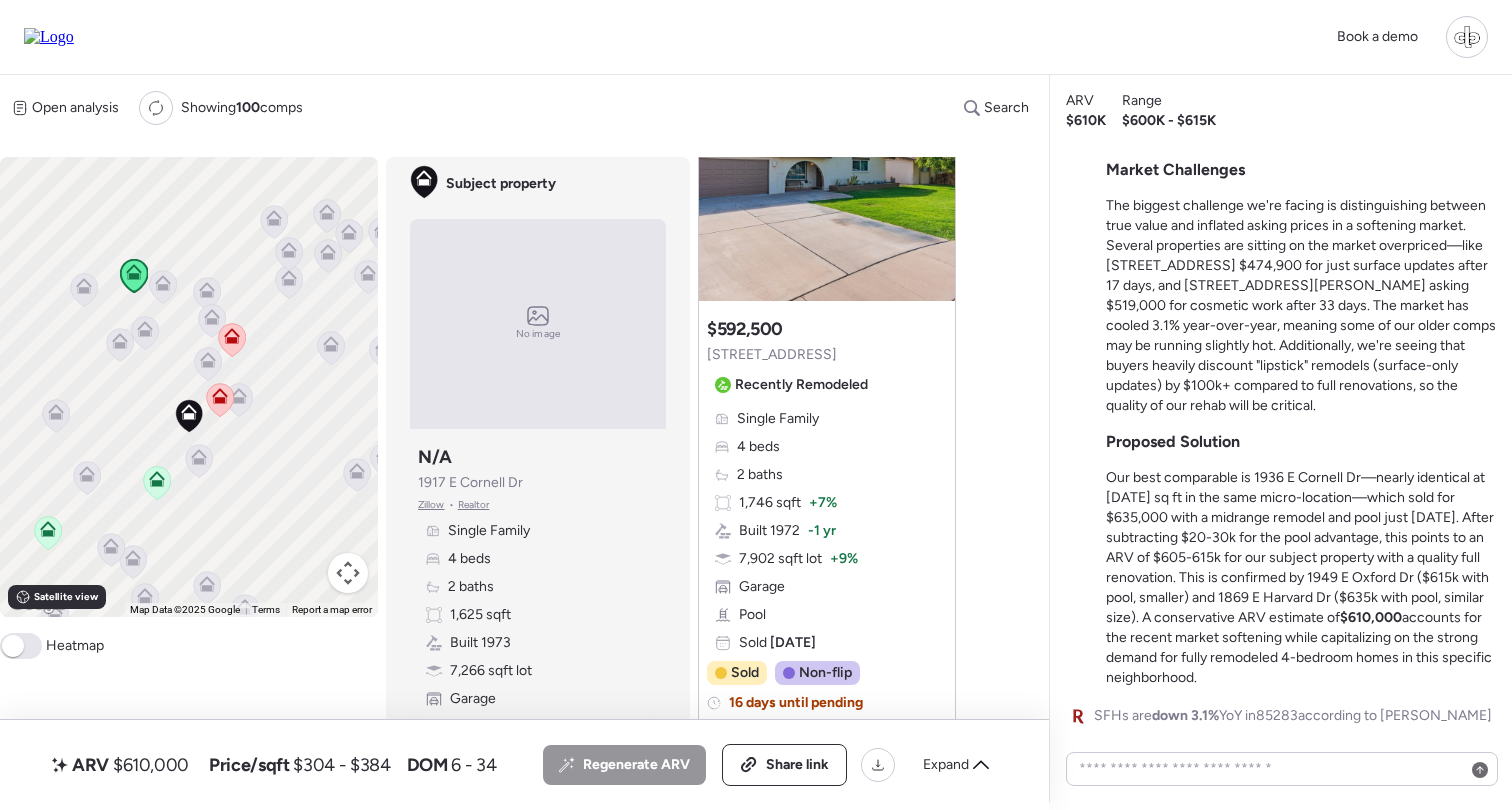 click 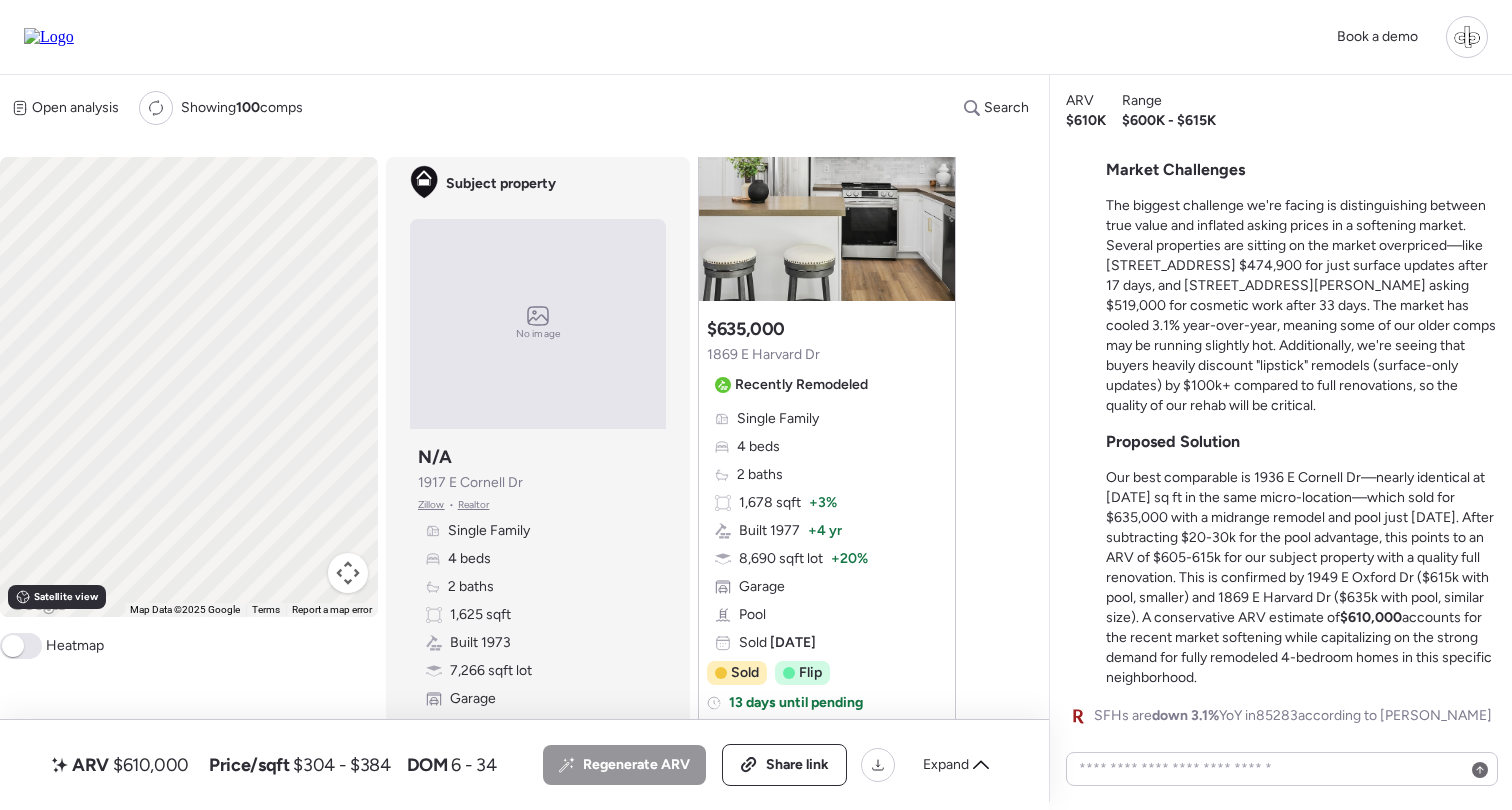 scroll, scrollTop: 0, scrollLeft: 0, axis: both 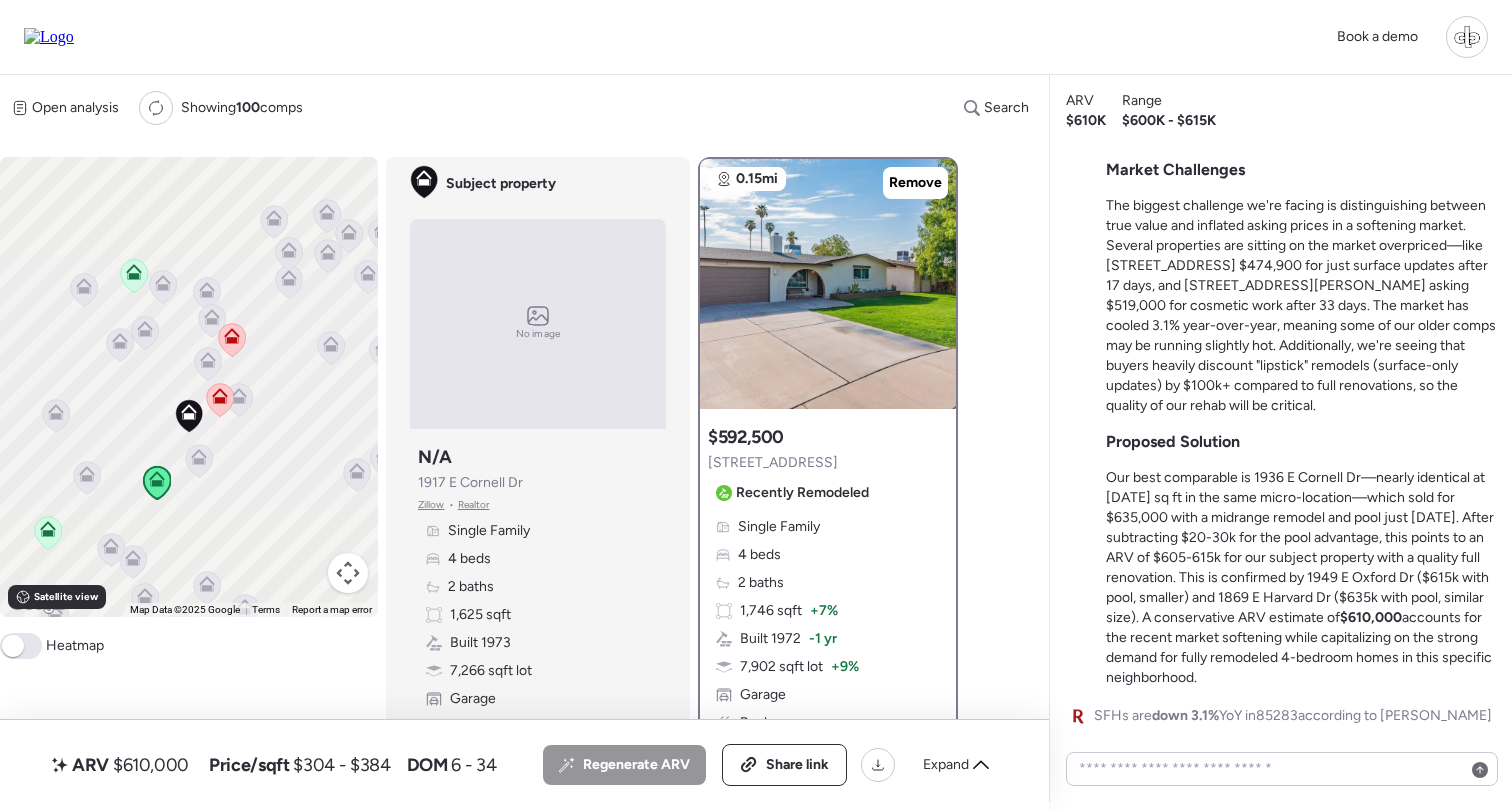 click 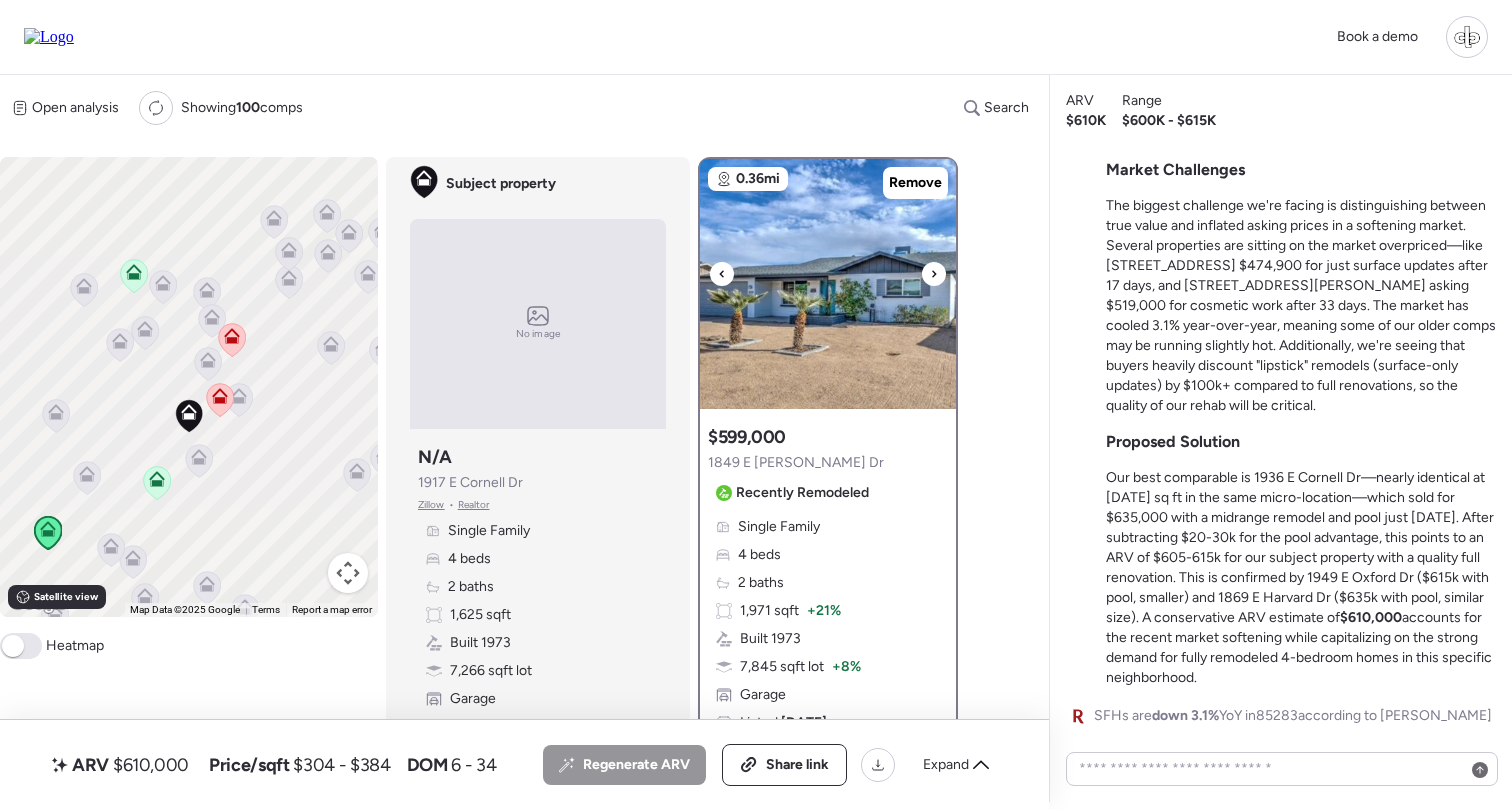 click at bounding box center [828, 284] 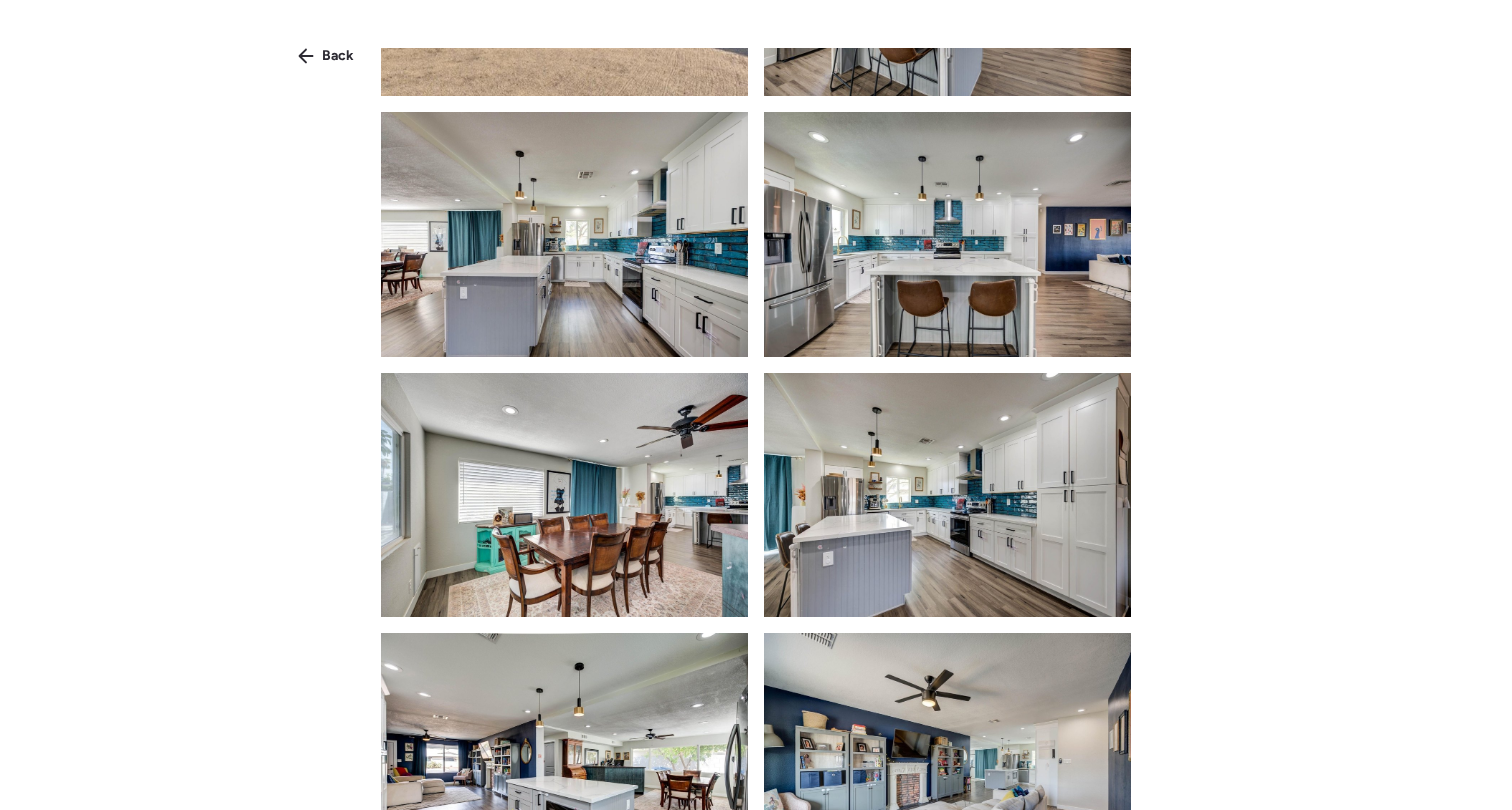 scroll, scrollTop: 756, scrollLeft: 0, axis: vertical 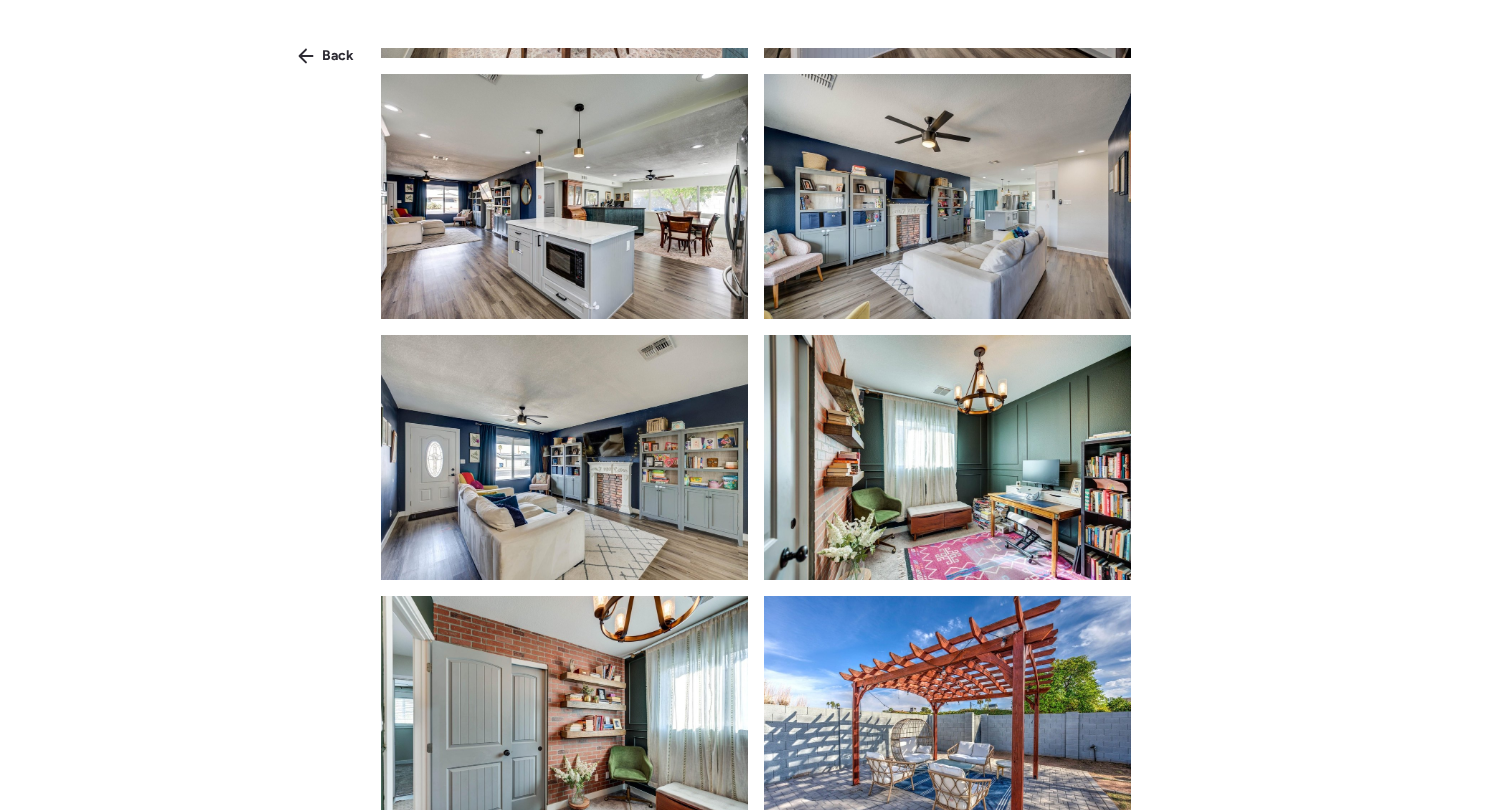 click on "Back" at bounding box center [756, 421] 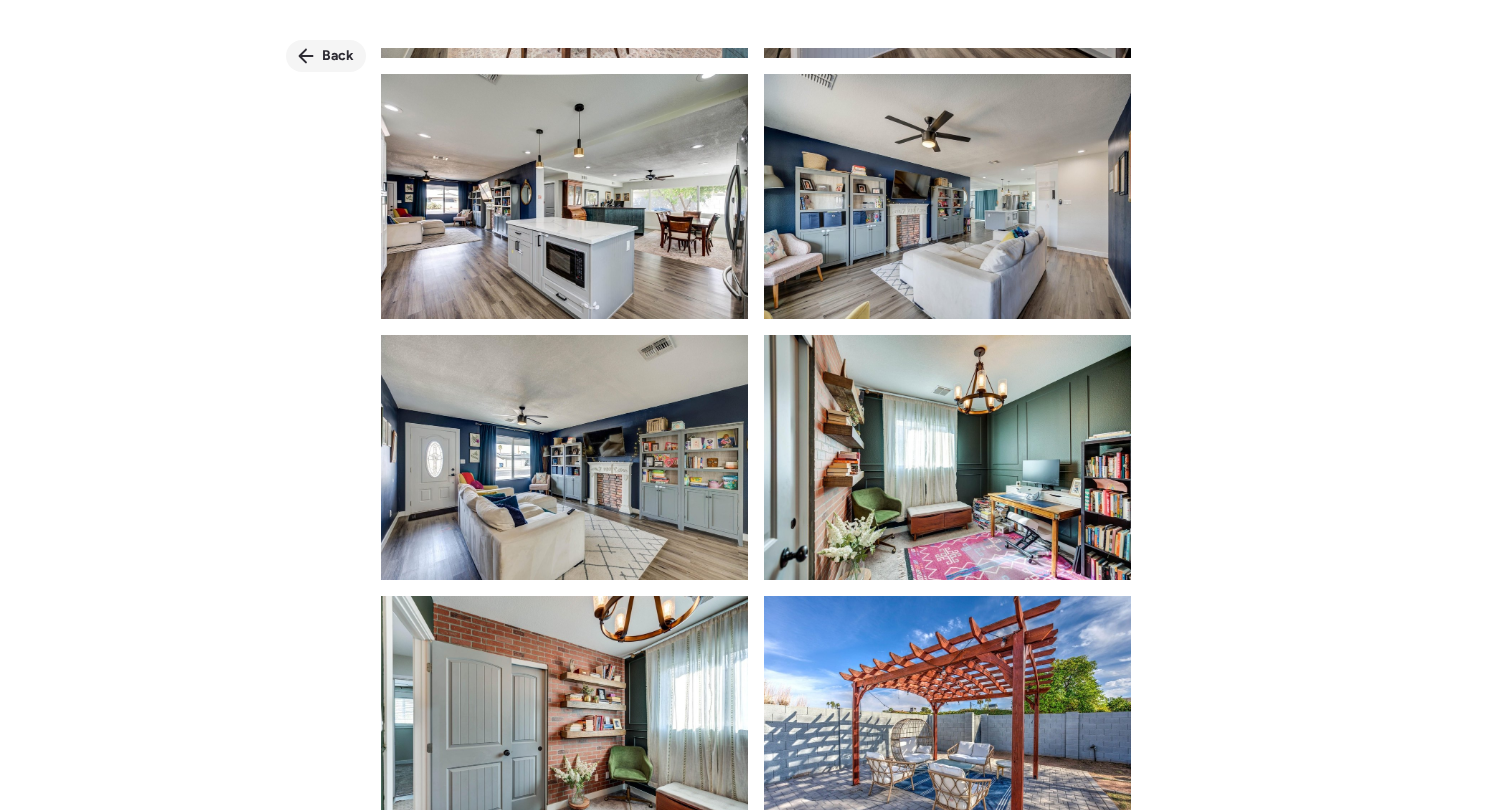click on "Back" at bounding box center (326, 56) 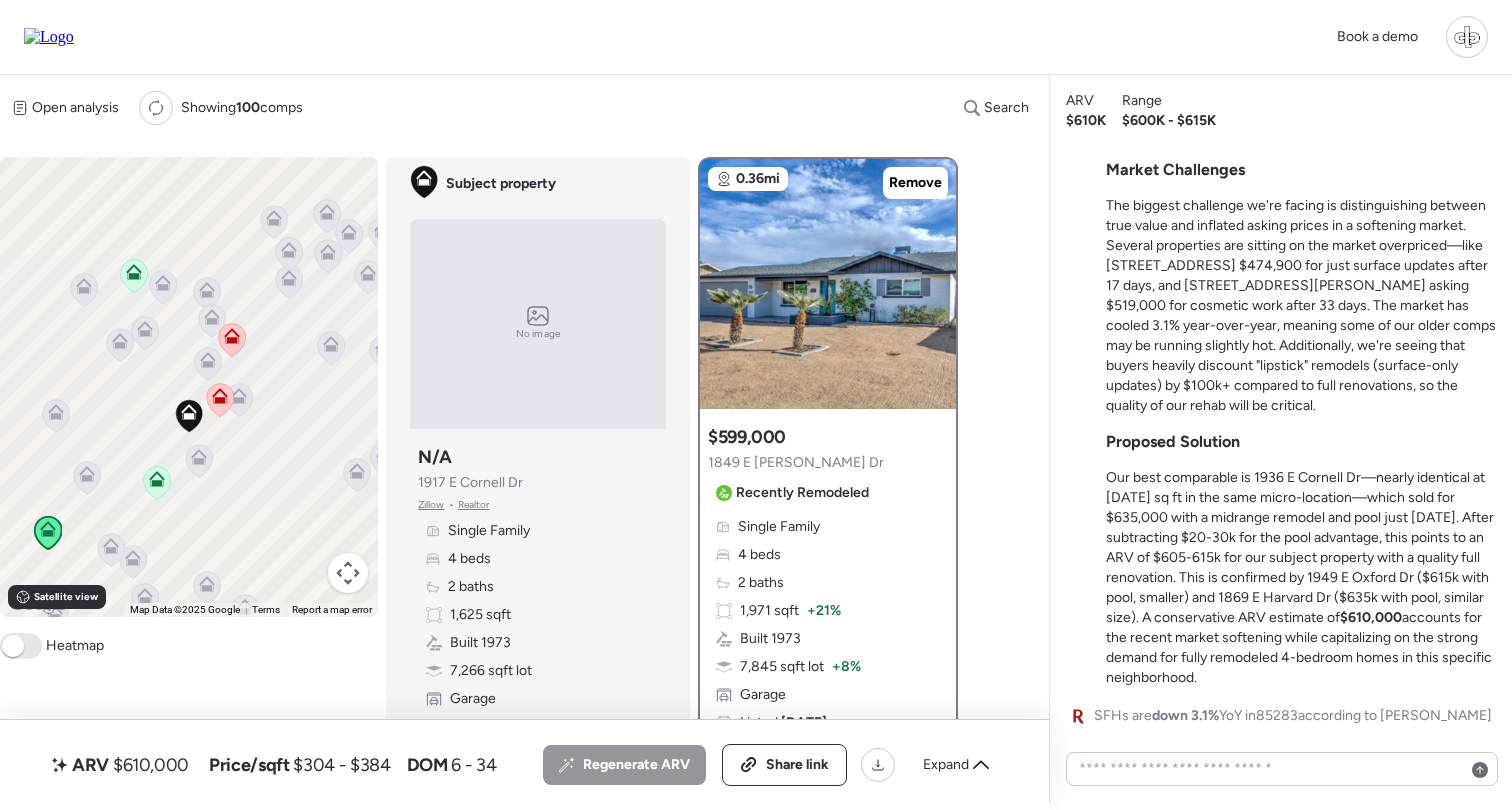 click 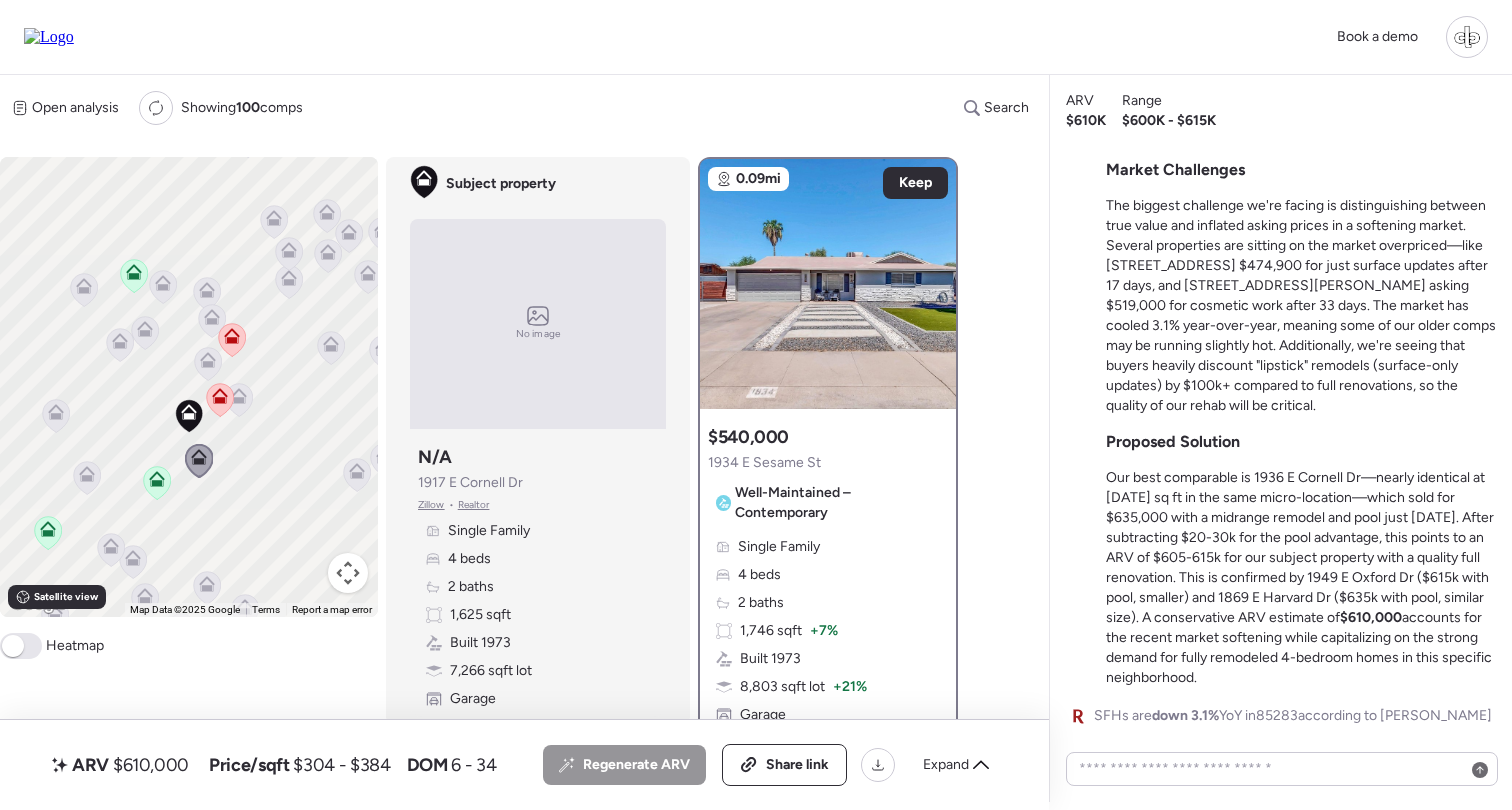 click 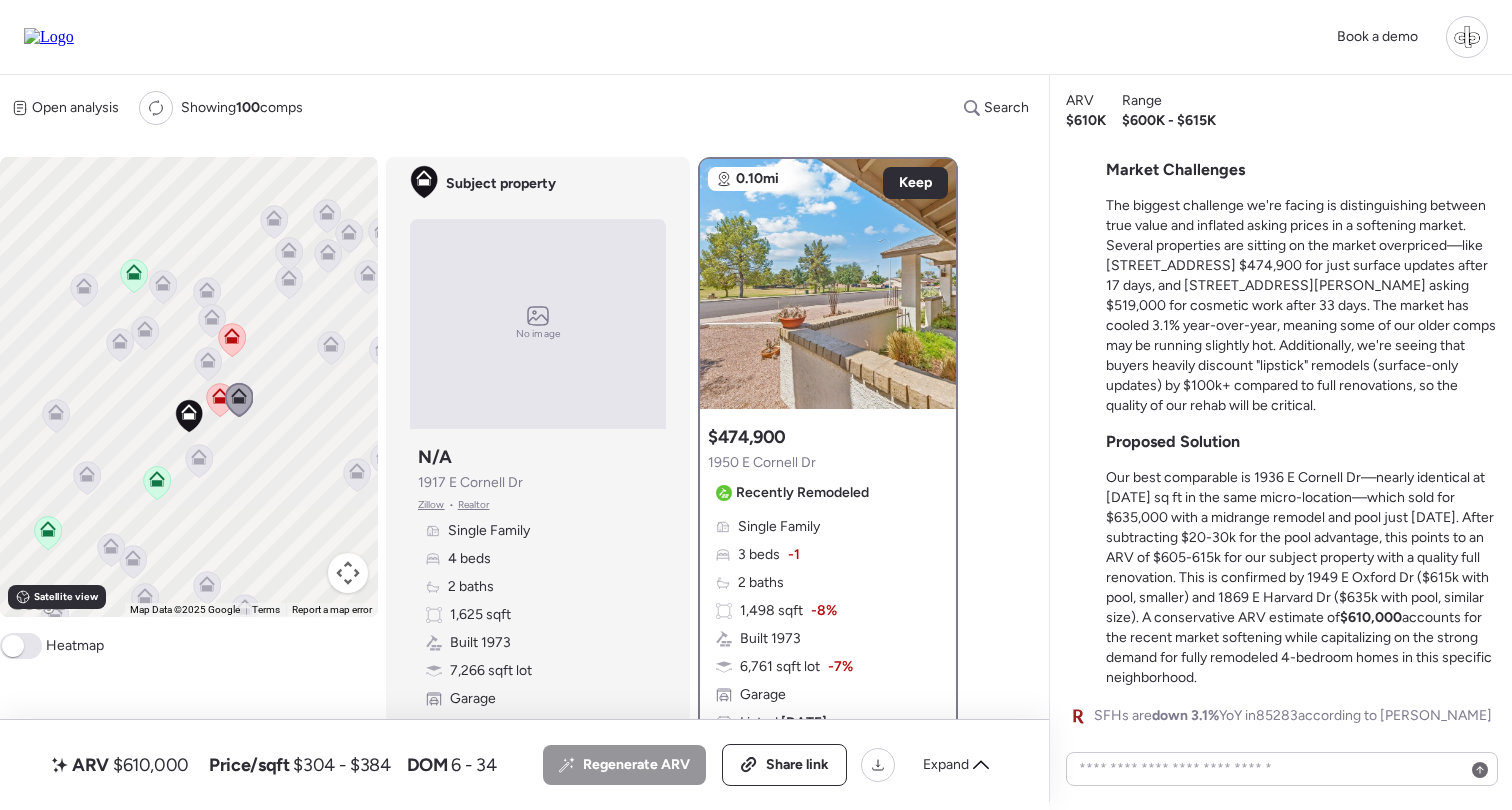 click 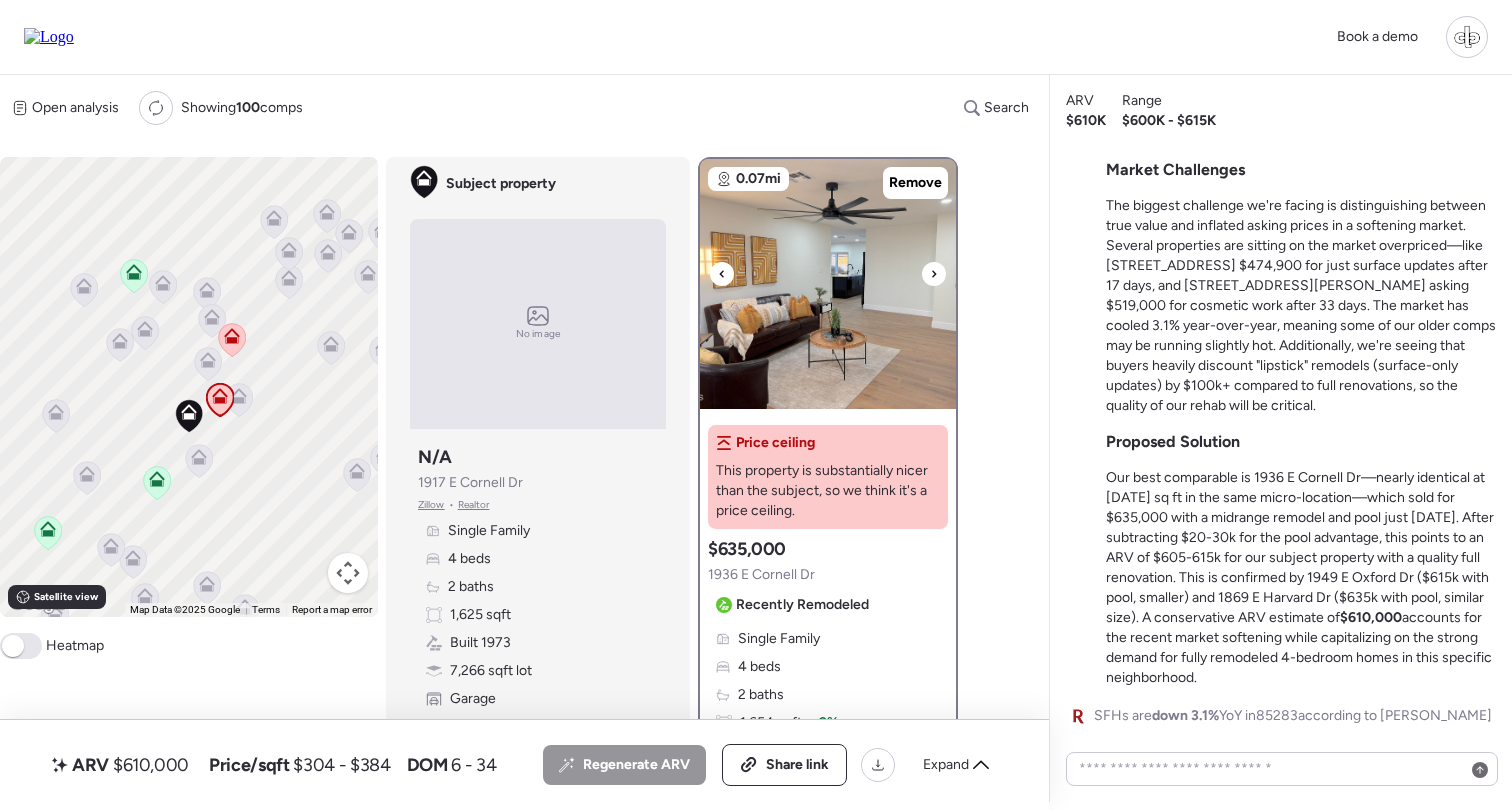 click at bounding box center (828, 284) 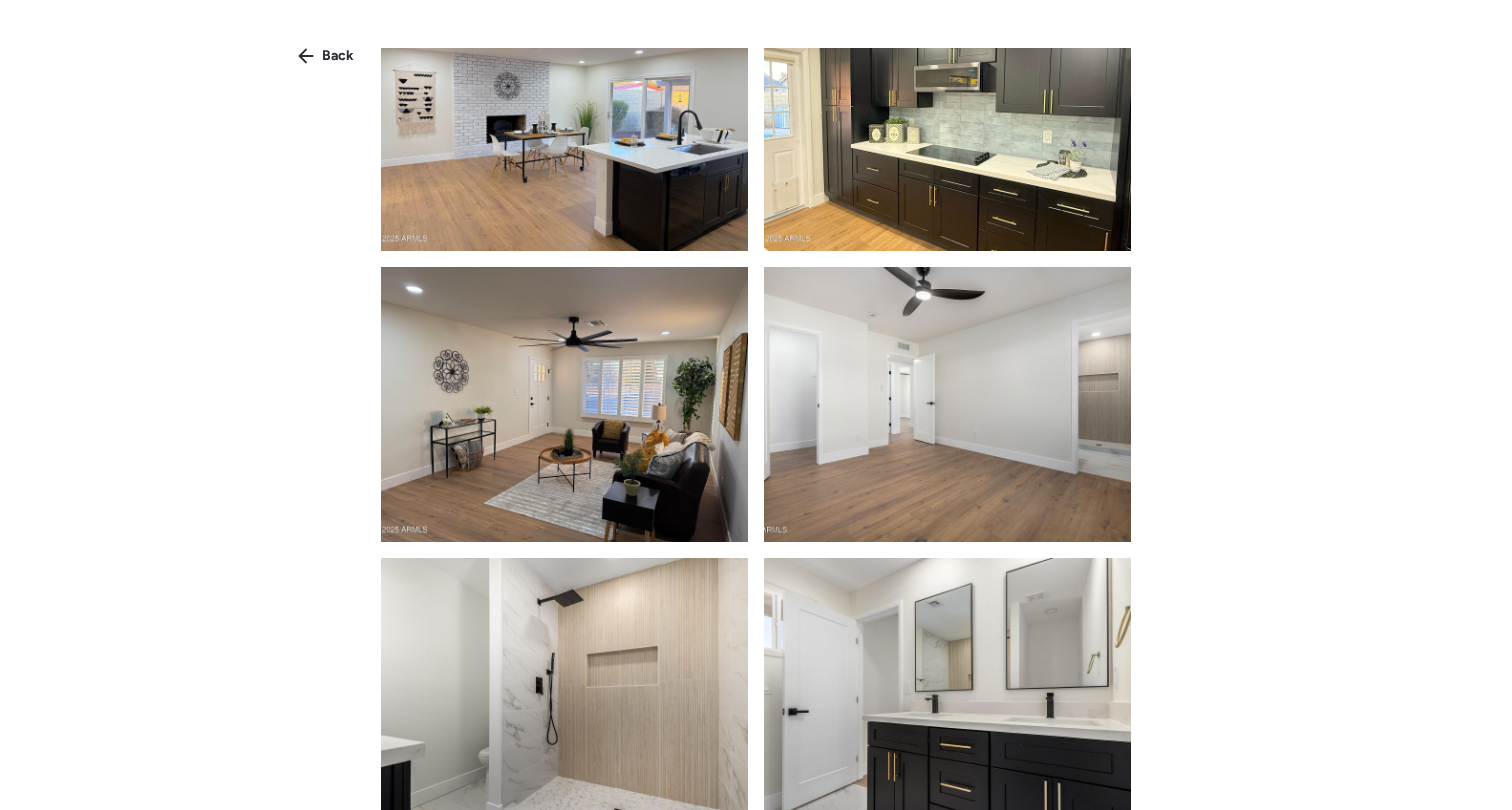 scroll, scrollTop: 645, scrollLeft: 0, axis: vertical 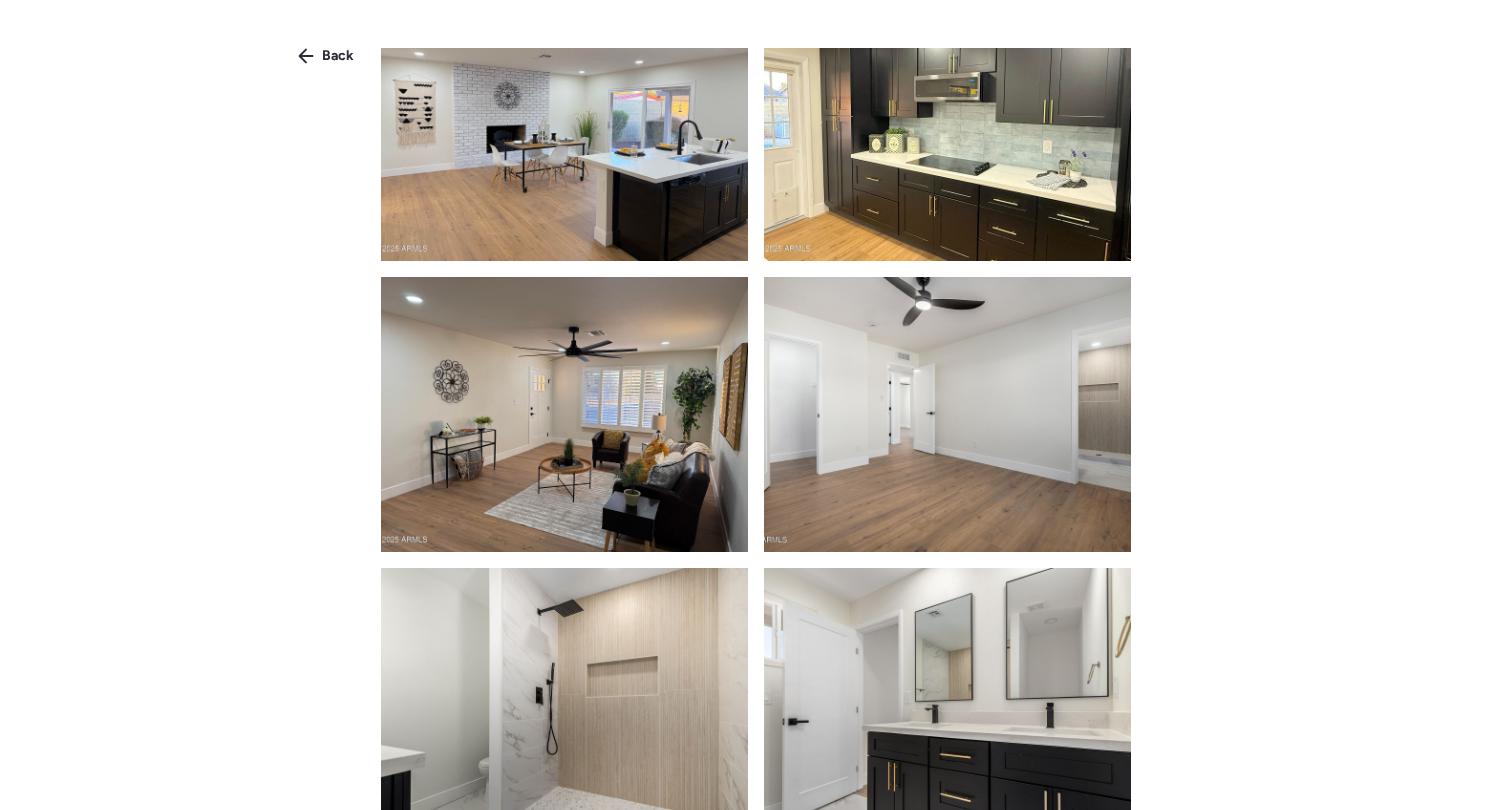 click at bounding box center [564, 414] 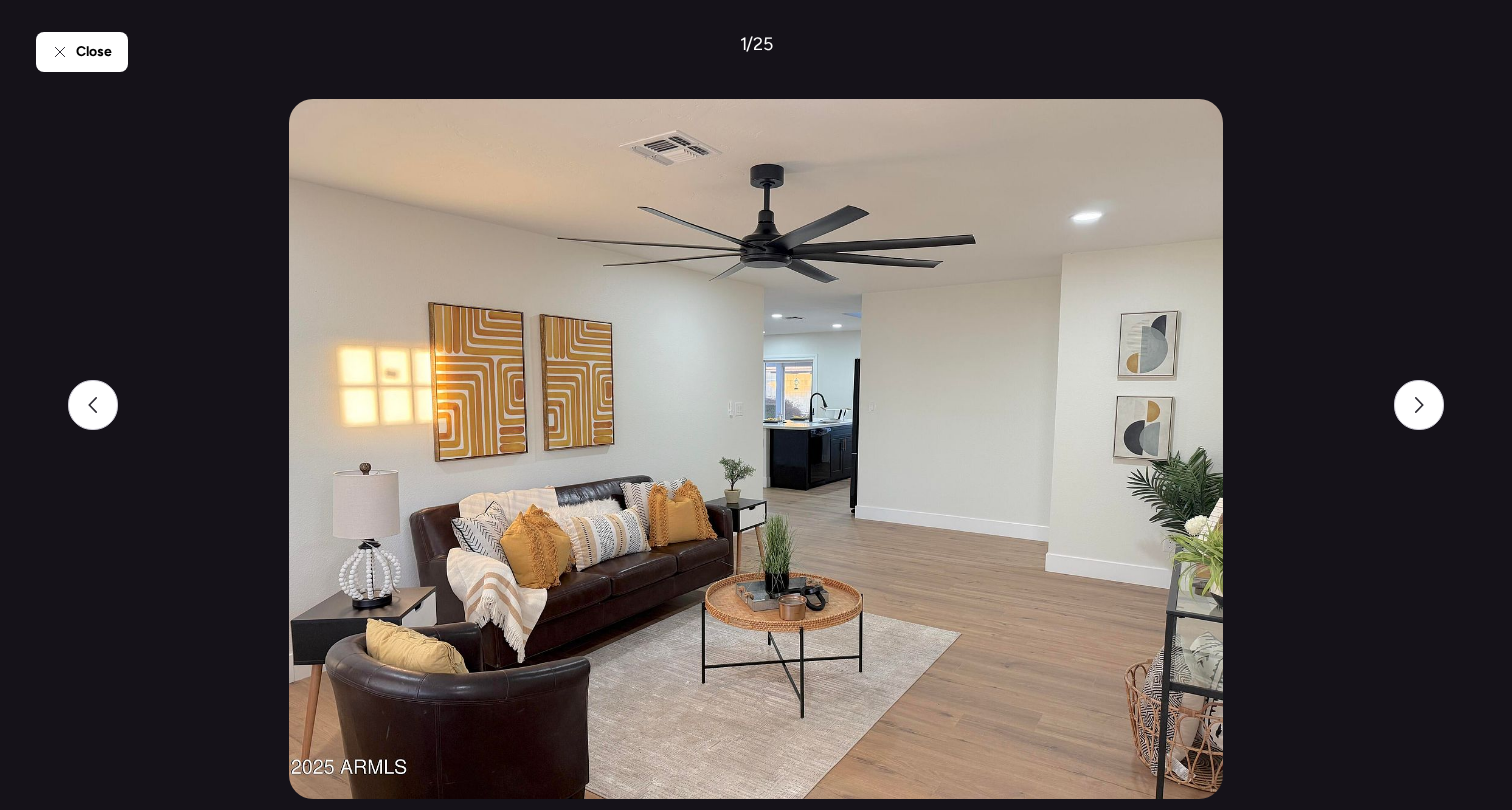 click at bounding box center (755, 449) 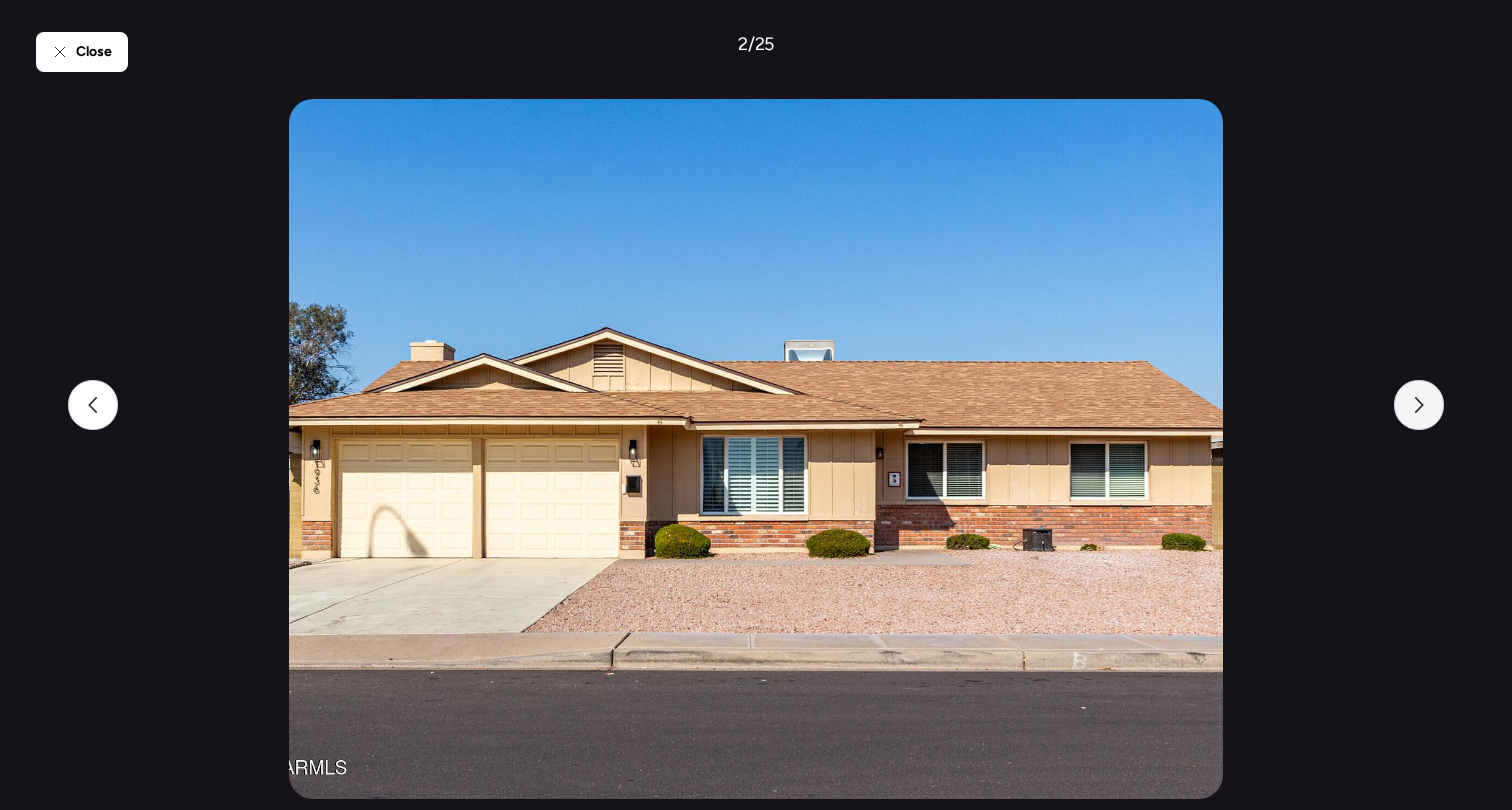 click at bounding box center [1419, 405] 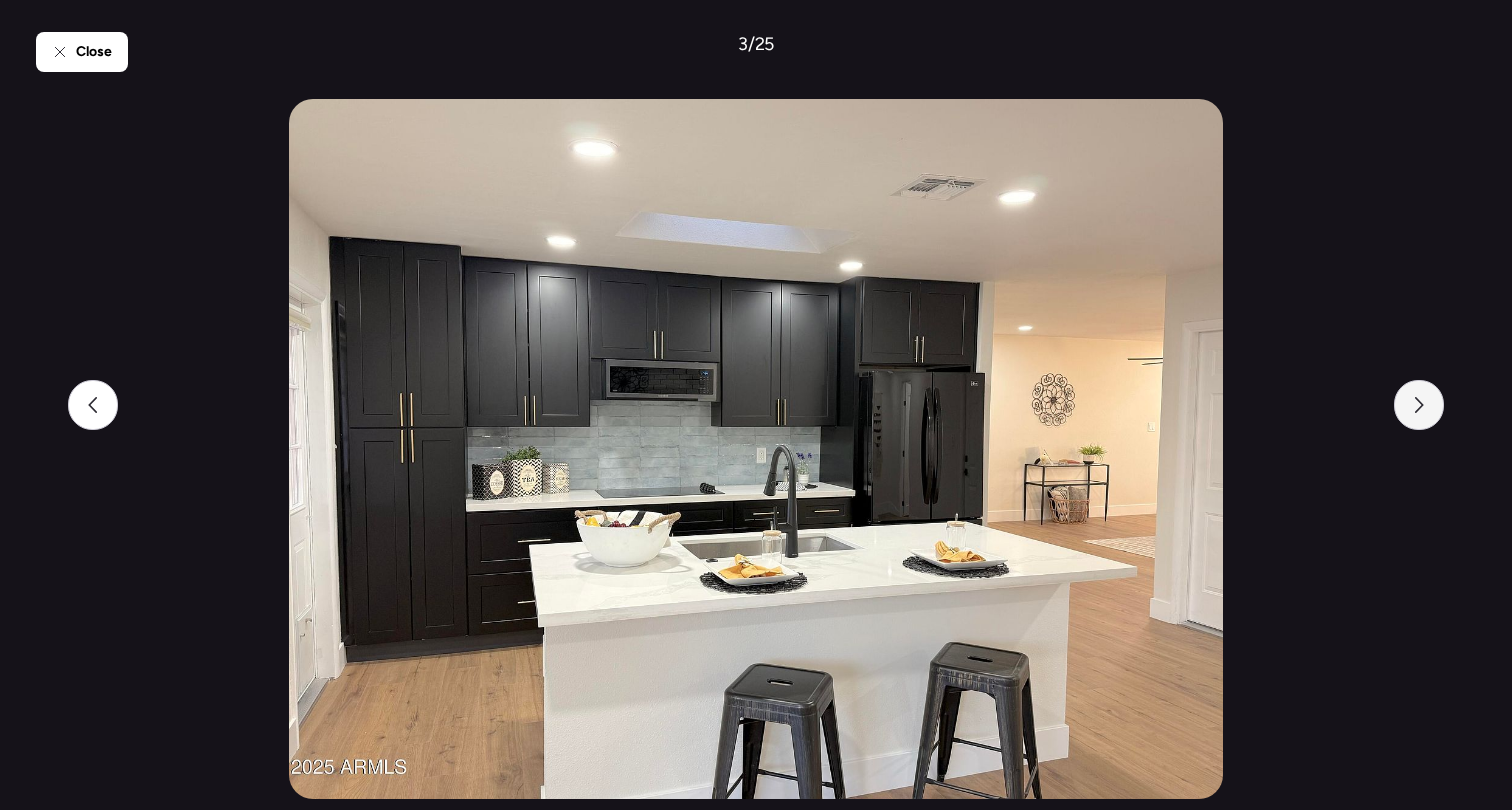 click 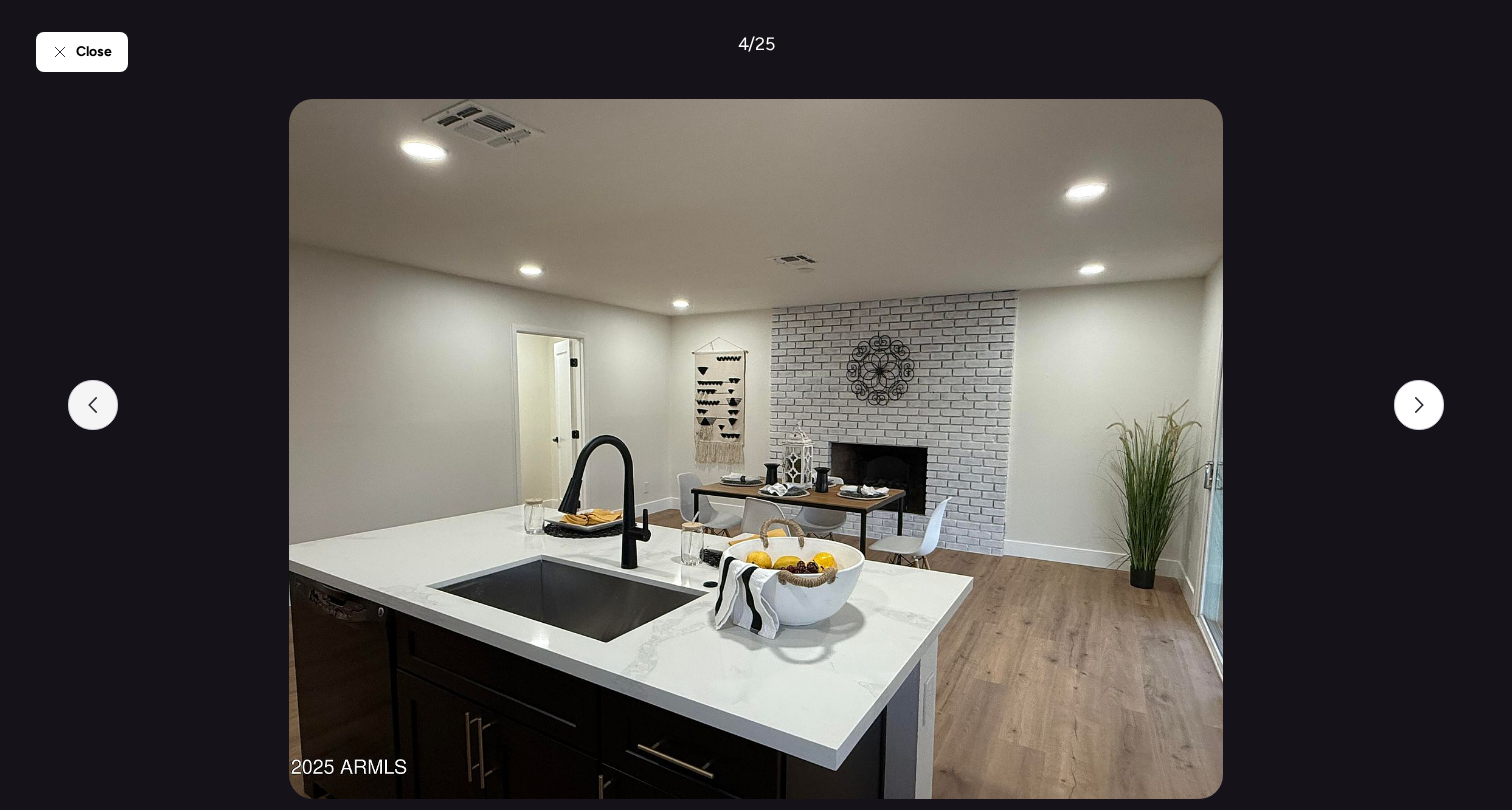 click 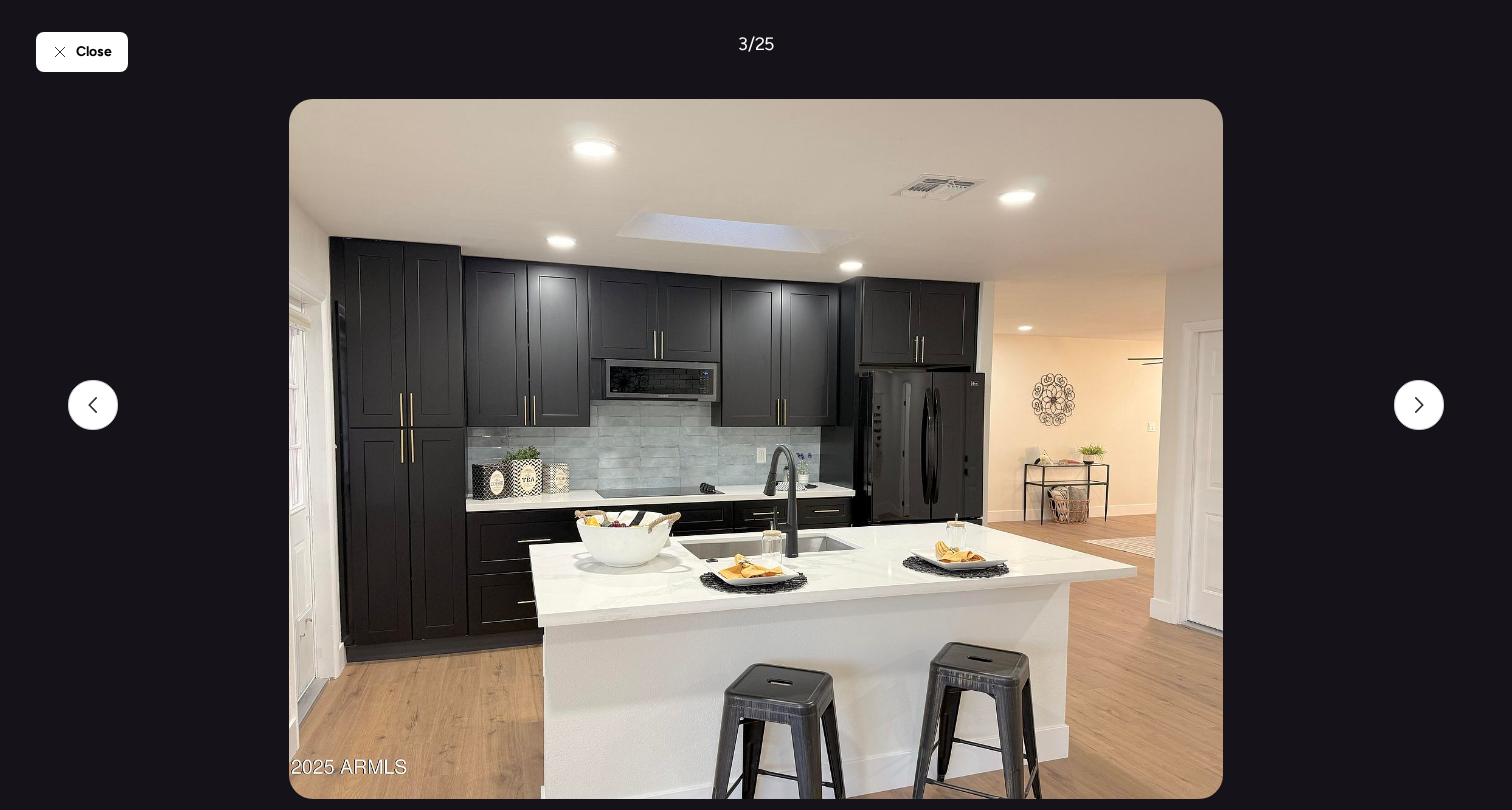 drag, startPoint x: 1327, startPoint y: 347, endPoint x: 1408, endPoint y: 365, distance: 82.9759 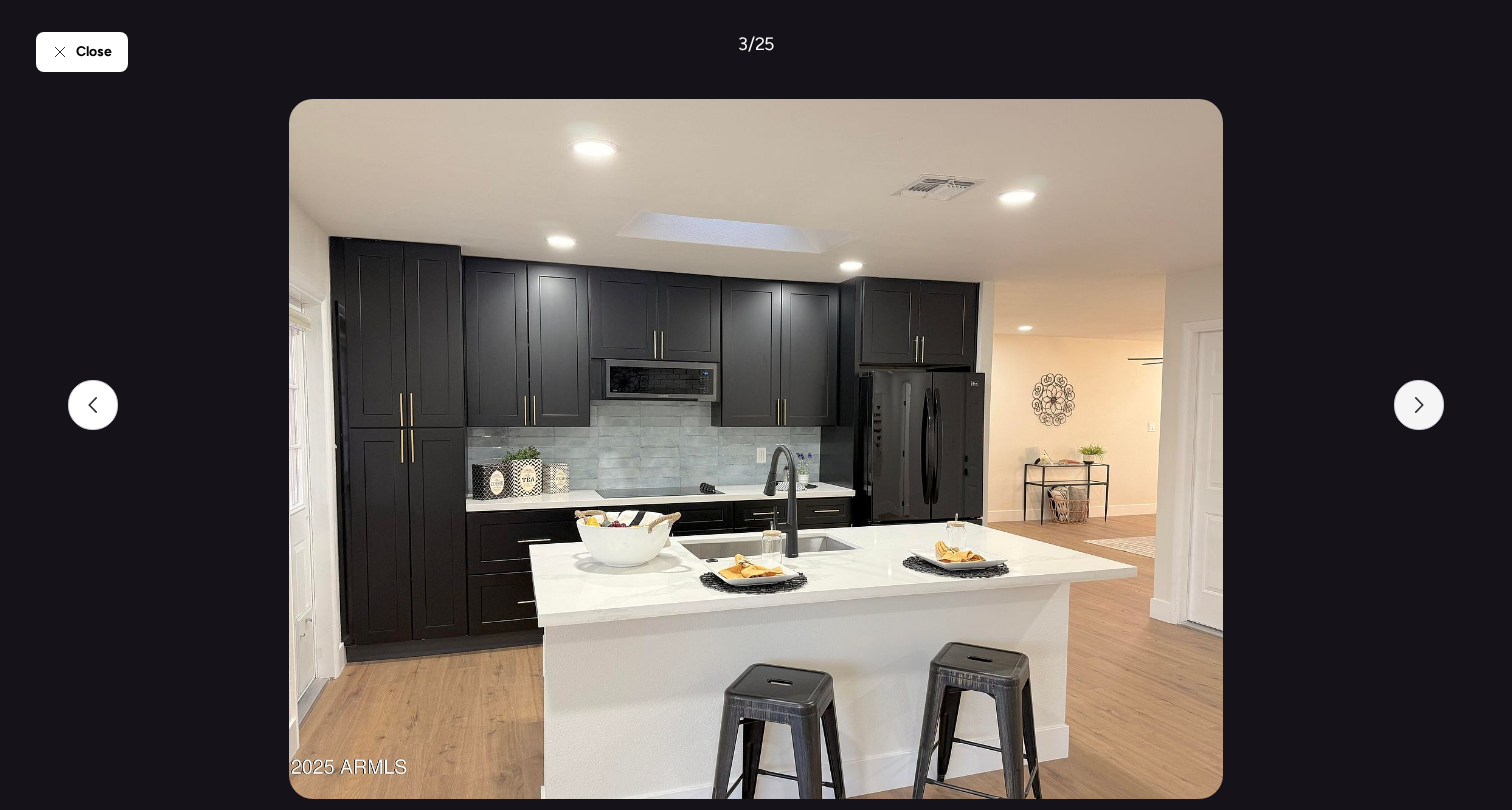 click at bounding box center [1419, 405] 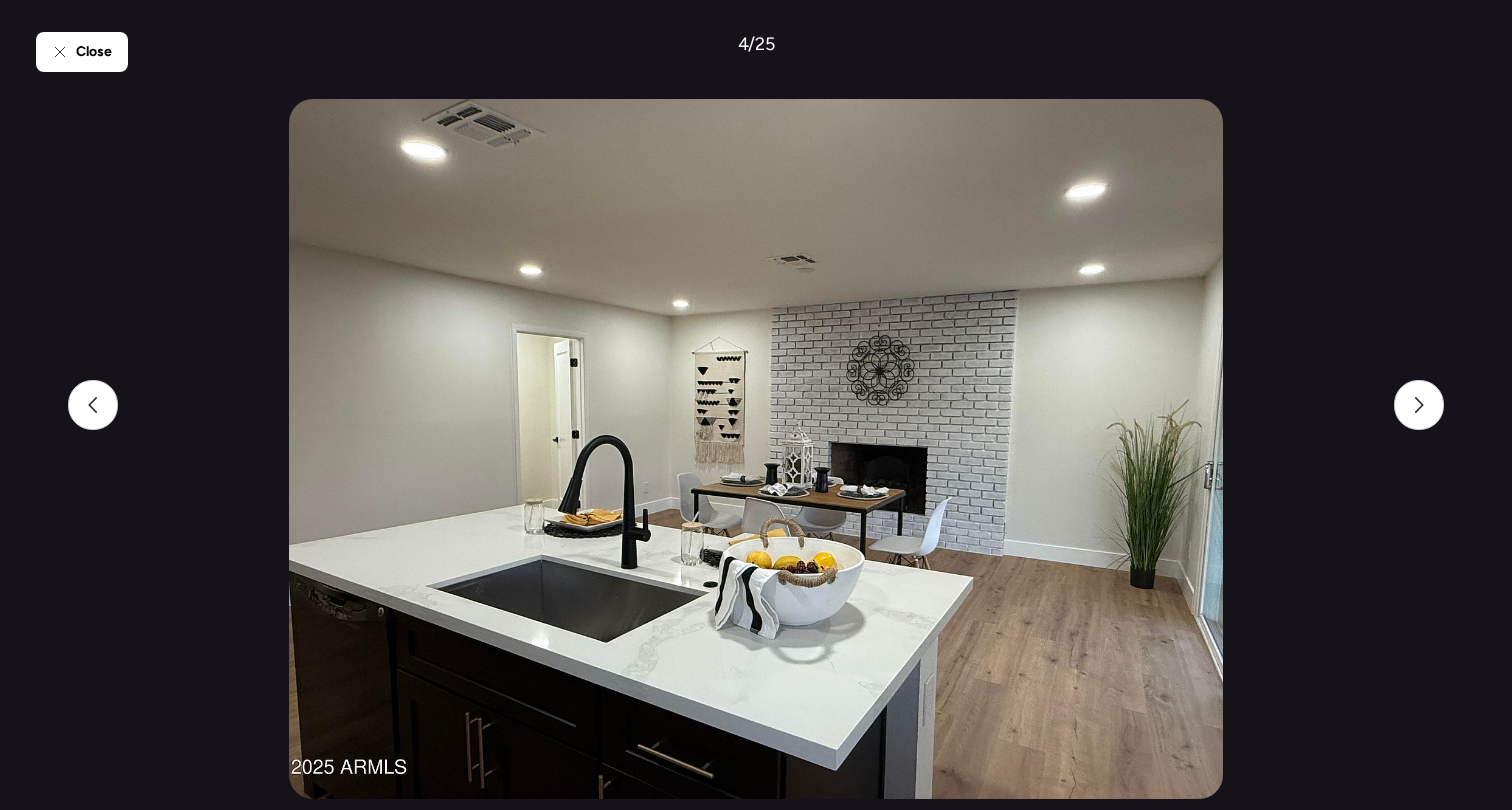 click on "Close 4  /  25" at bounding box center (756, 405) 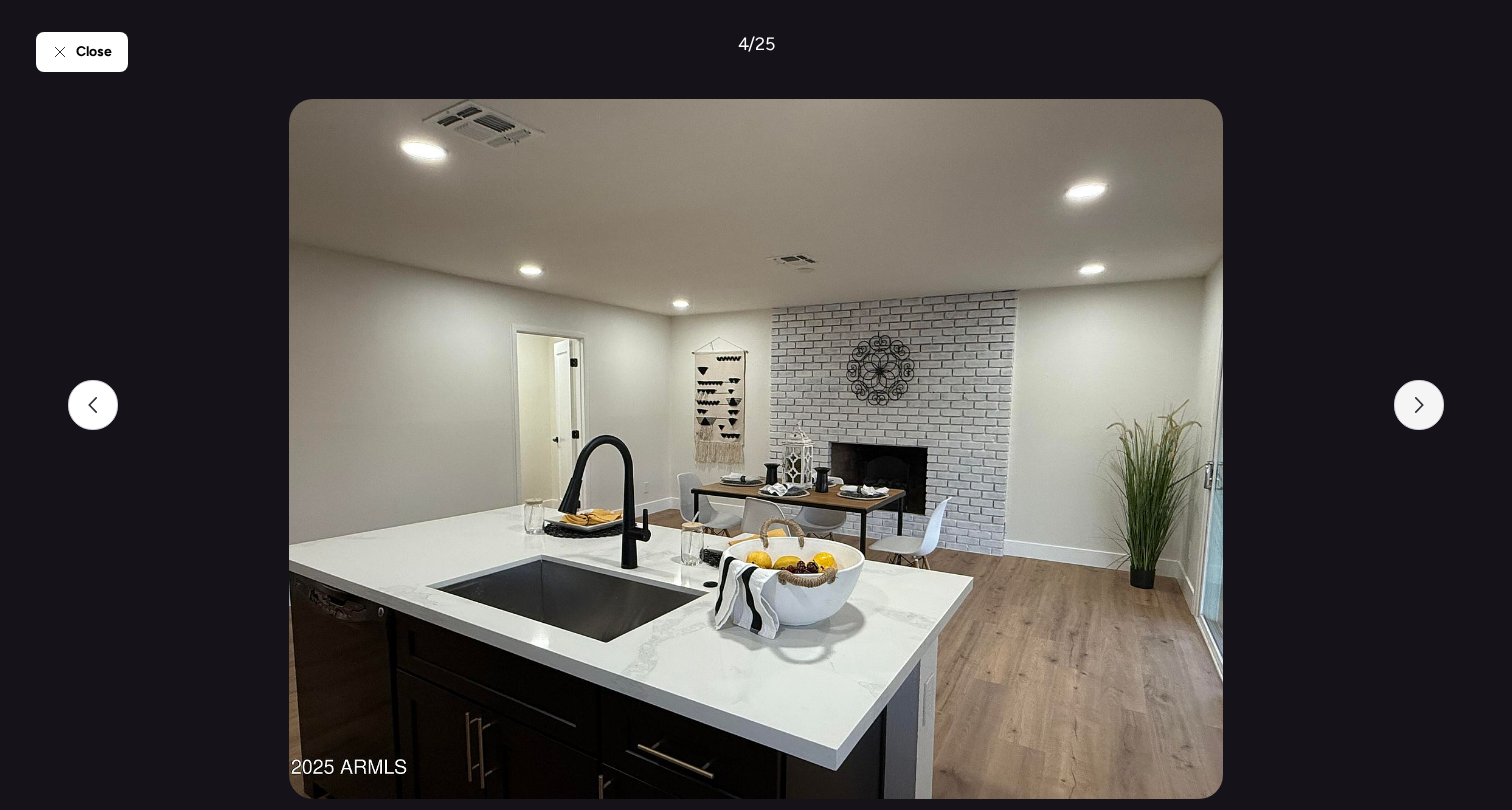 click at bounding box center [1419, 405] 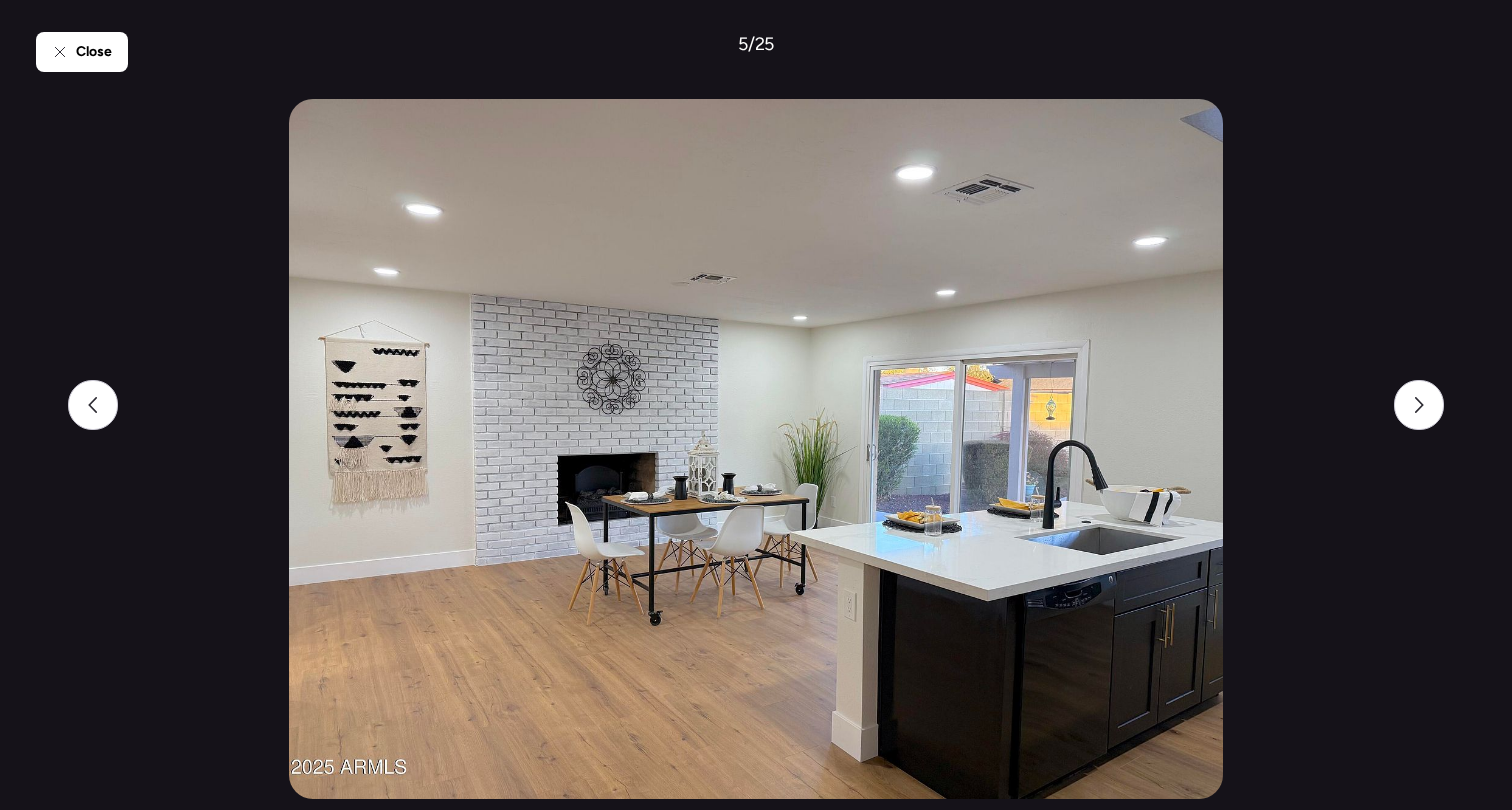 click on "Close 5  /  25" at bounding box center (756, 405) 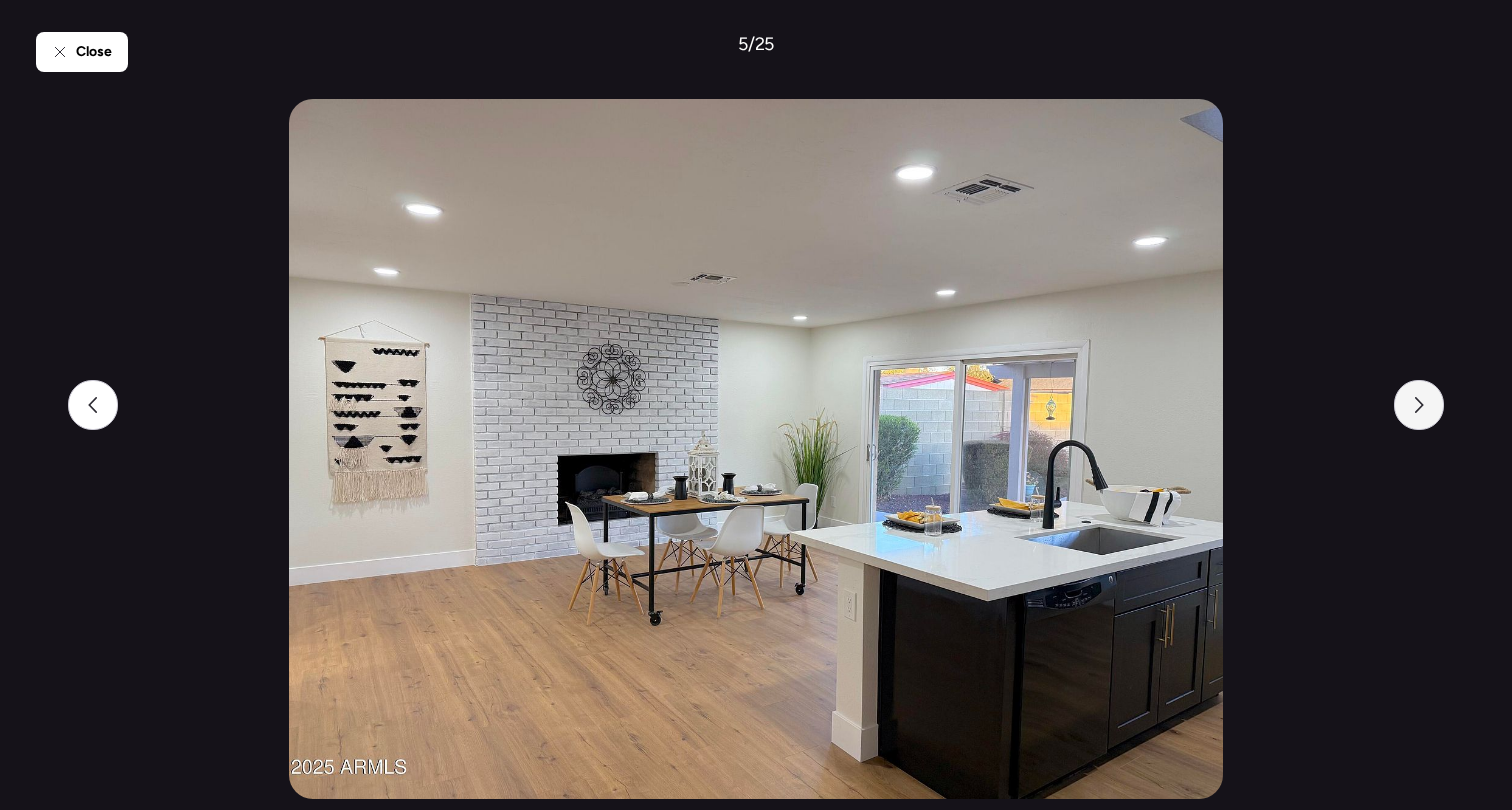click 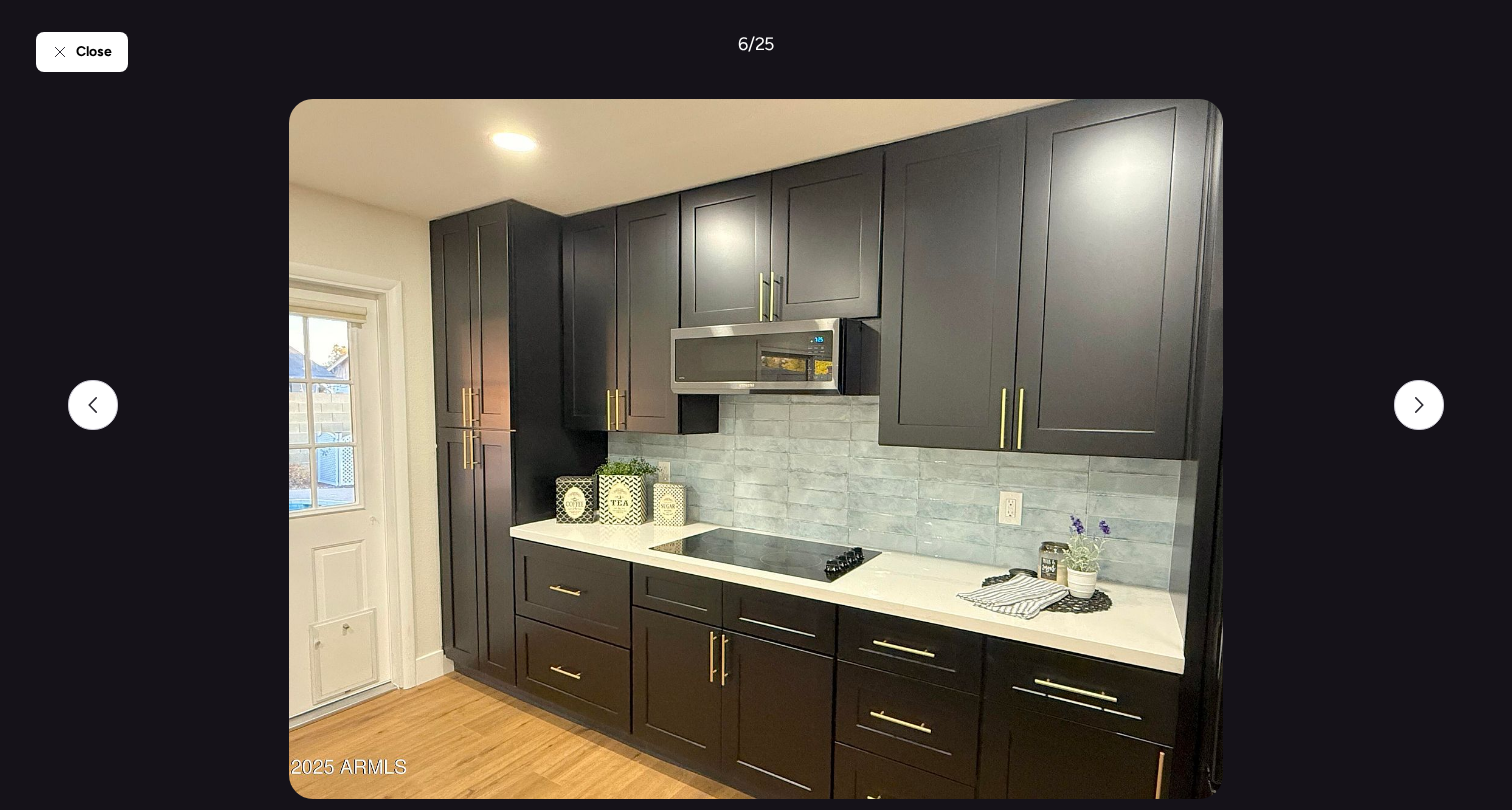 click on "Close 6  /  25" at bounding box center (756, 405) 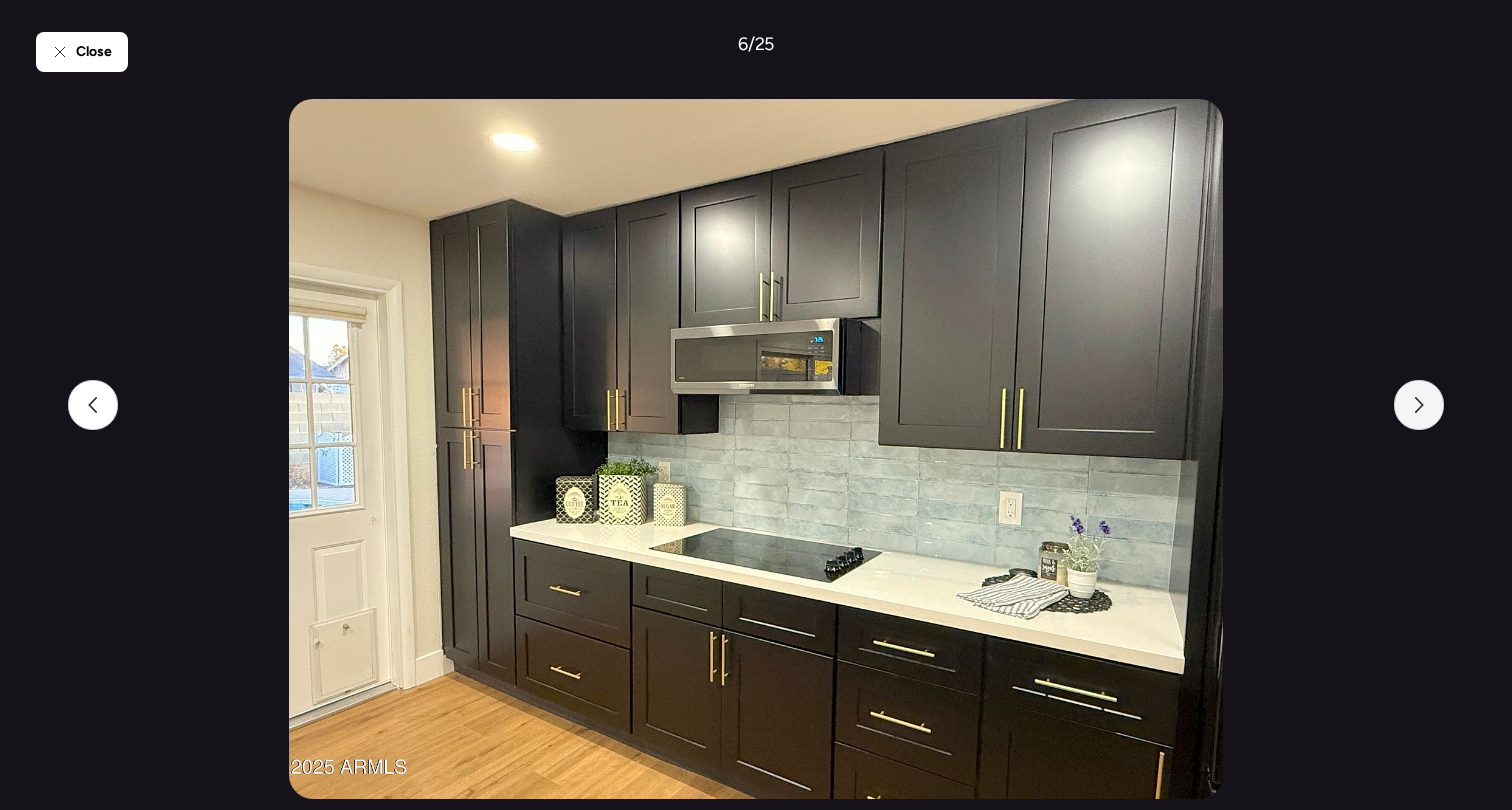 click at bounding box center (1419, 405) 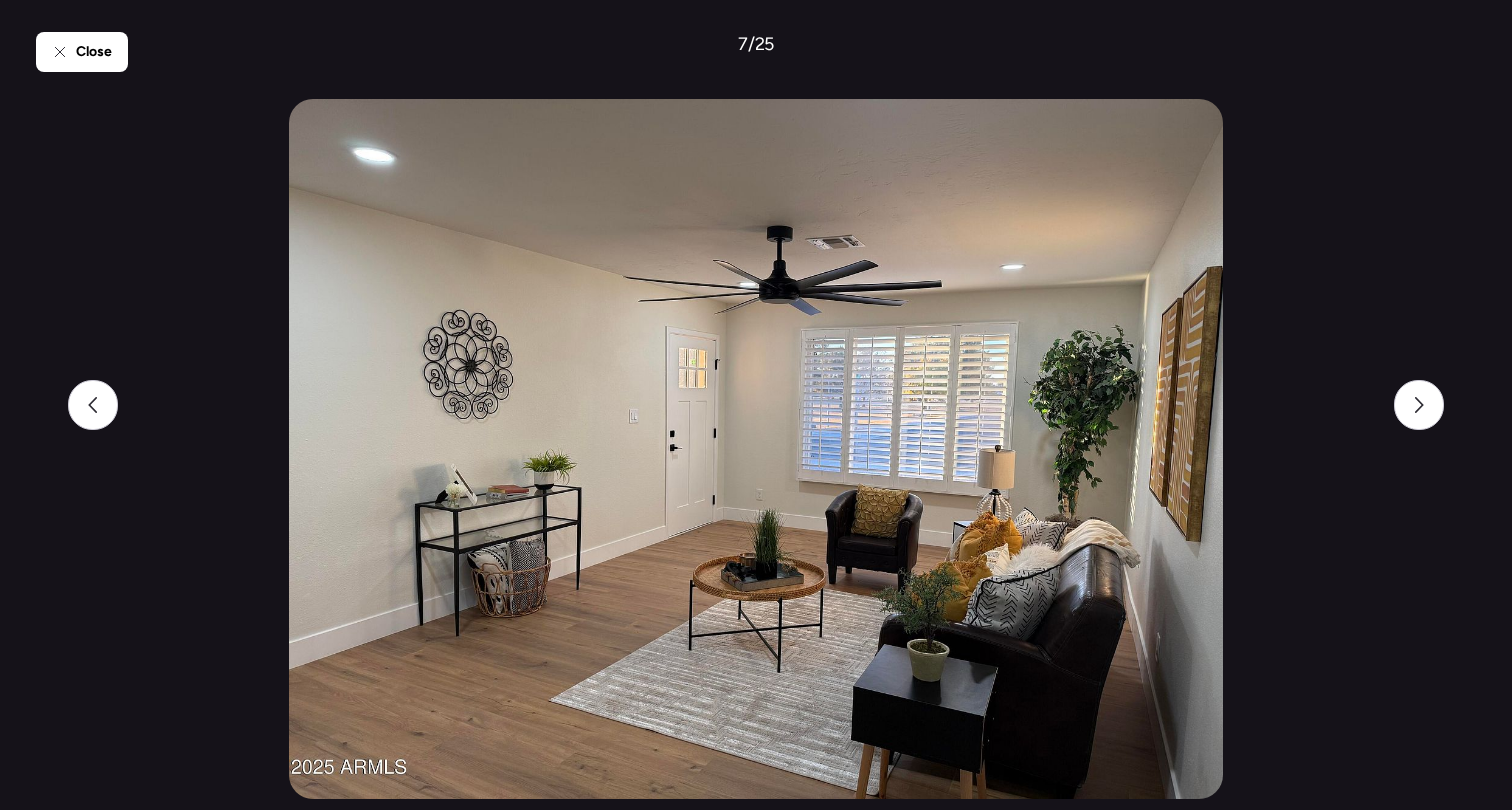 click on "Close 7  /  25" at bounding box center (756, 405) 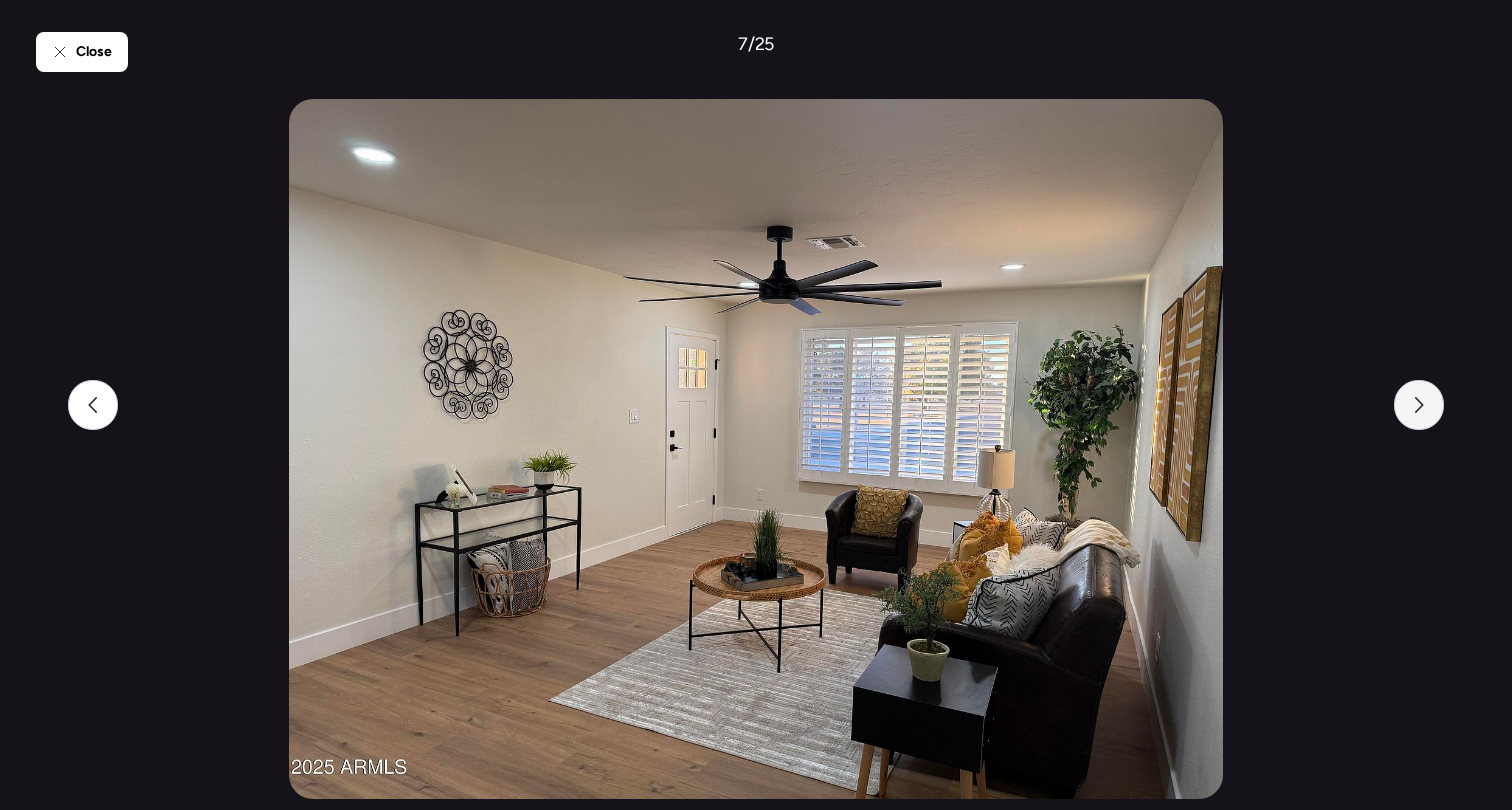 click at bounding box center [1419, 405] 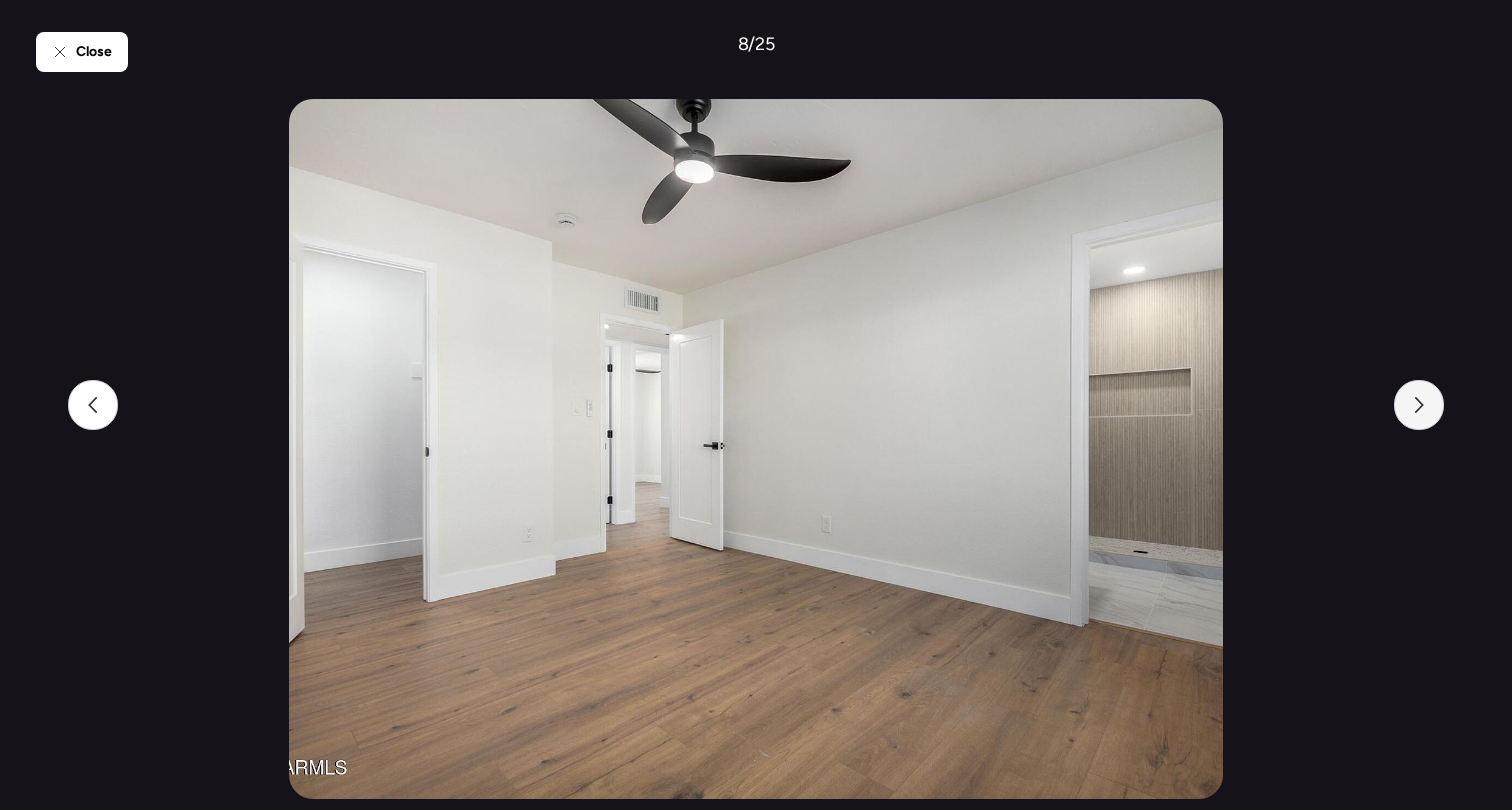 click at bounding box center (1419, 405) 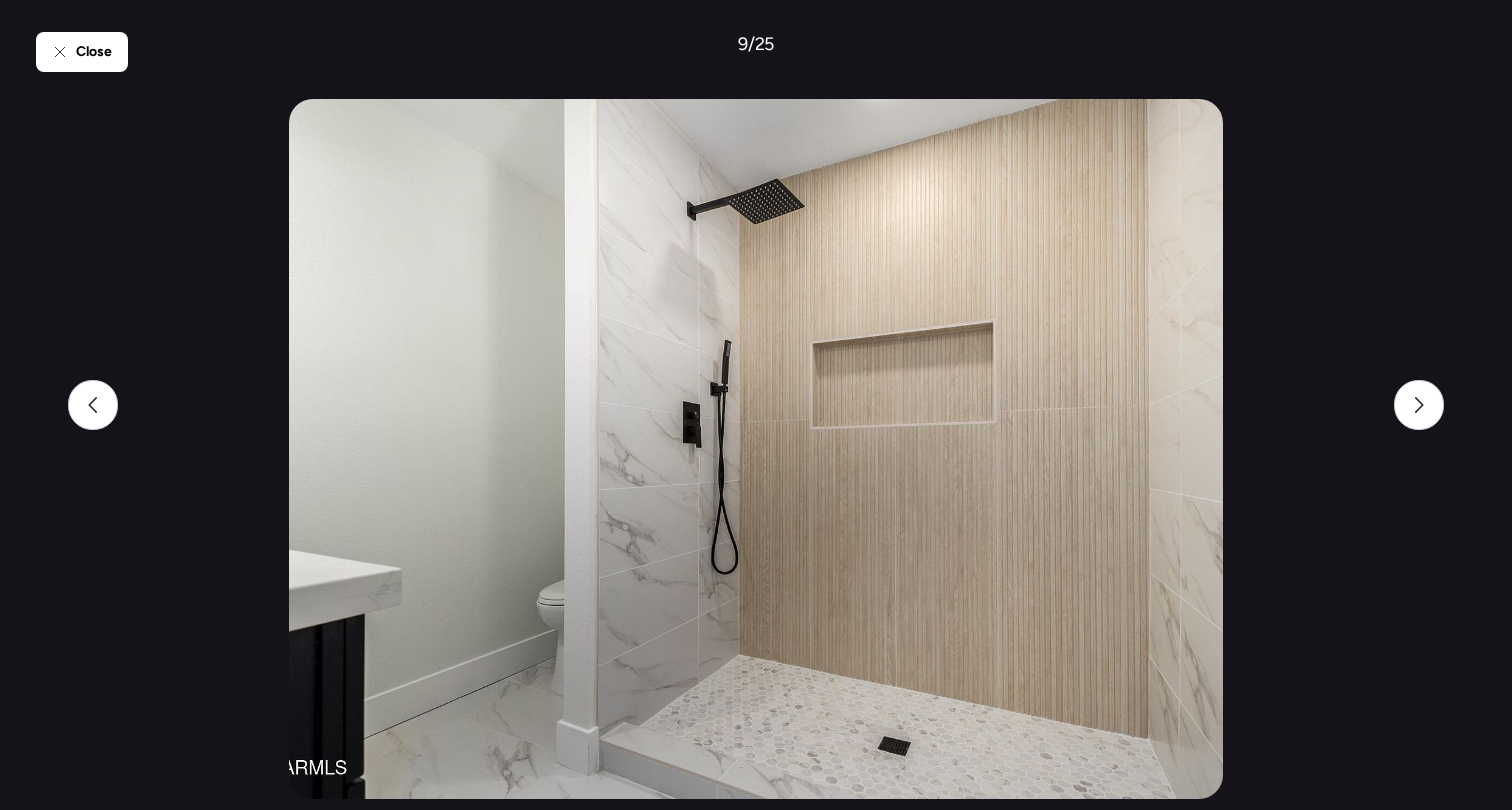 click on "Close 9  /  25" at bounding box center (756, 405) 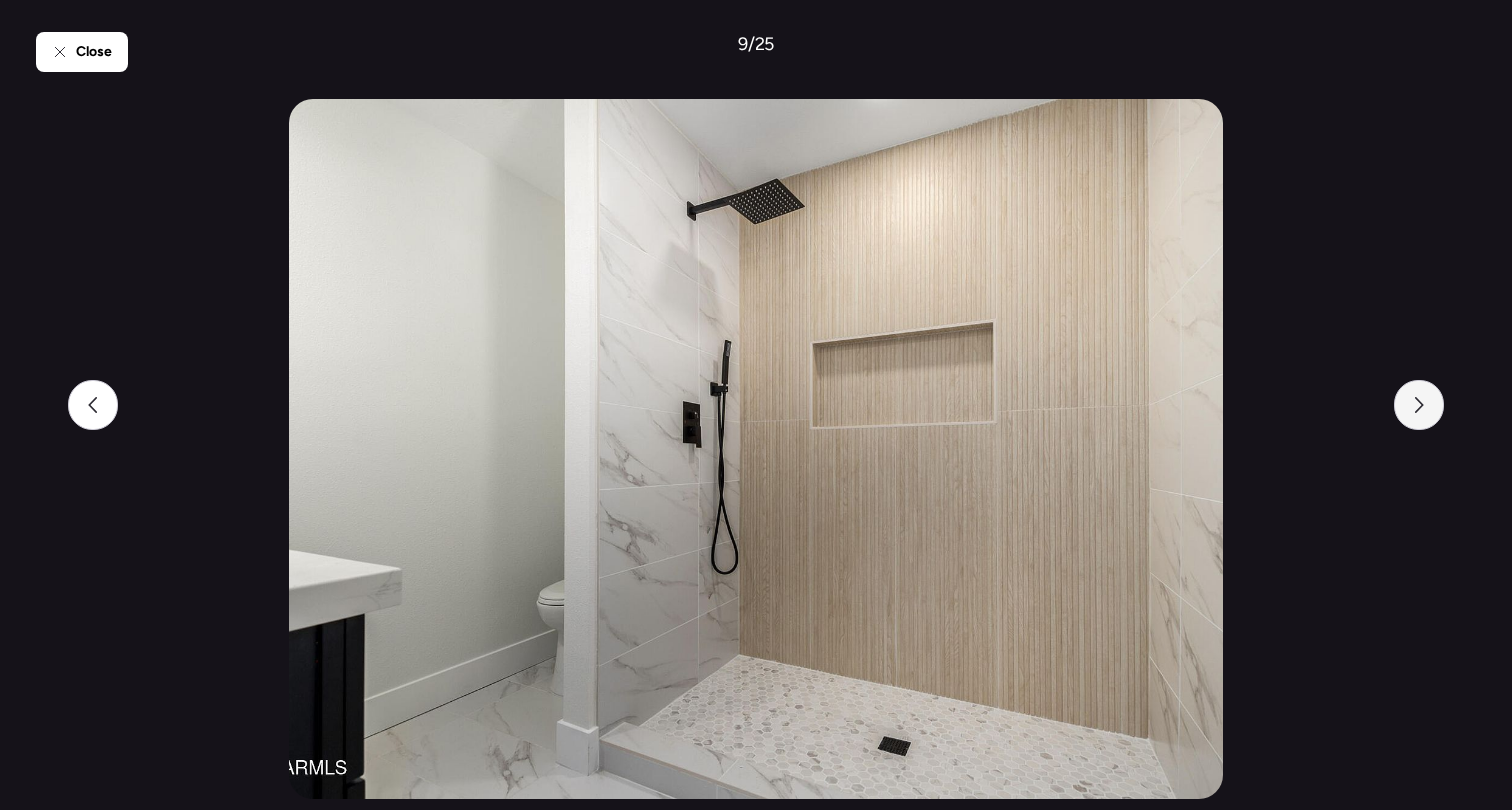 click at bounding box center [1419, 405] 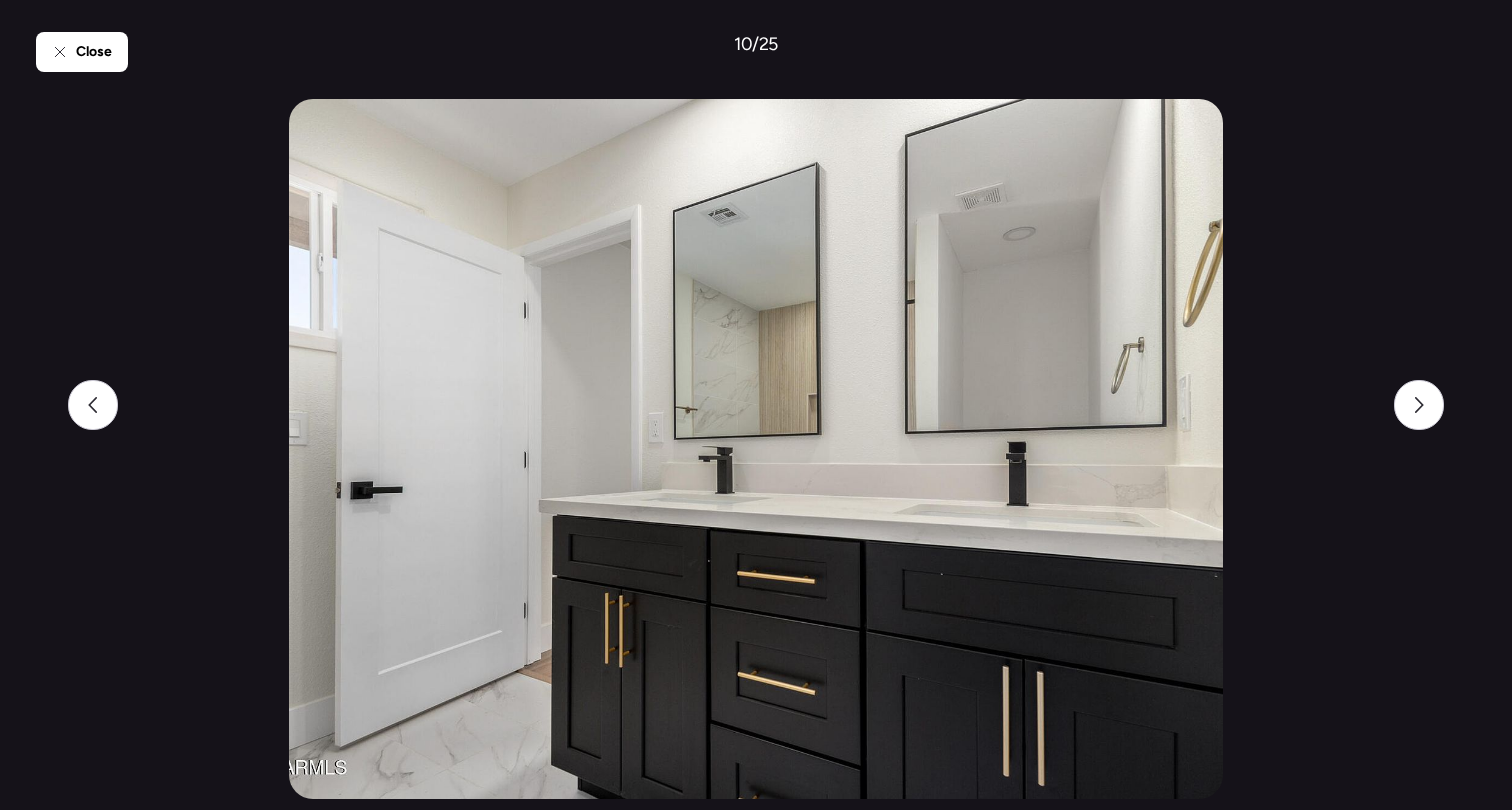 click on "Close 10  /  25" at bounding box center (756, 405) 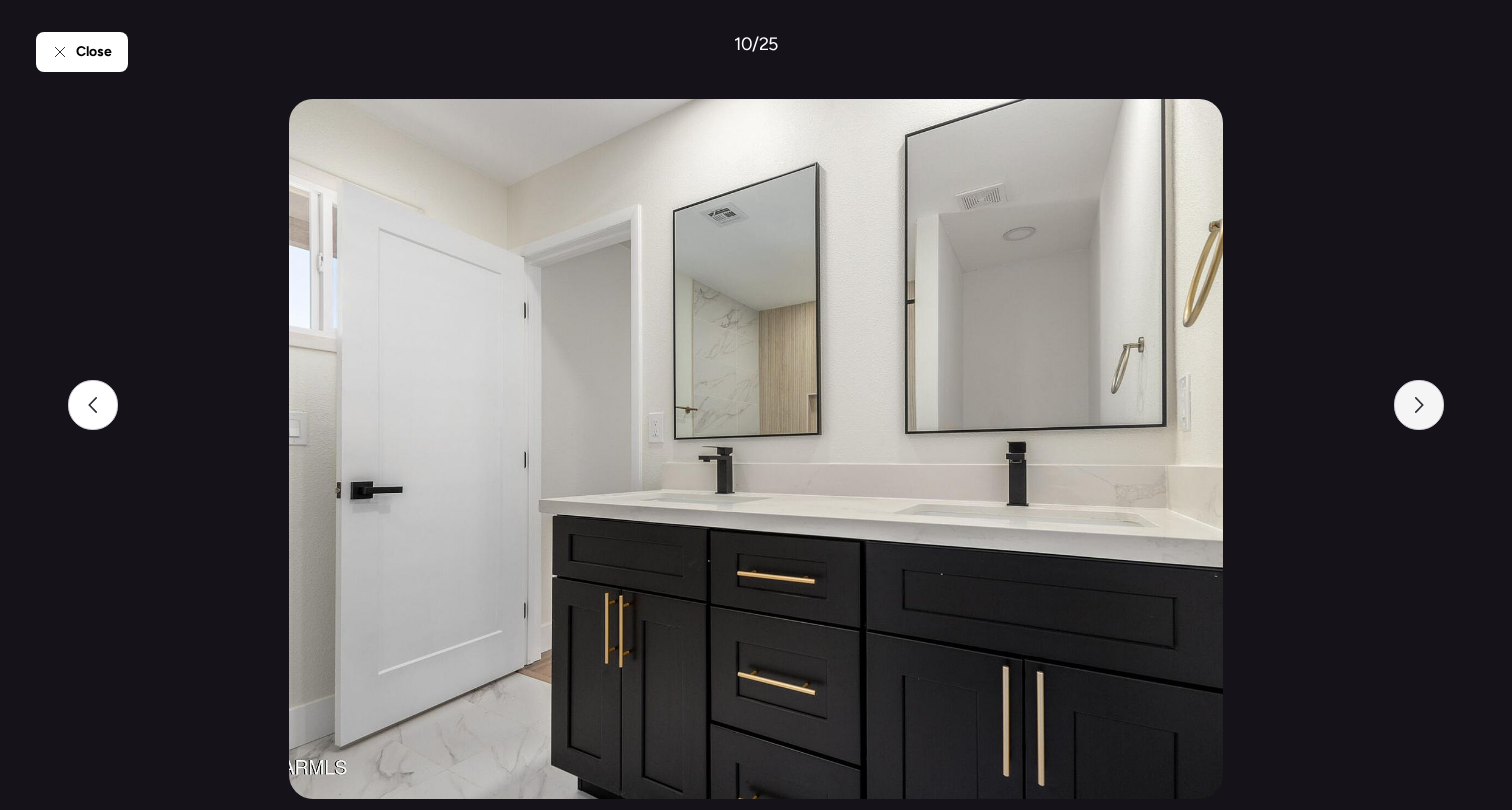click at bounding box center (1419, 405) 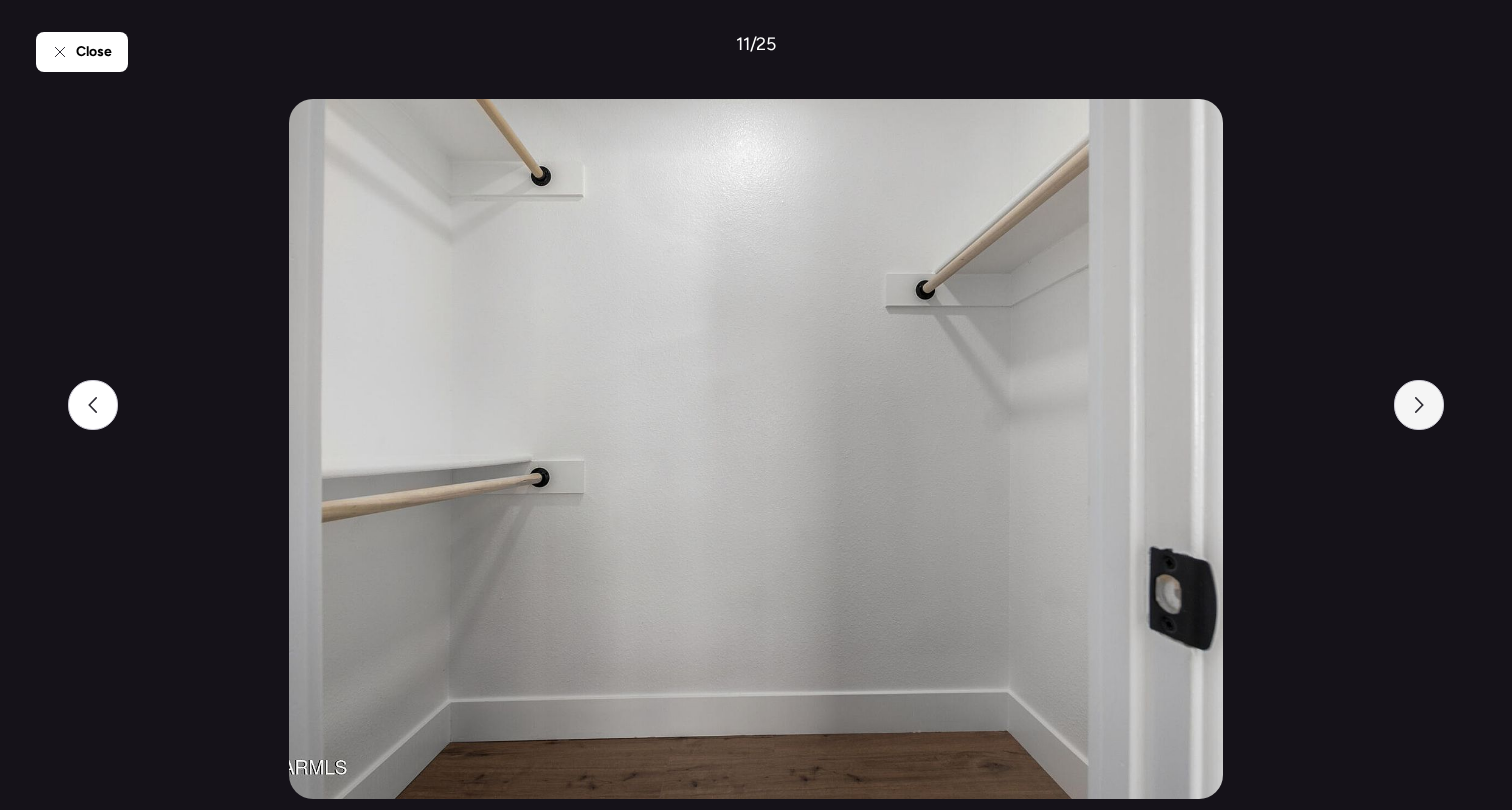 click at bounding box center (1419, 405) 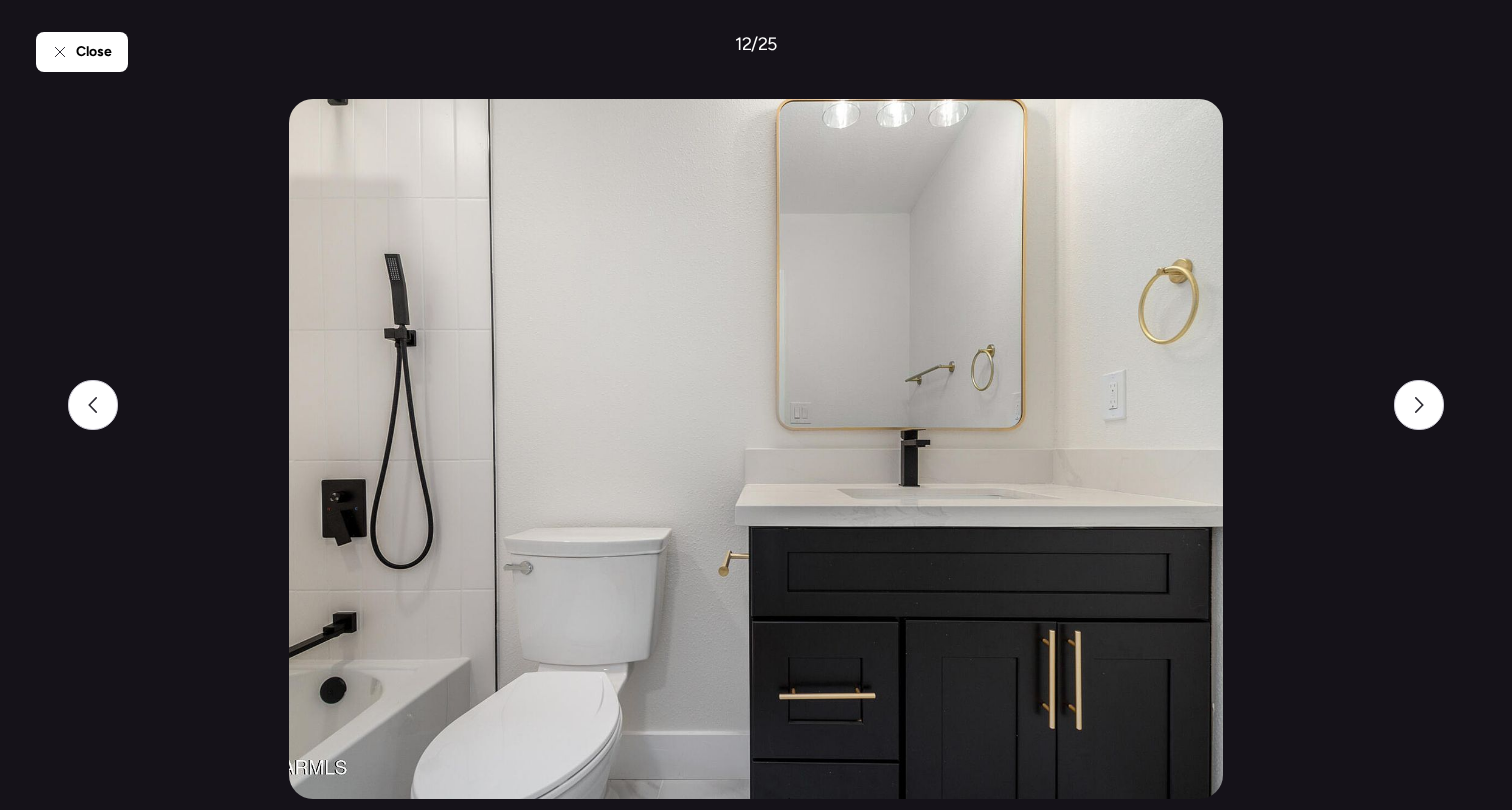 click on "Close 12  /  25" at bounding box center [756, 405] 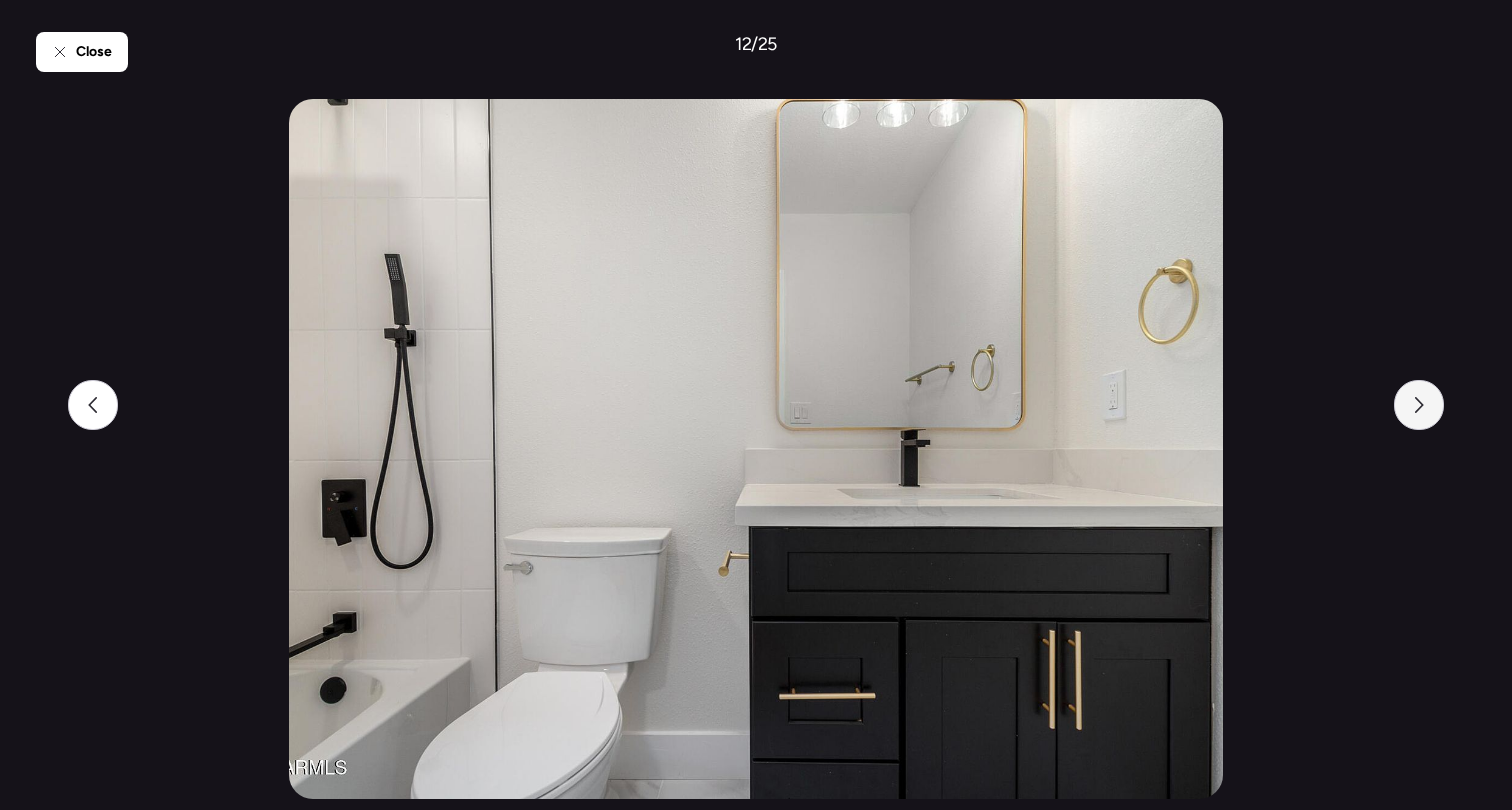 click 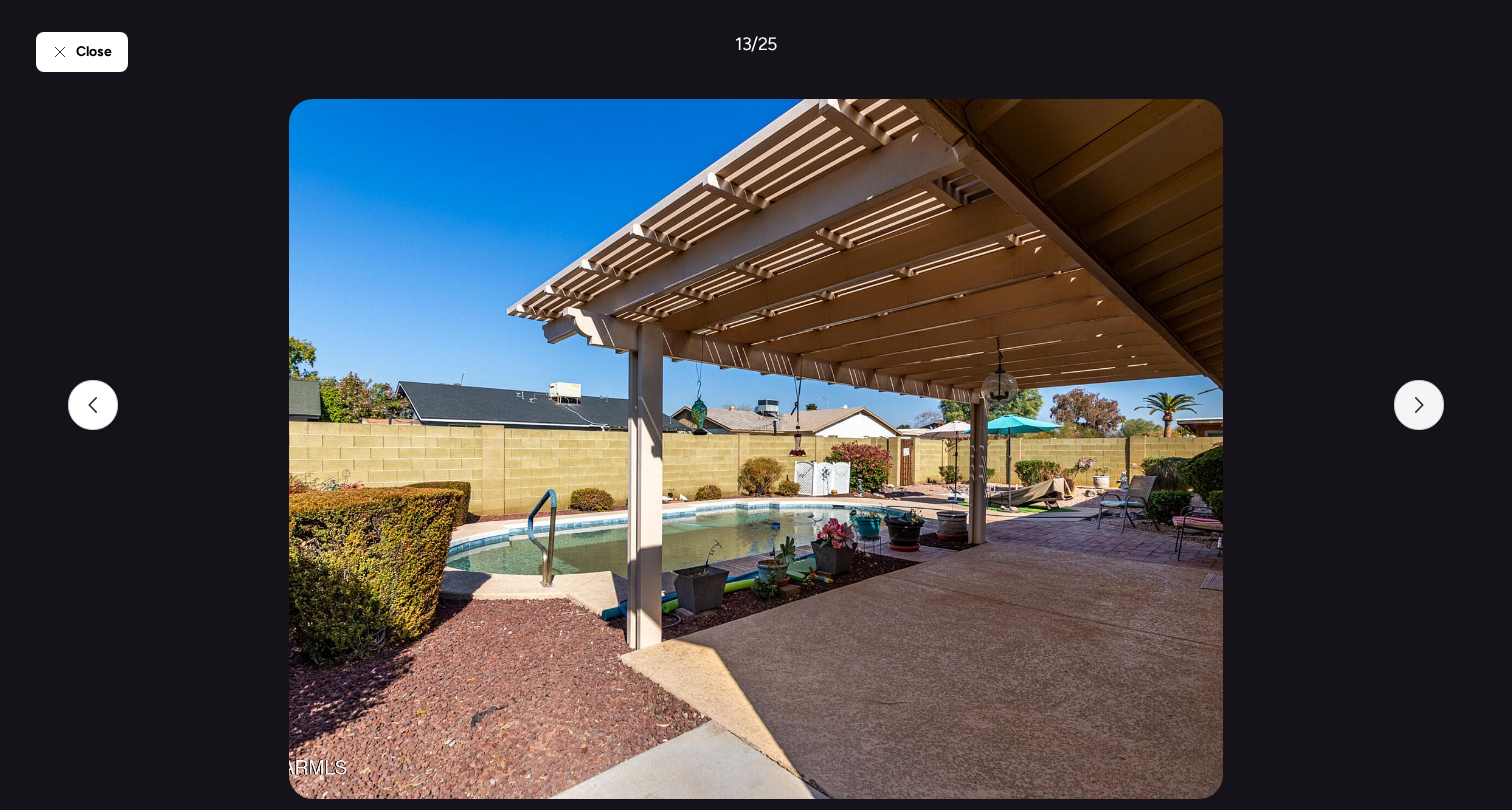 click 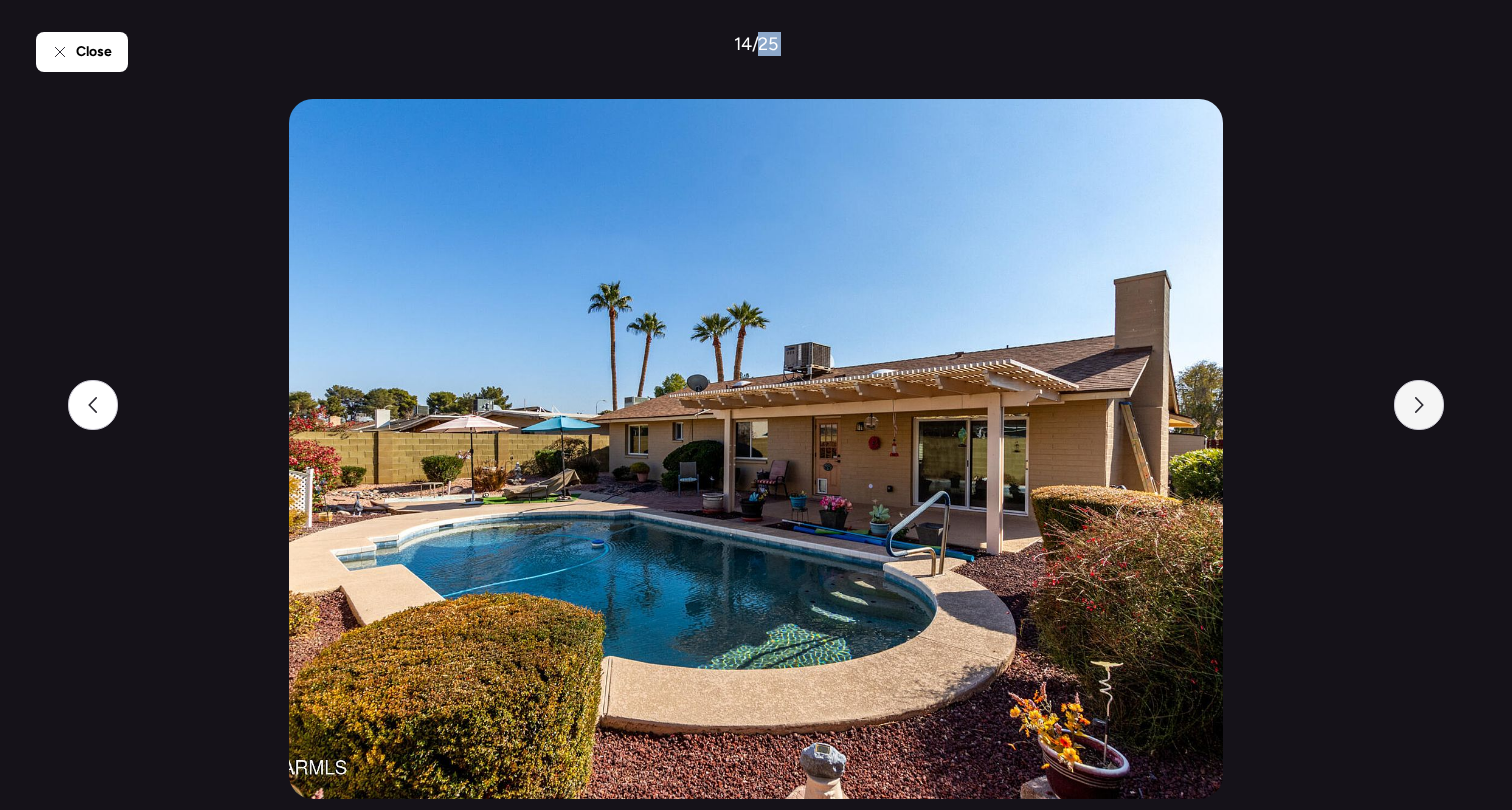 click 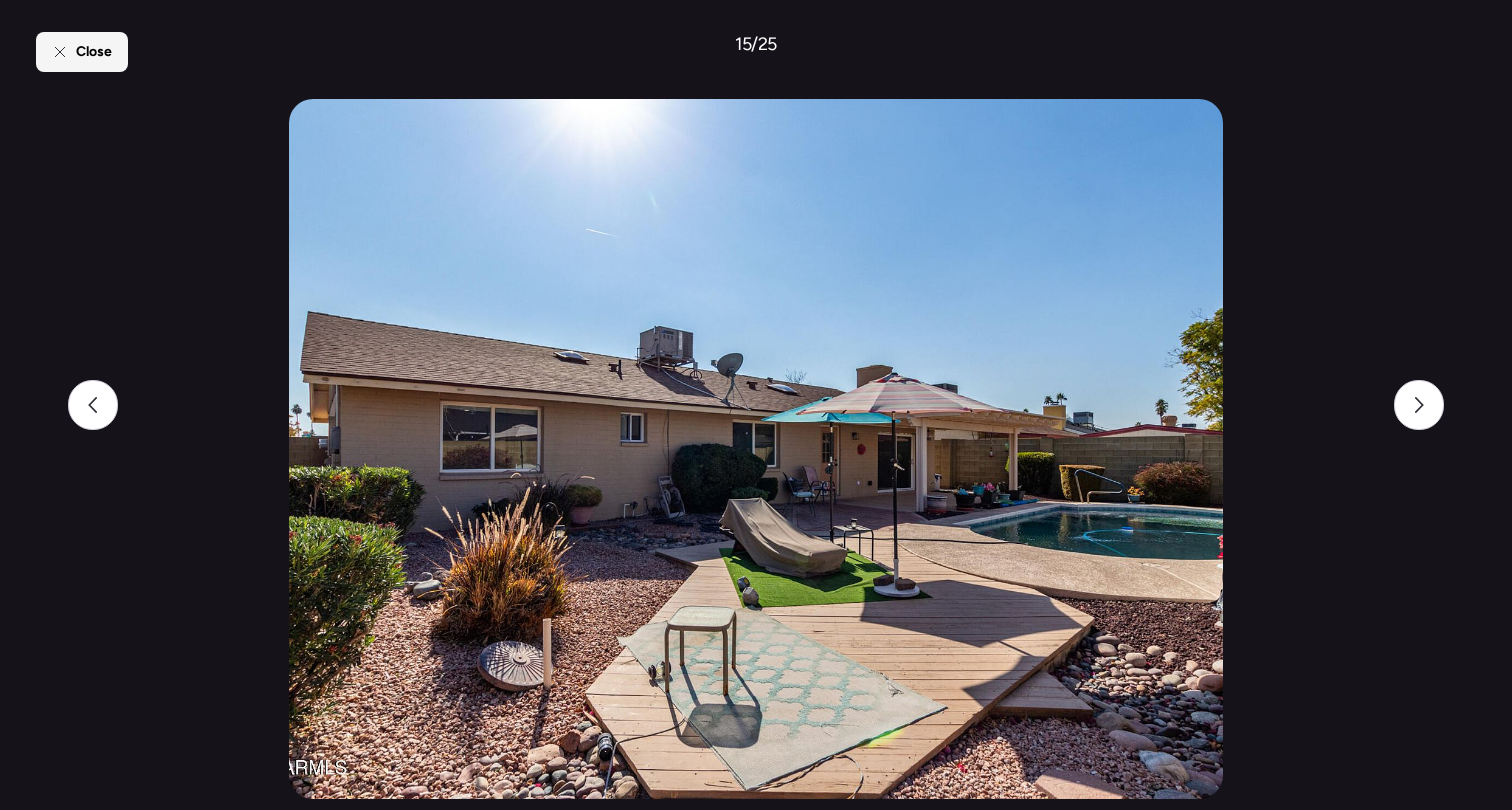 click on "Close" at bounding box center (82, 52) 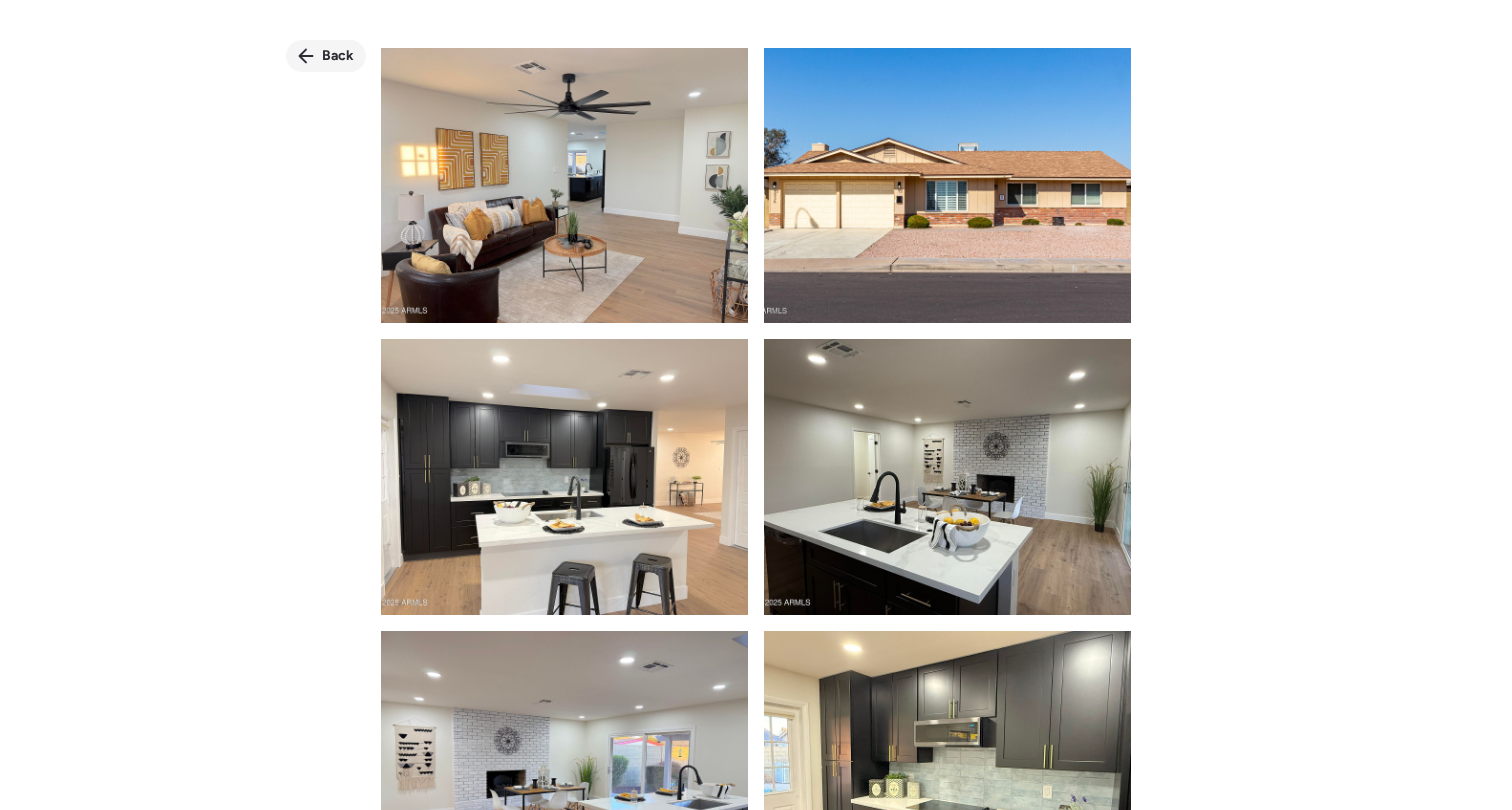 click on "Back" at bounding box center [326, 56] 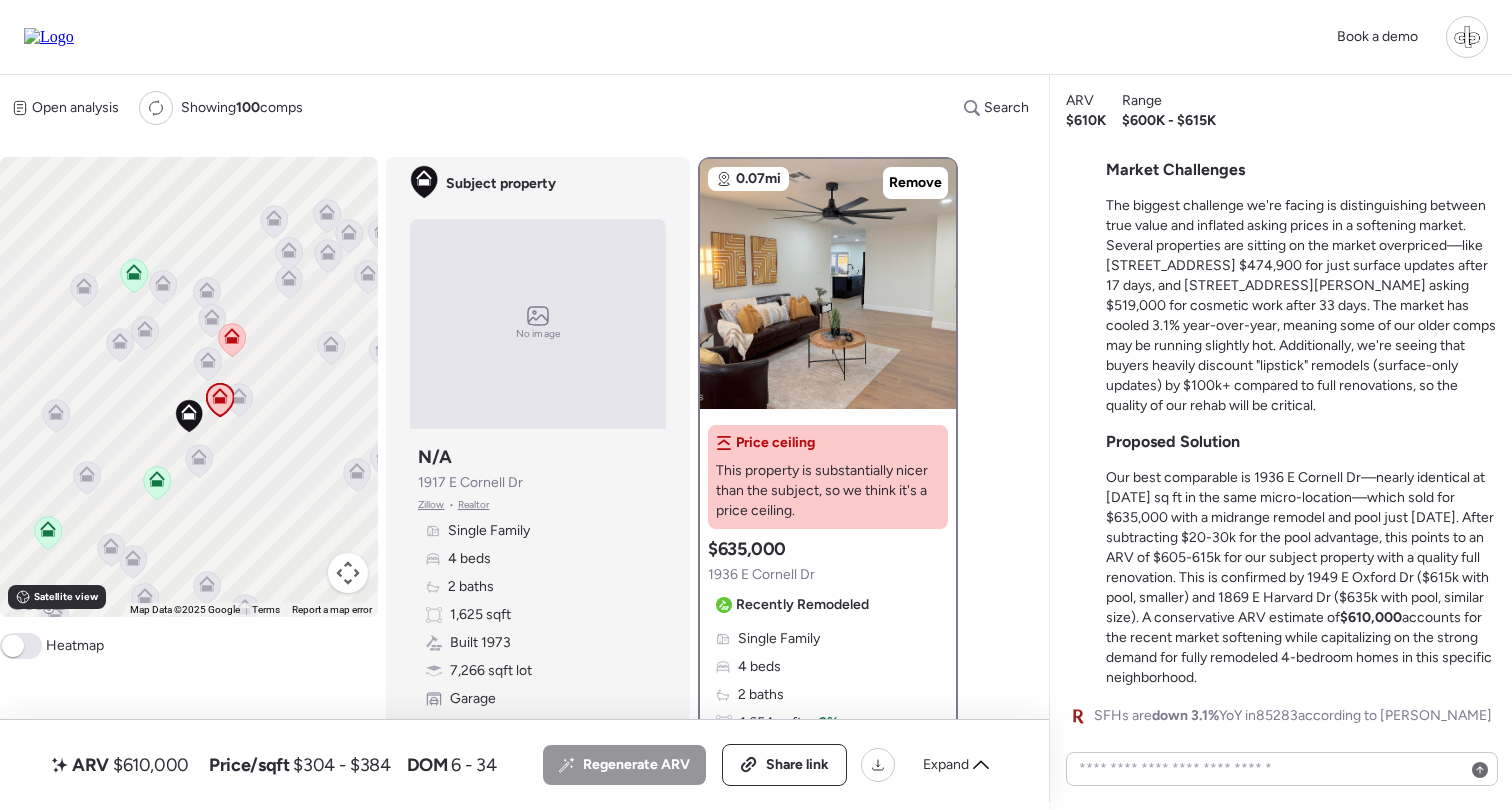 click on "Price ceiling This property is substantially nicer than the subject, so we think it's a price ceiling. Suggested comp $635,000 1936 E Cornell Dr Recently Remodeled Single Family 4 beds 2 baths 1,654 sqft + 2% Built 1973 7,353 sqft lot + 1% Garage Pool Sold   88 days ago Sold Flip Flip Property was flipped, specifically remodeled for re-sale. 6 days until pending Jan 27, 2025 Listed $677,777 Mar 27, 2025 Last price change $639,999 6 days until pending 65 total days on market Apr 02, 2025 Pending $639,999 May 02, 2025 Sold $635,000 -6.3% below initial list price" at bounding box center [828, 687] 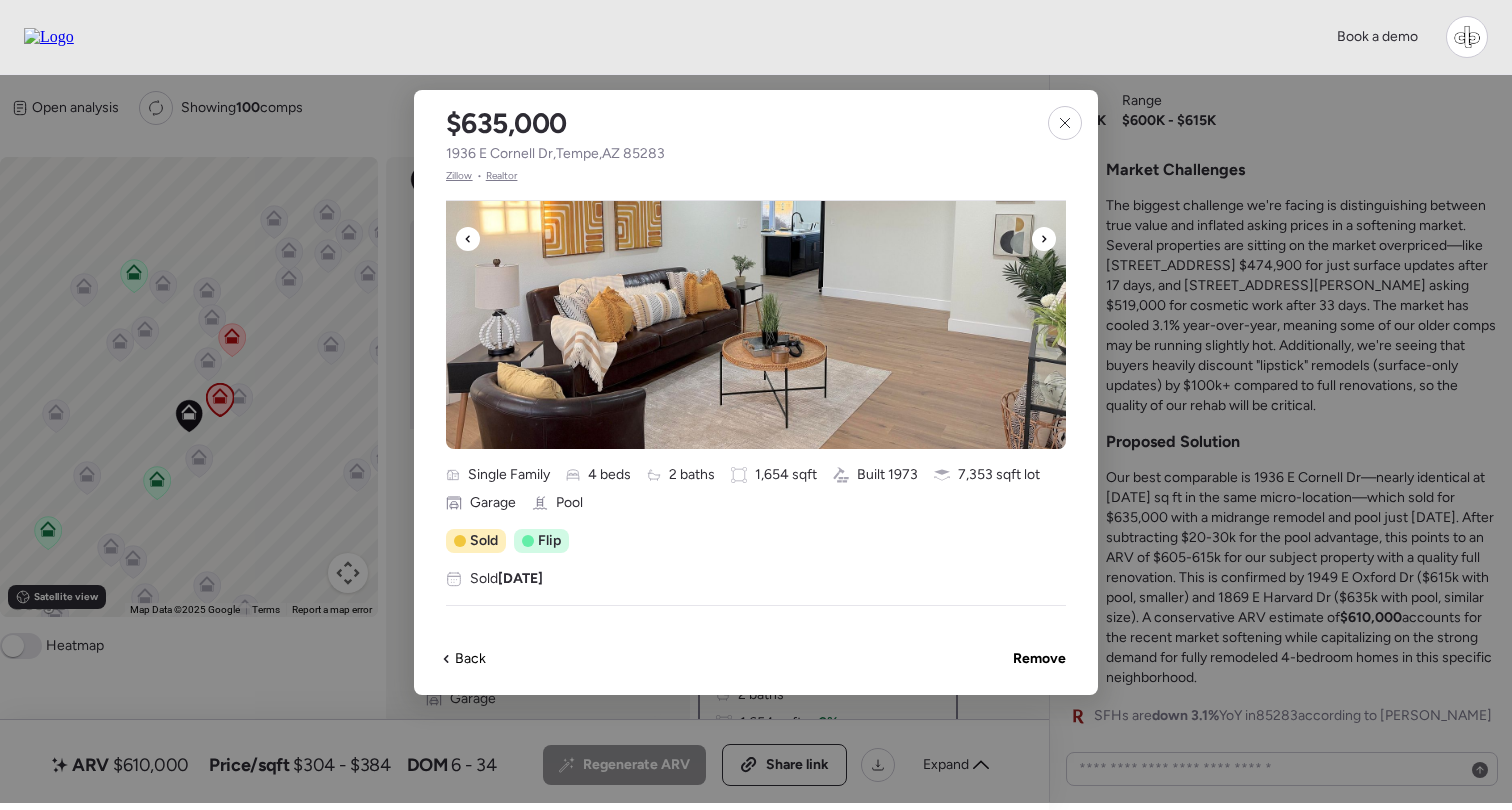 scroll, scrollTop: 369, scrollLeft: 0, axis: vertical 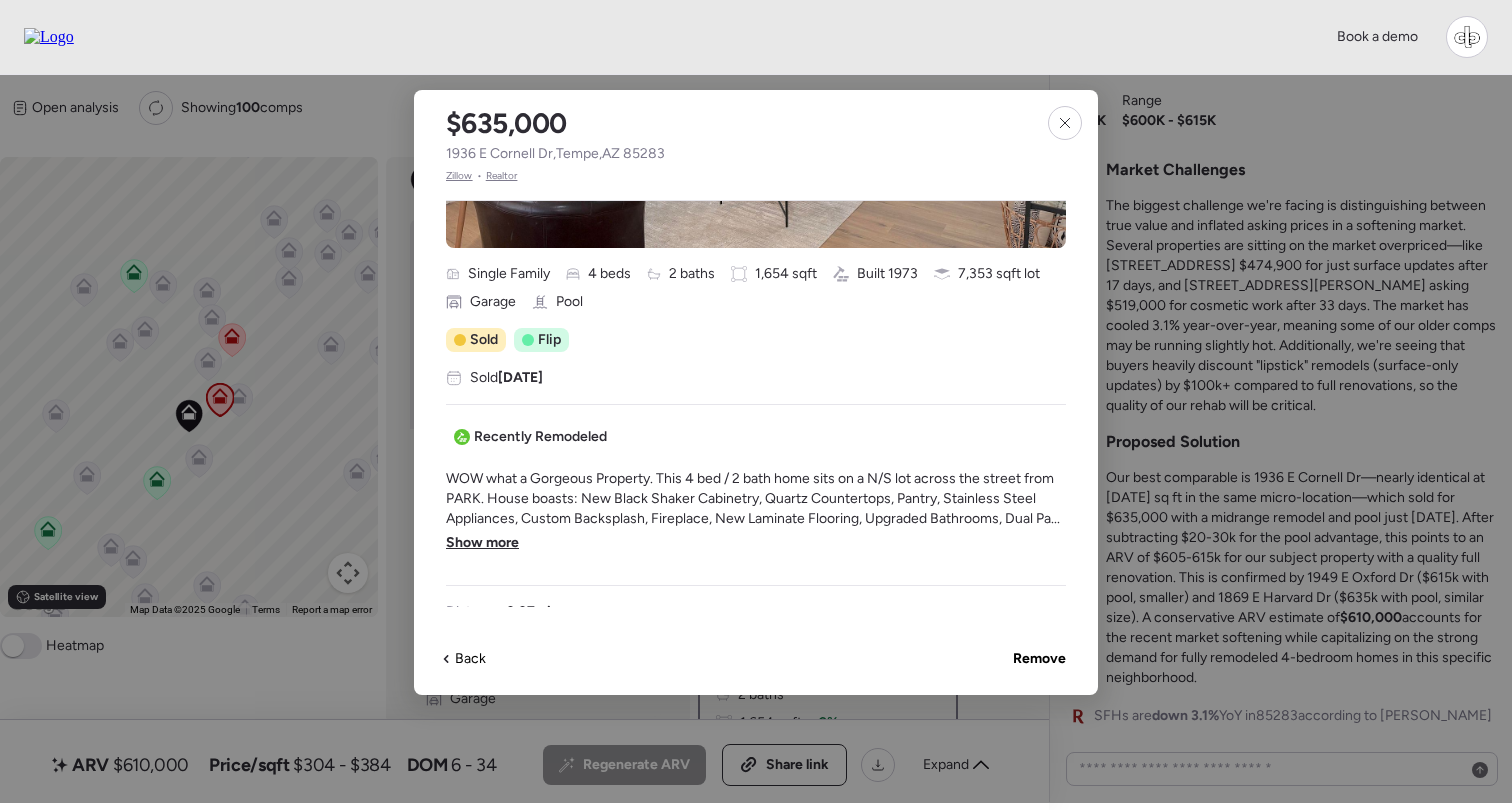 click on "WOW what a Gorgeous Property. This 4 bed / 2 bath home sits on a N/S lot across the street from PARK. House boasts: New Black Shaker Cabinetry, Quartz Countertops, Pantry, Stainless Steel Appliances, Custom Backsplash, Fireplace, New Laminate Flooring, Upgraded Bathrooms, Dual Pa... Show more" at bounding box center (756, 519) 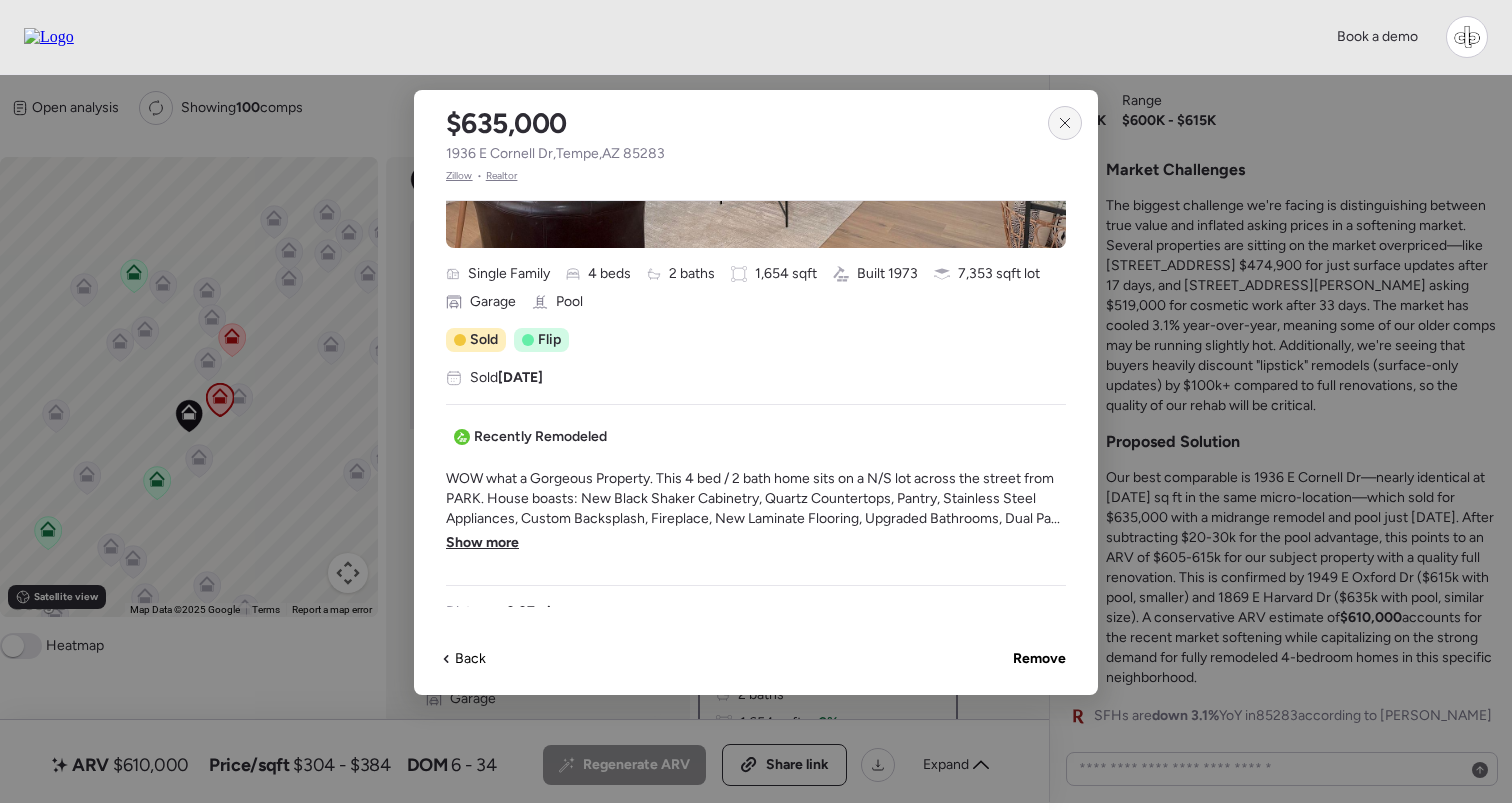 click at bounding box center (1065, 123) 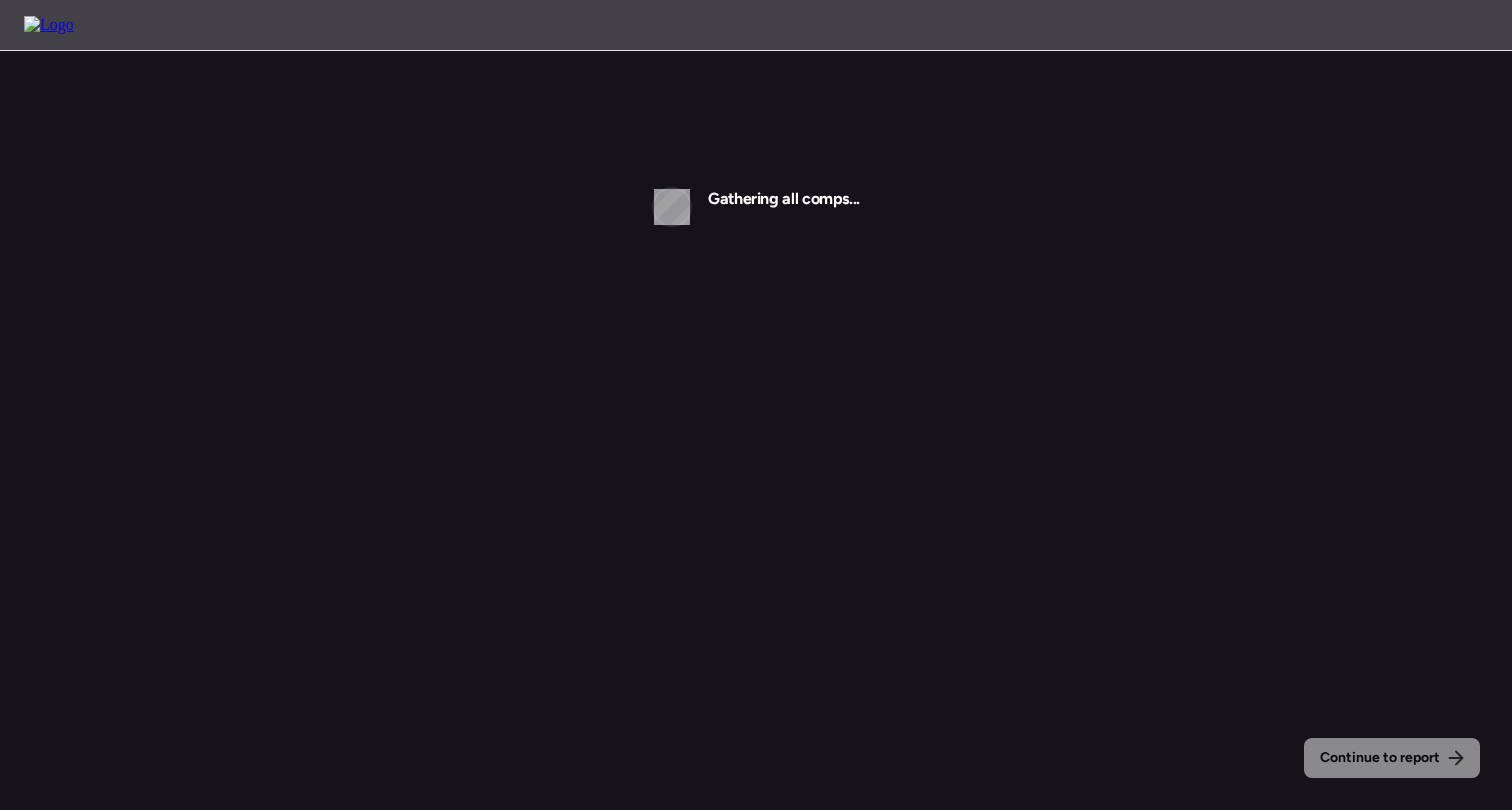 scroll, scrollTop: 0, scrollLeft: 0, axis: both 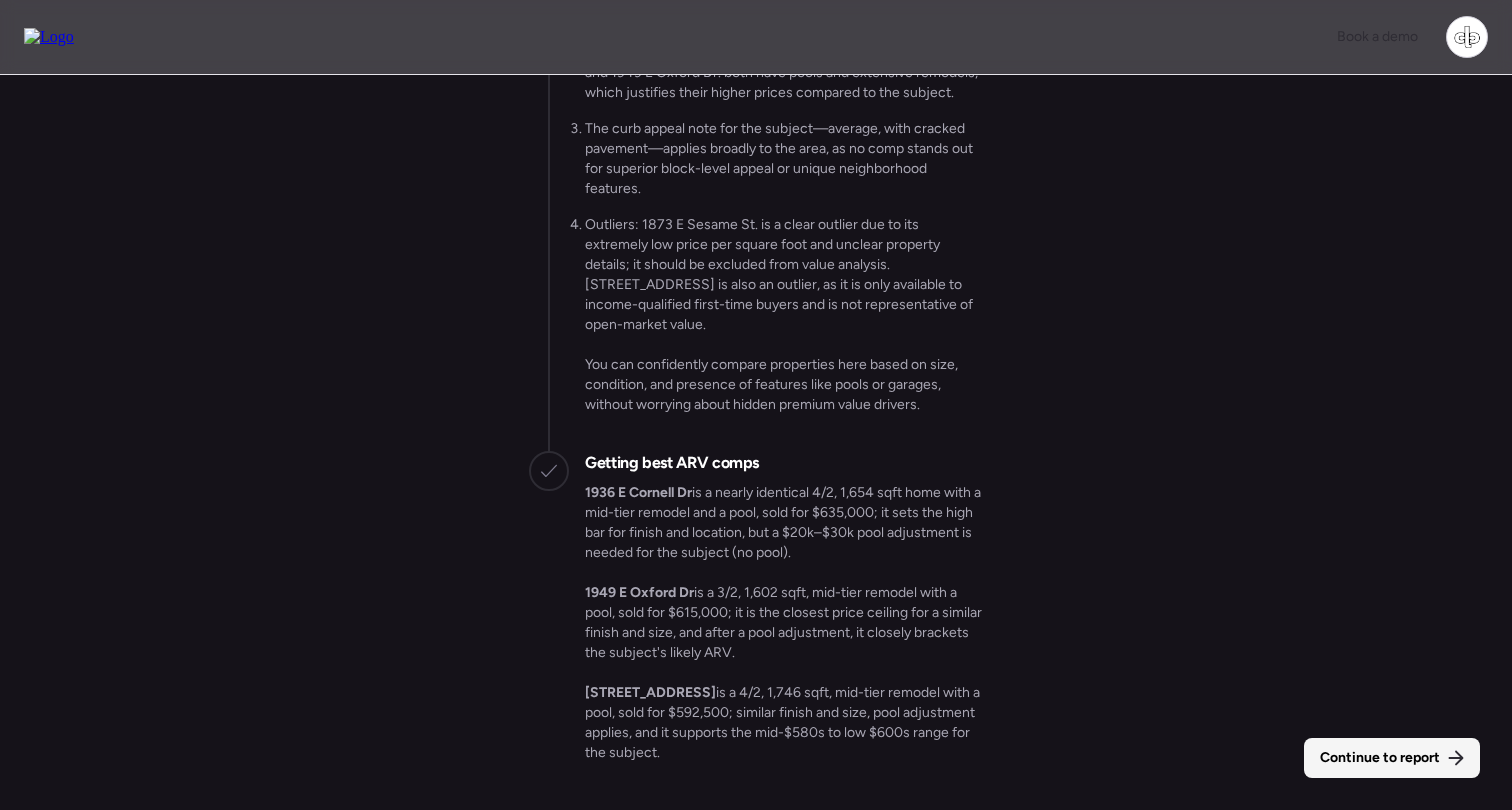 click on "Continue to report" at bounding box center (1392, 758) 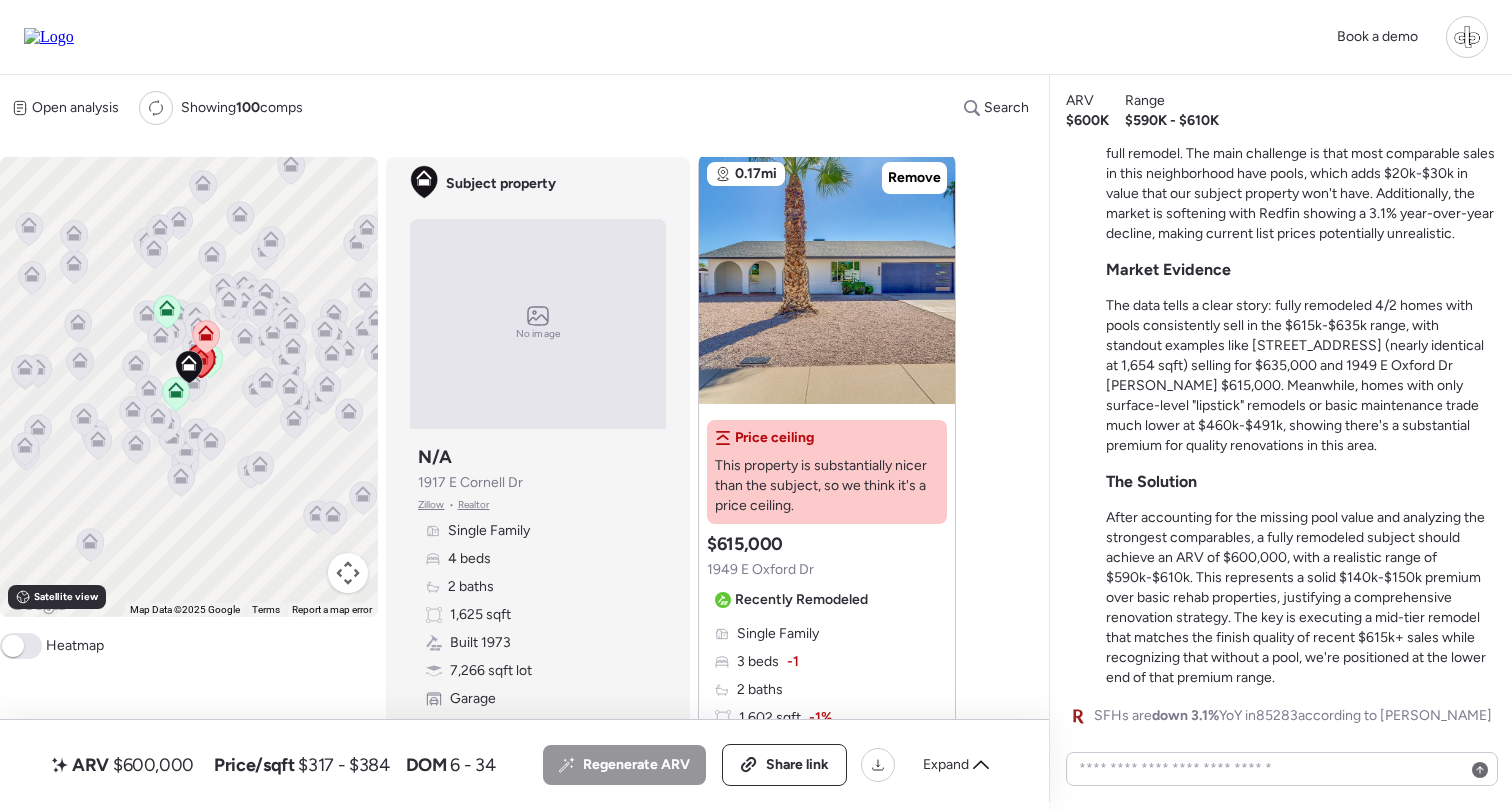 scroll, scrollTop: 1093, scrollLeft: 0, axis: vertical 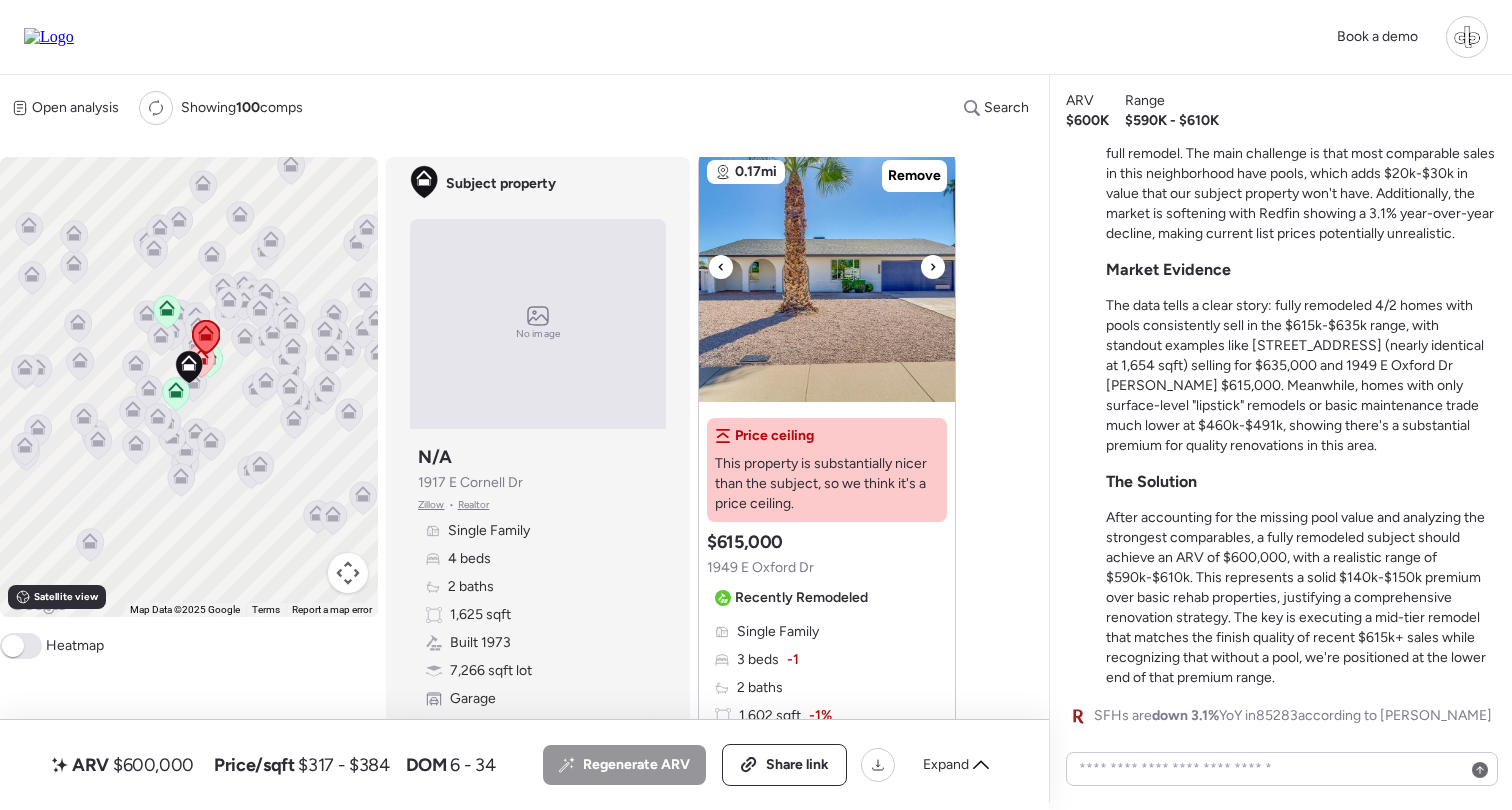 click at bounding box center [827, 277] 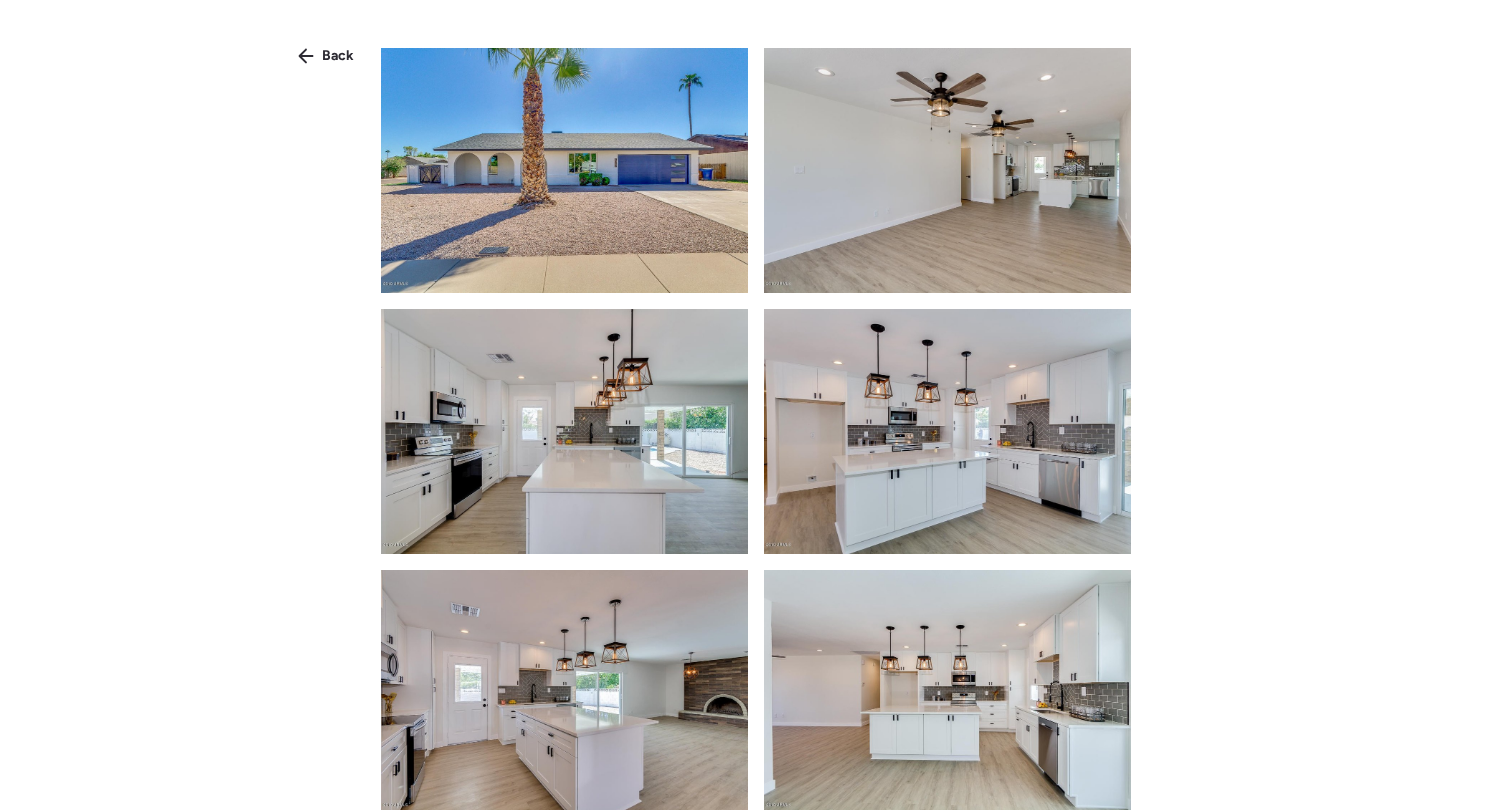 scroll, scrollTop: 0, scrollLeft: 0, axis: both 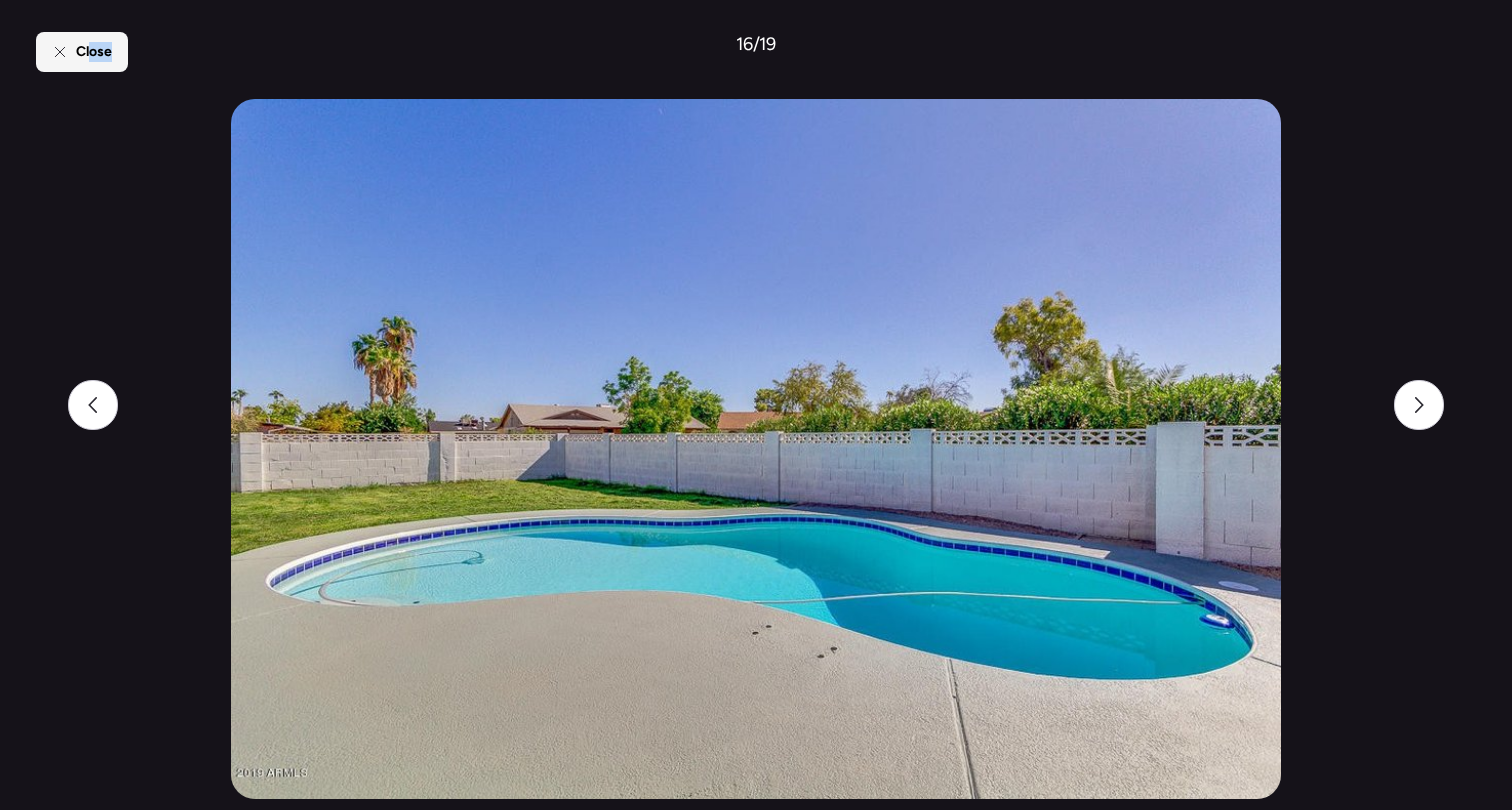 click on "Close" at bounding box center (94, 52) 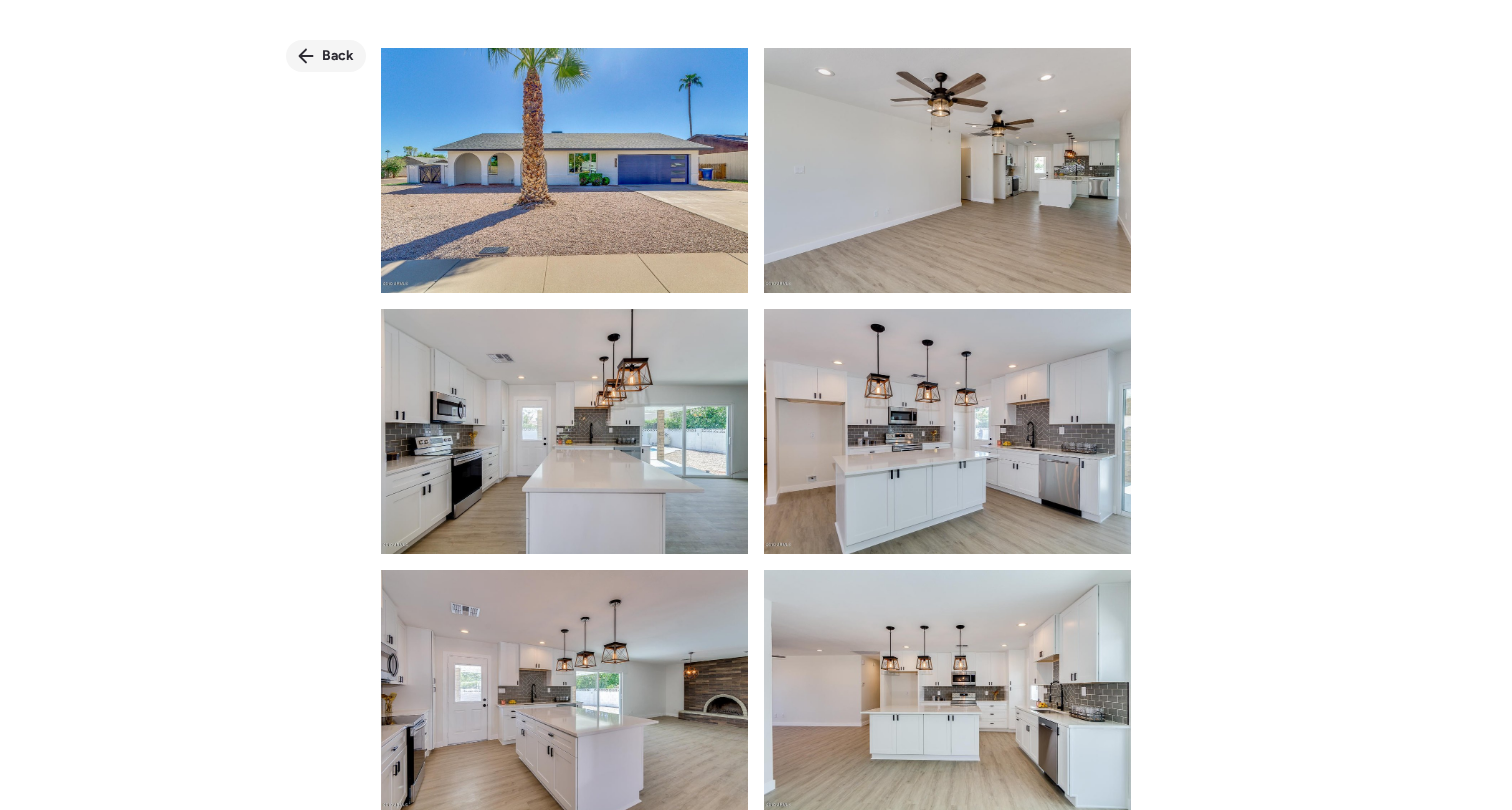 click on "Back" at bounding box center (338, 56) 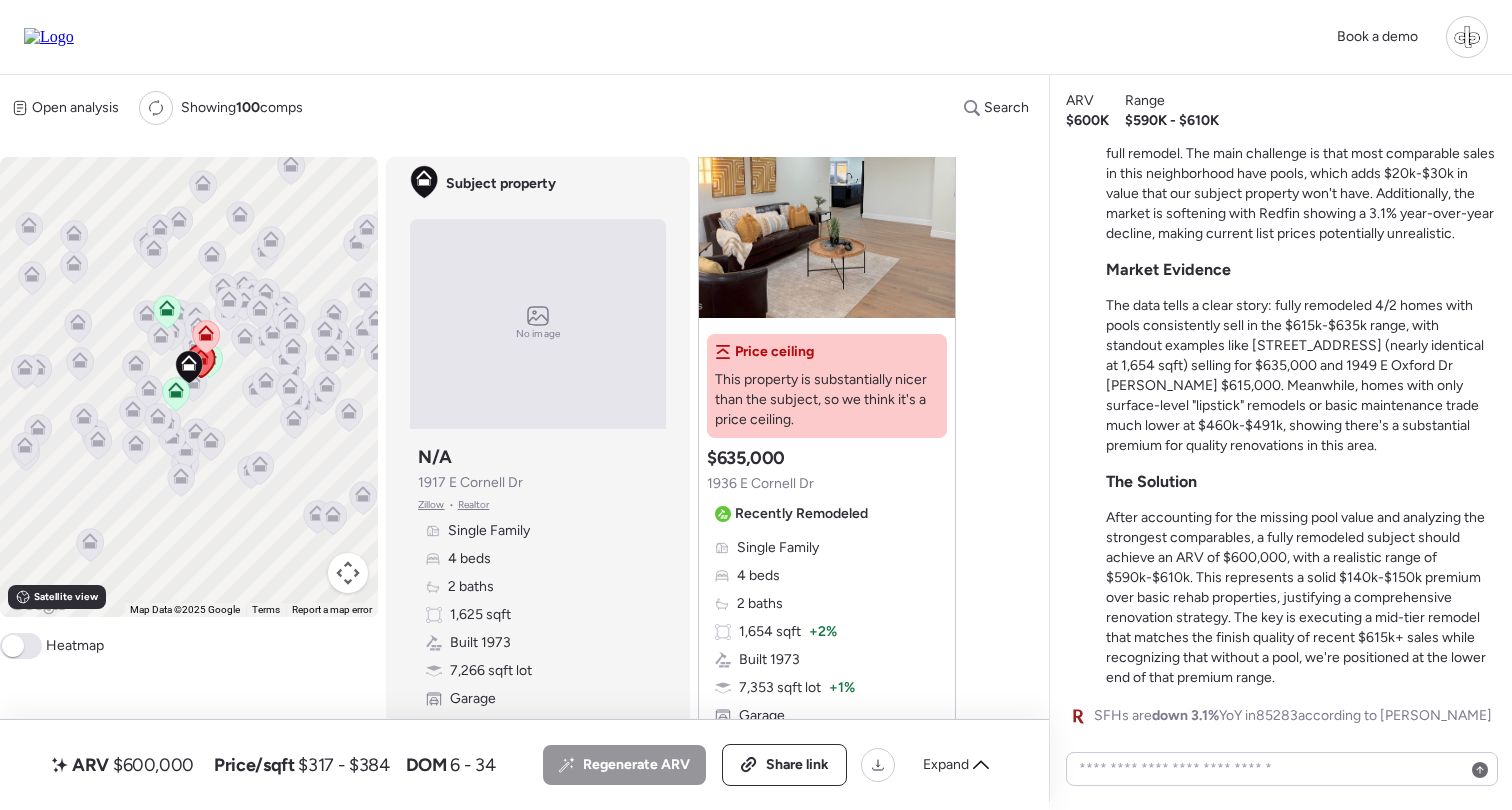 scroll, scrollTop: 147, scrollLeft: 0, axis: vertical 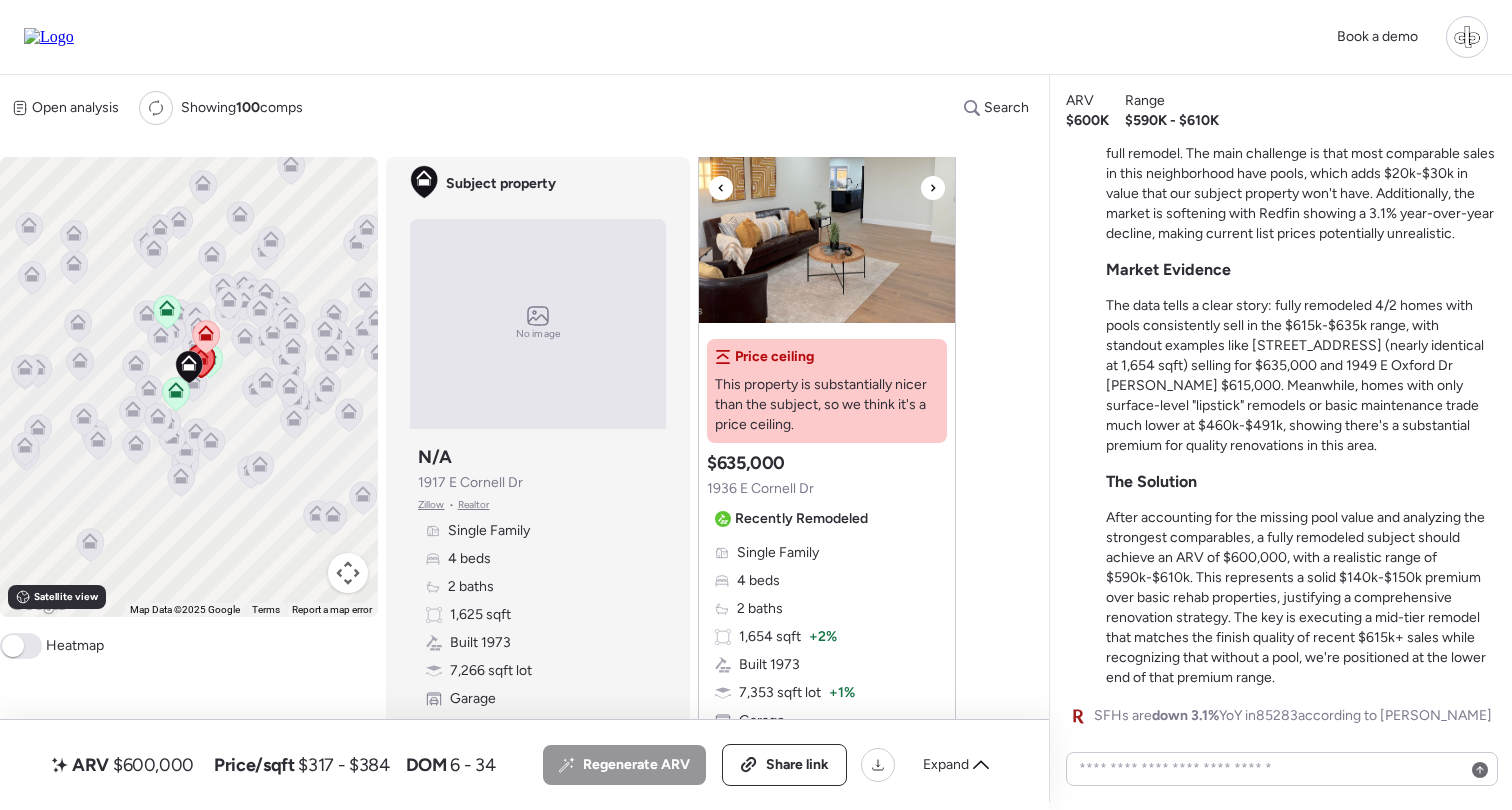 click at bounding box center [827, 198] 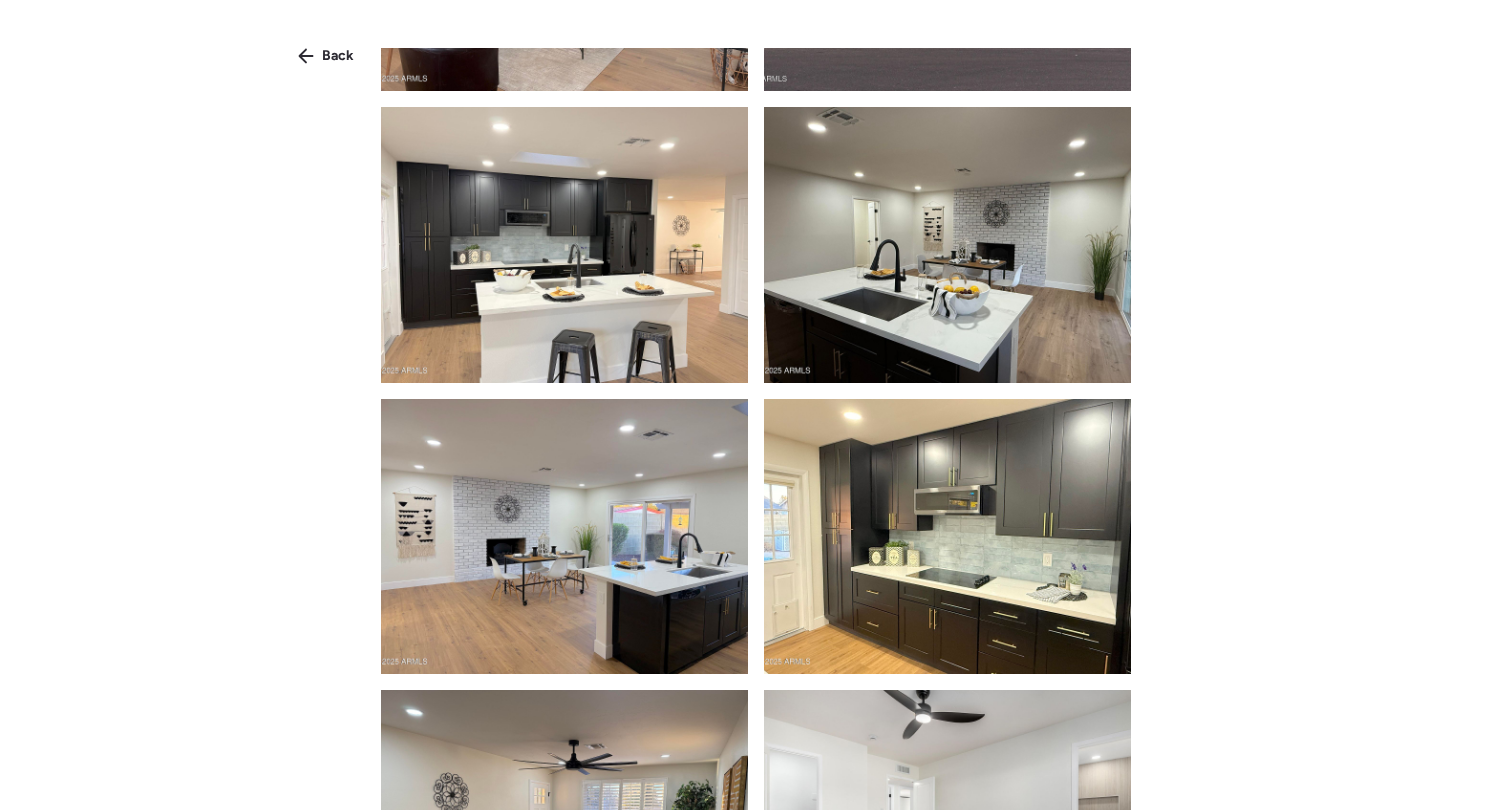 scroll, scrollTop: 517, scrollLeft: 0, axis: vertical 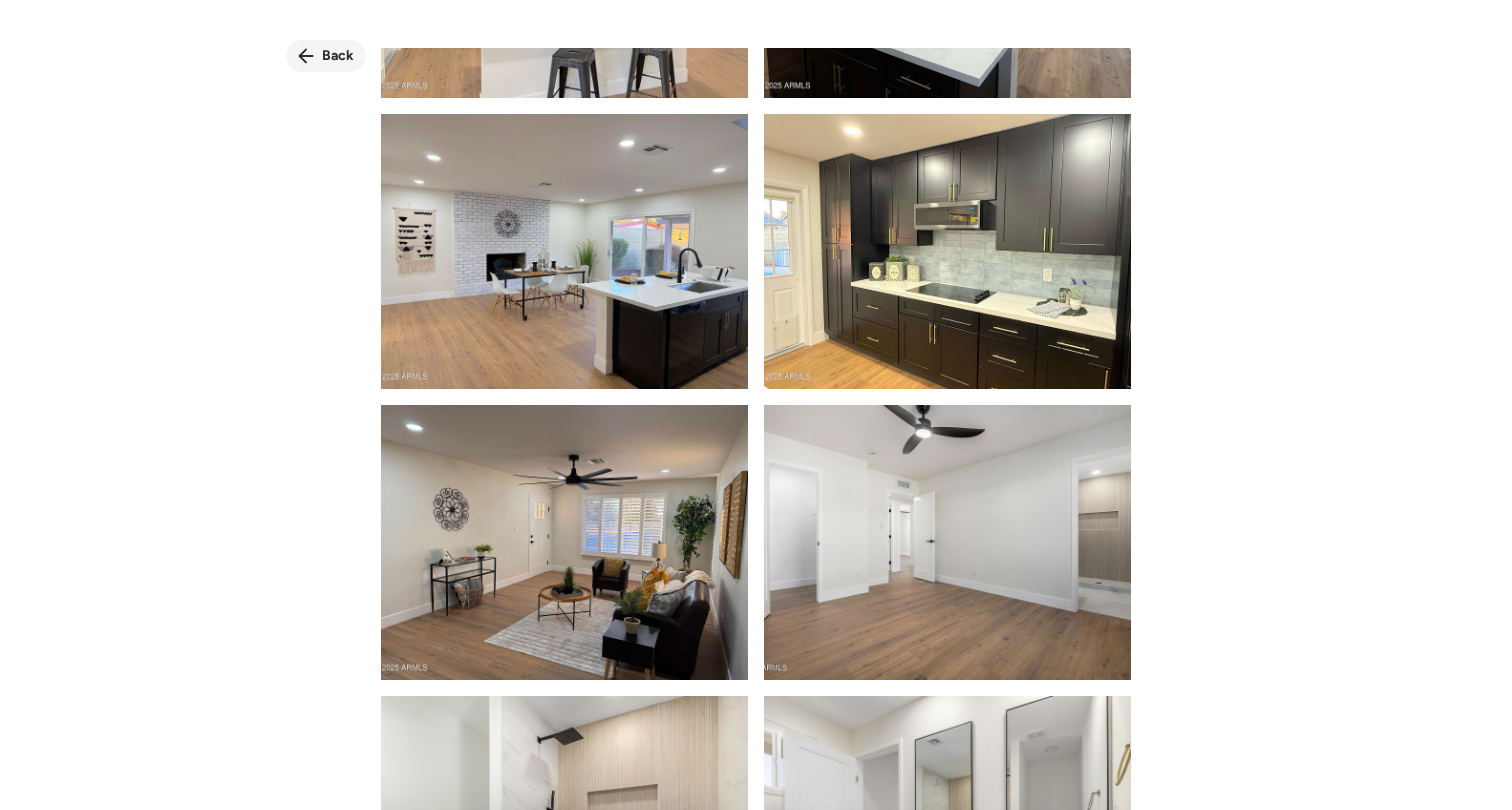 click on "Back" at bounding box center [338, 56] 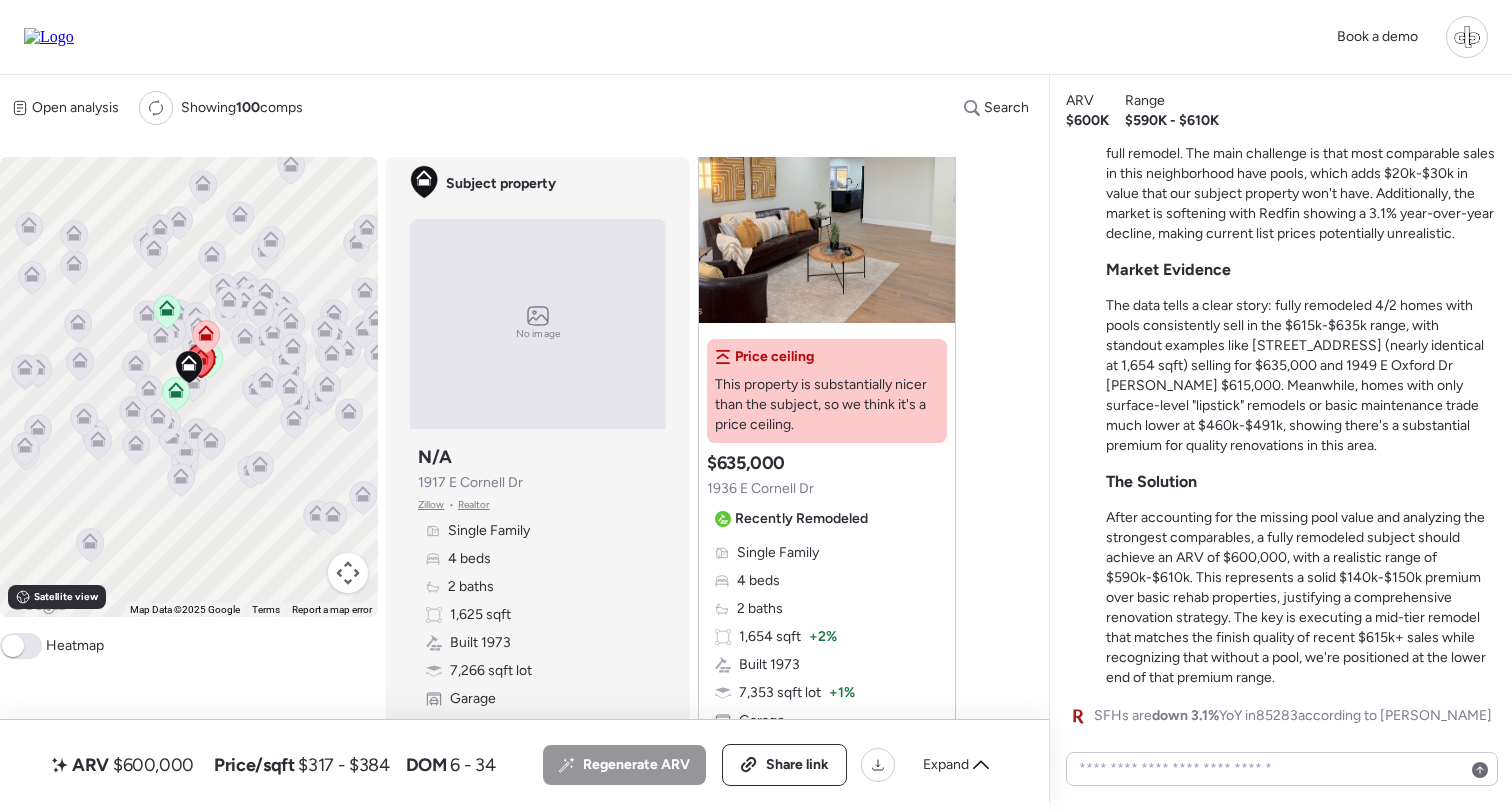 click on "Single Family 4 beds 2 baths 1,654 sqft + 2% Built 1973 7,353 sqft lot + 1% Garage Pool Sold   88 days ago" at bounding box center (827, 665) 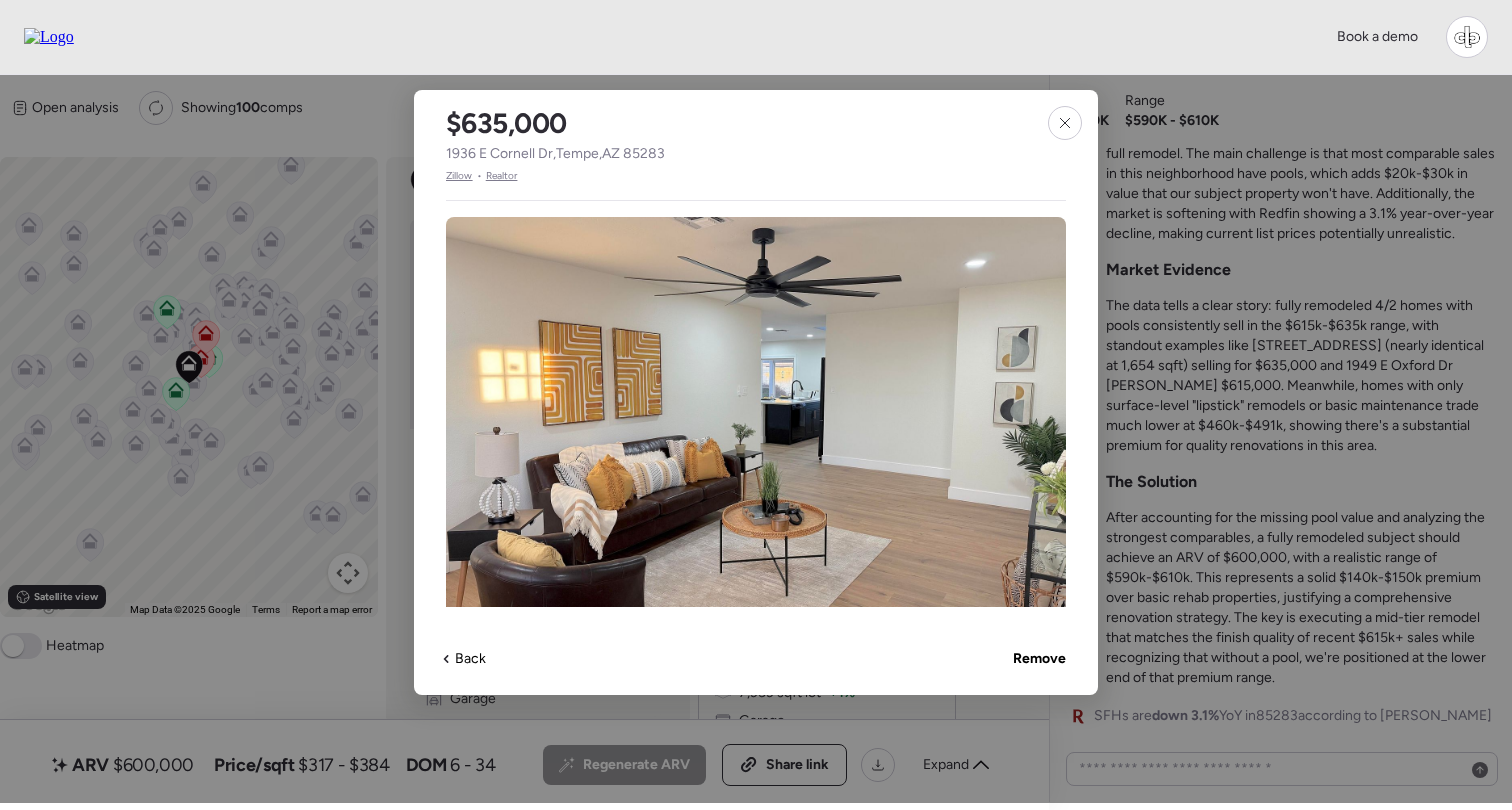 click on "Zillow" at bounding box center (459, 176) 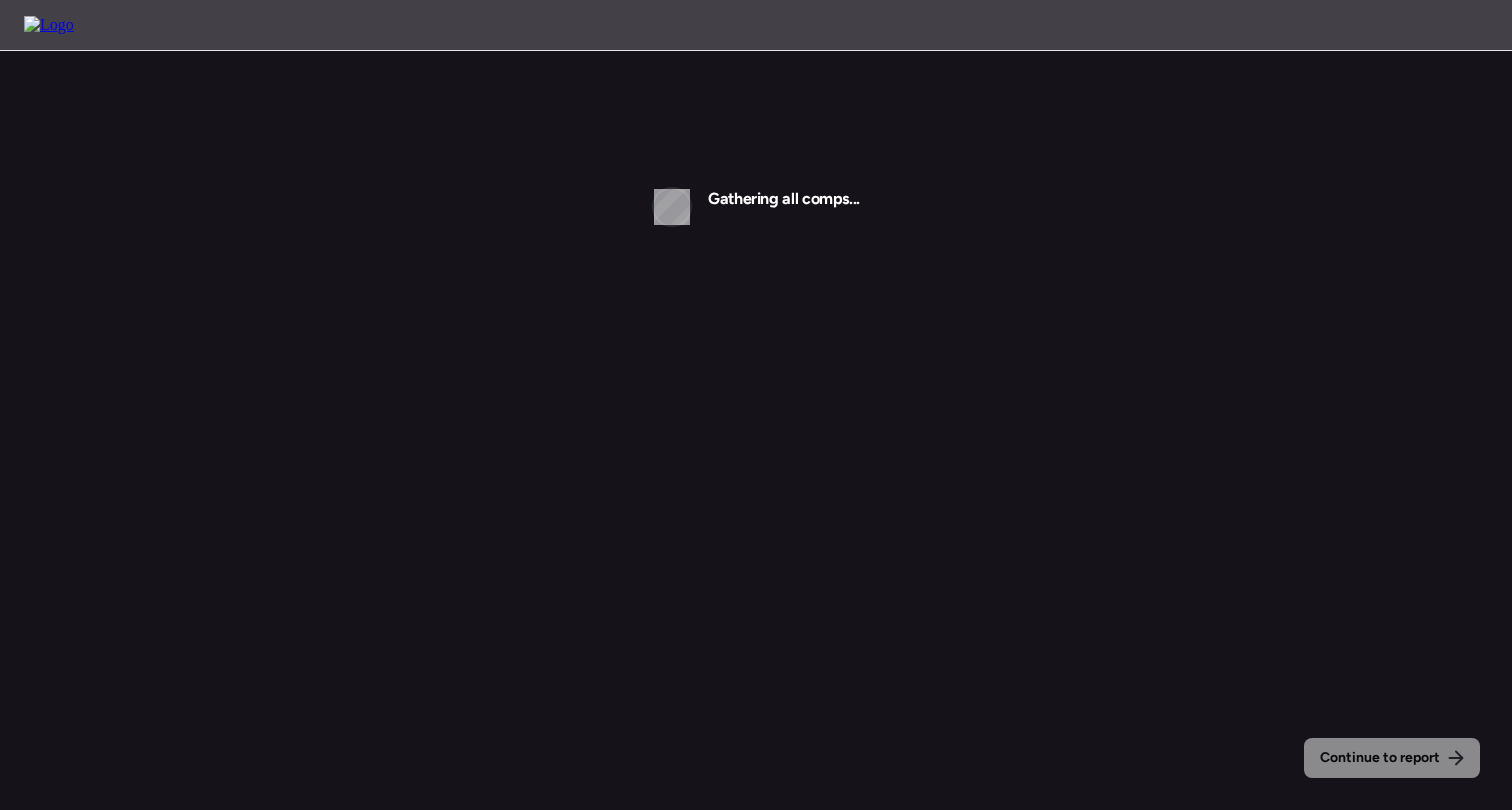 scroll, scrollTop: 0, scrollLeft: 0, axis: both 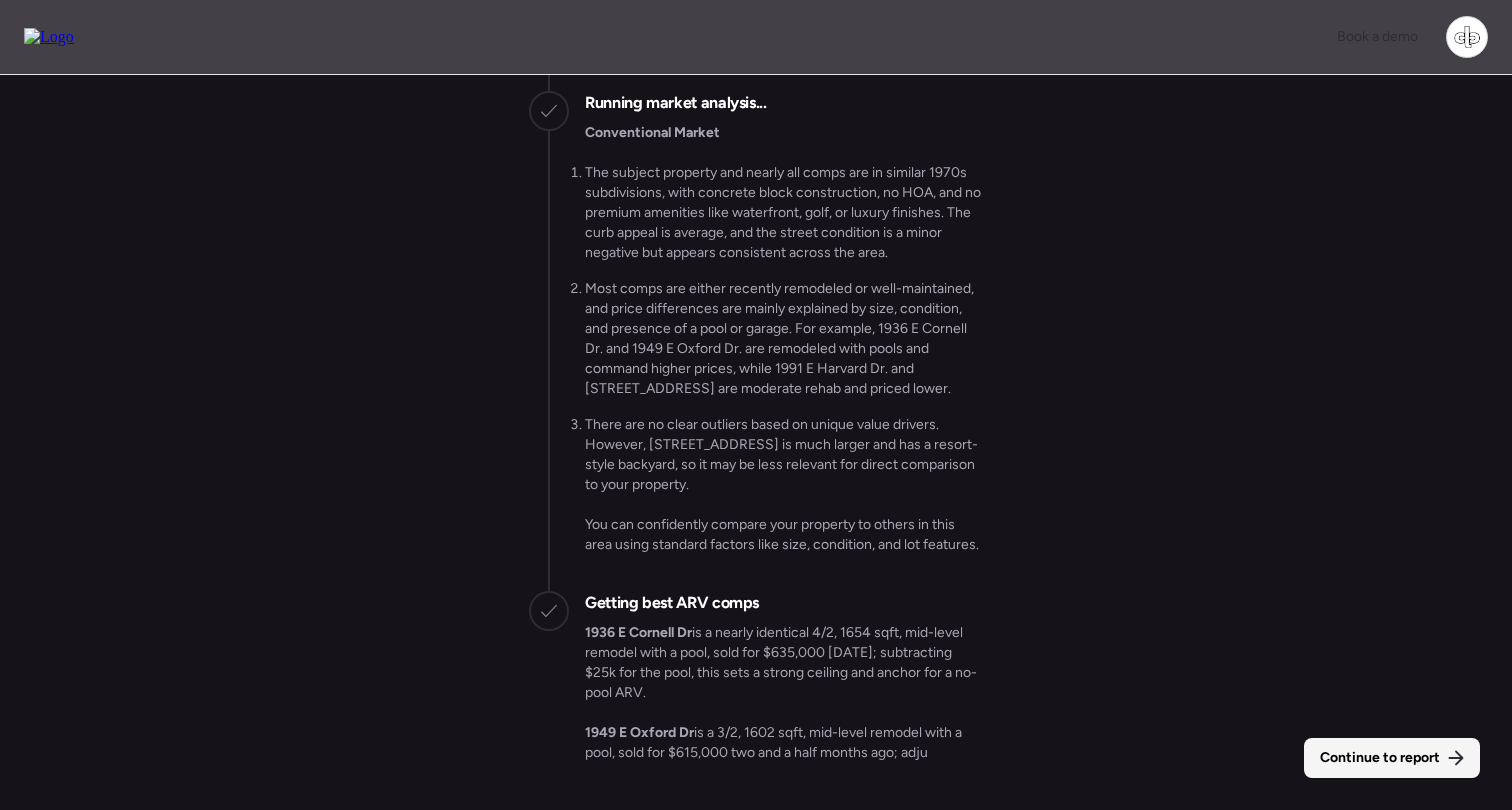 click on "Continue to report" at bounding box center [1380, 758] 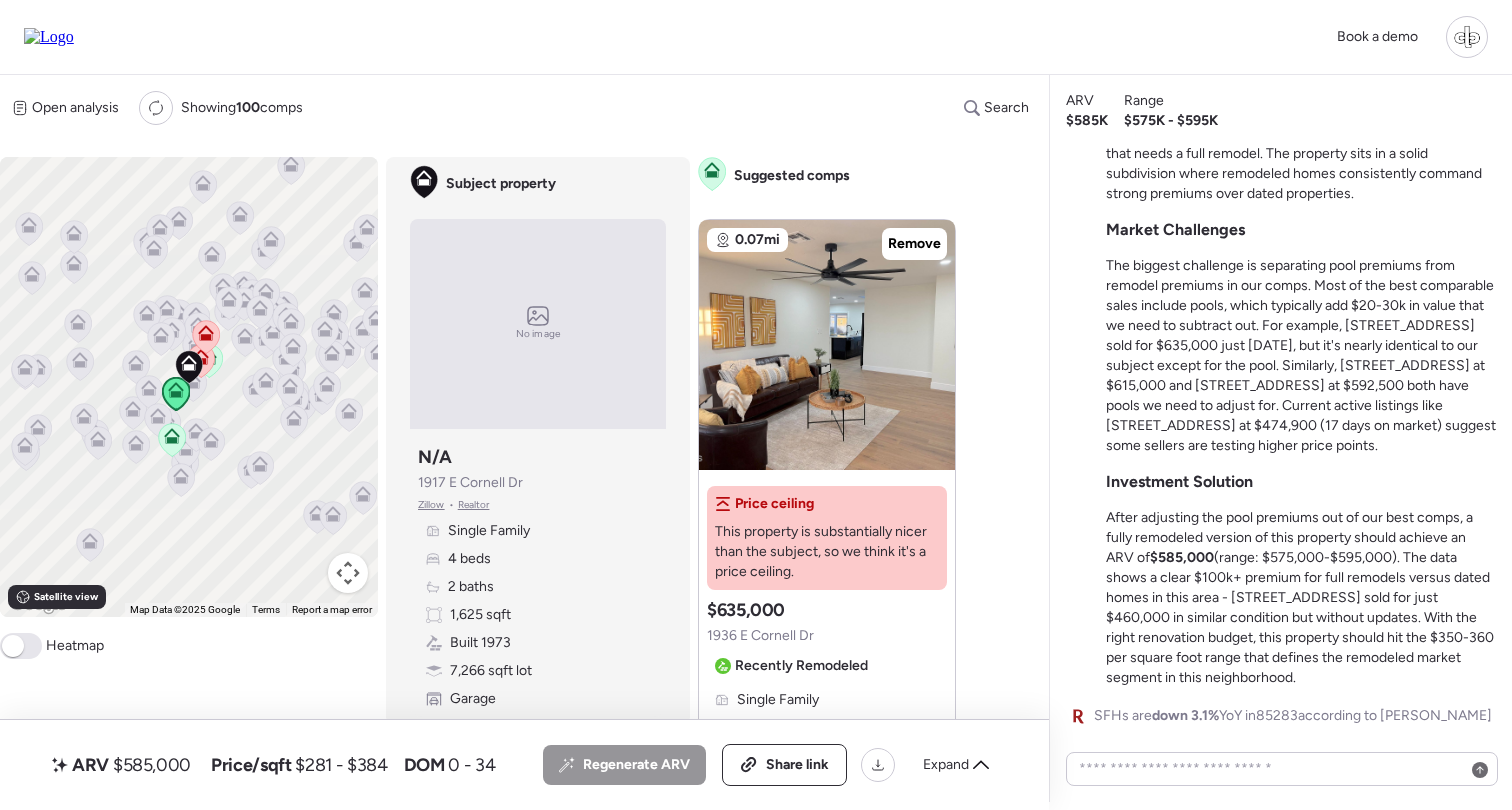 scroll, scrollTop: 0, scrollLeft: 0, axis: both 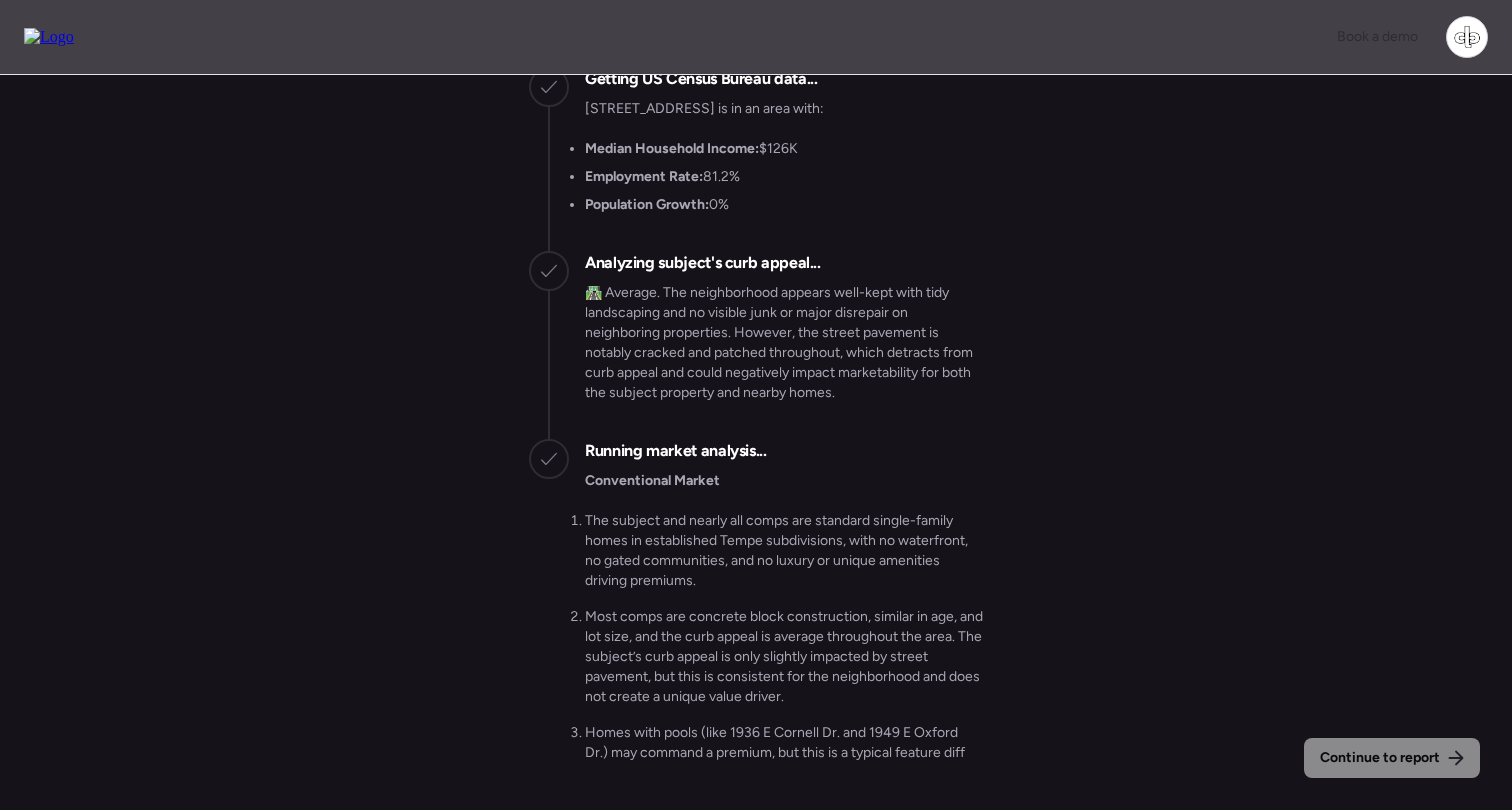 click on "Continue to report Gathering all comps... I found 100 possible comps near [STREET_ADDRESS]
Getting Redfin market data... SFHs are  down 3.1%  YoY in 85283 according to Redfin
Getting US Census Bureau data... [STREET_ADDRESS] is in an area with:
Median Household Income:  $126K
Employment Rate:  81.2%
Population Growth:  0%
Analyzing subject's curb appeal... 🛣️ Average. The neighborhood appears well-kept with tidy landscaping and no visible junk or major disrepair on neighboring properties. However, the street pavement is notably cracked and patched throughout, which detracts from curb appeal and could negatively impact marketability for both the subject property and nearby homes.
Running market analysis... Conventional Market
The subject and nearly all comps are standard single-family homes in established Tempe subdivisions, with no waterfront, no gated communities, and no luxury or unique amenities driving premiums." at bounding box center [756, 445] 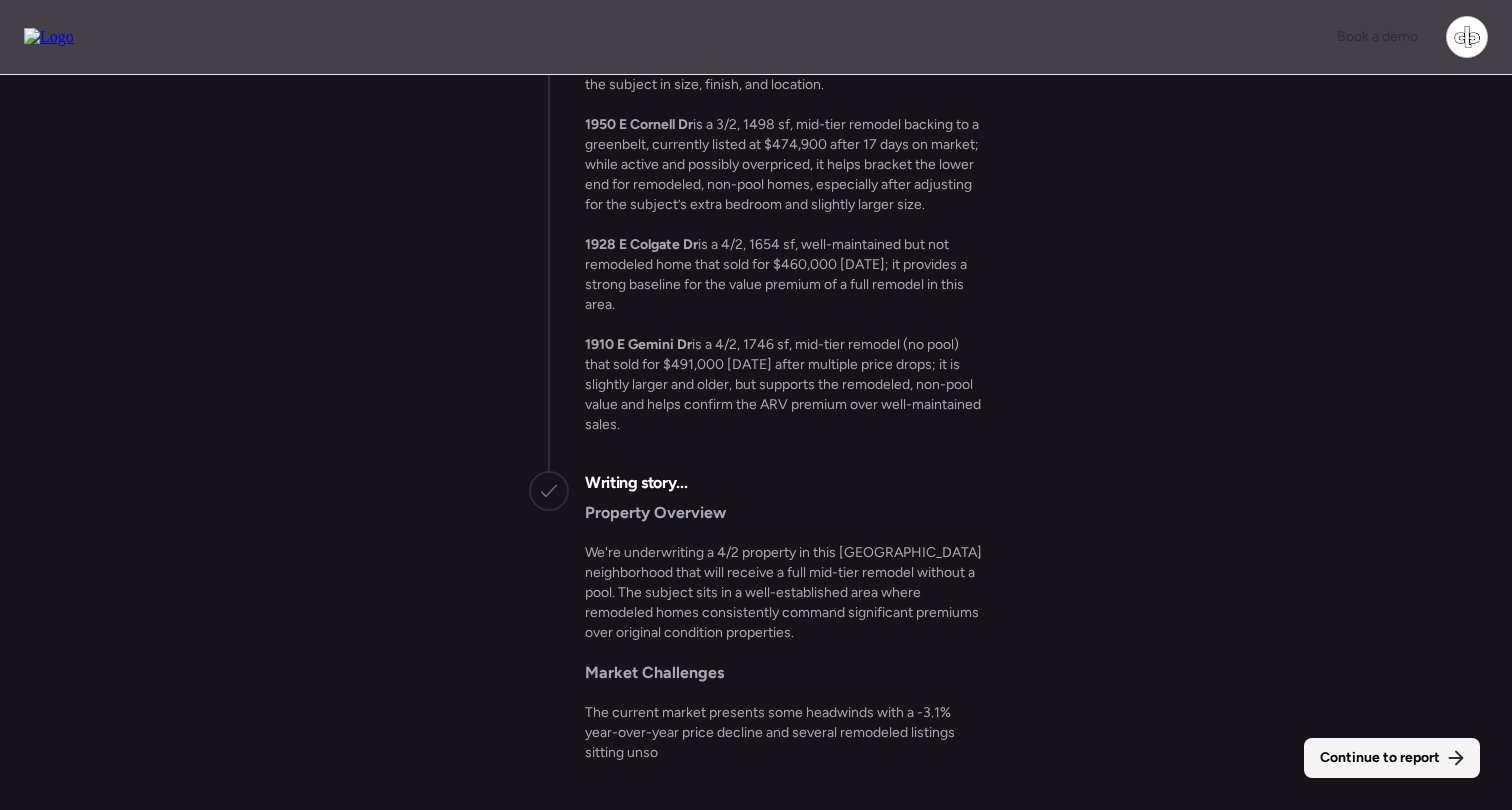 click on "Continue to report" at bounding box center [1380, 758] 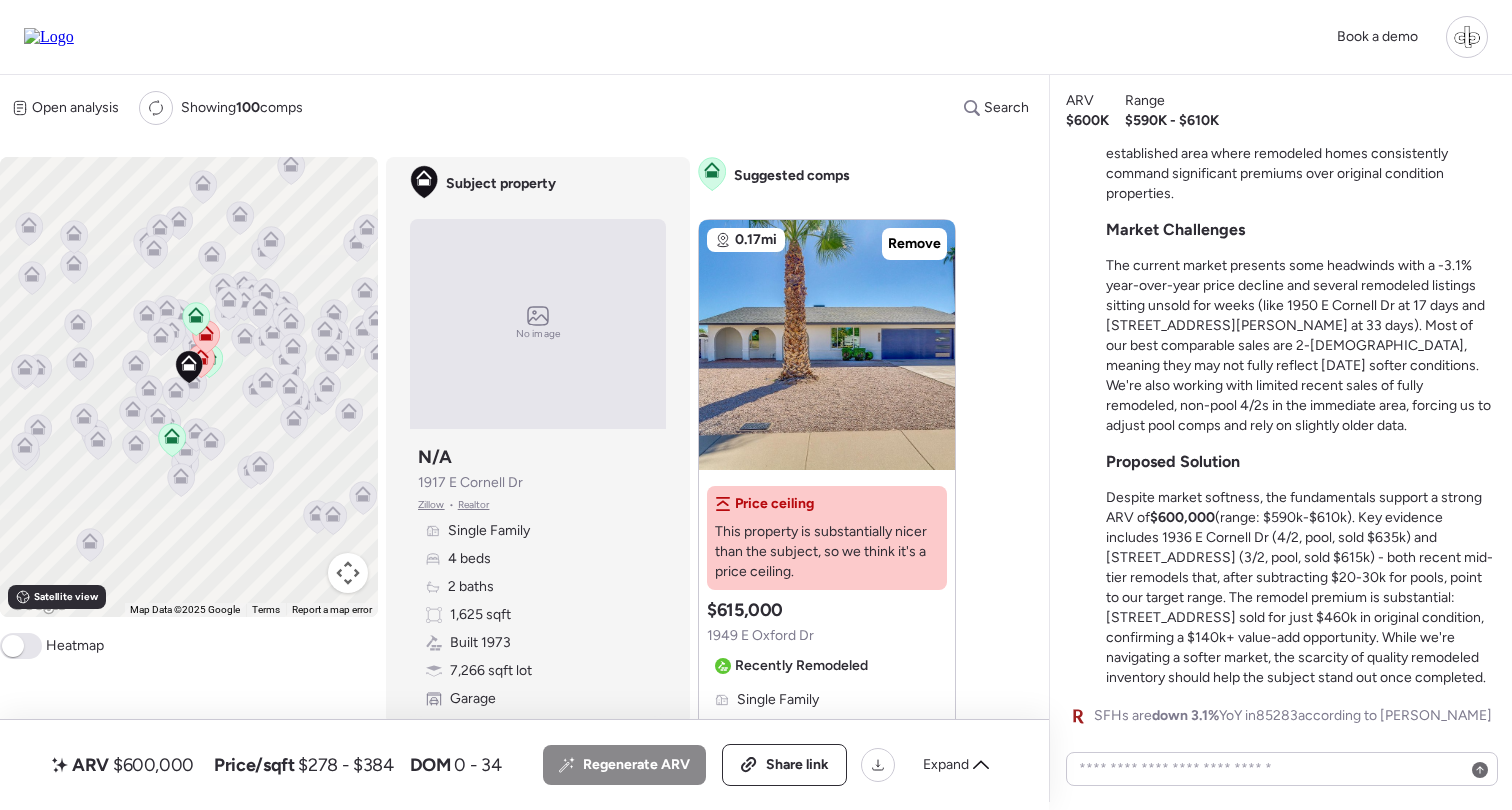 click on "Regenerate ARV" at bounding box center (624, 765) 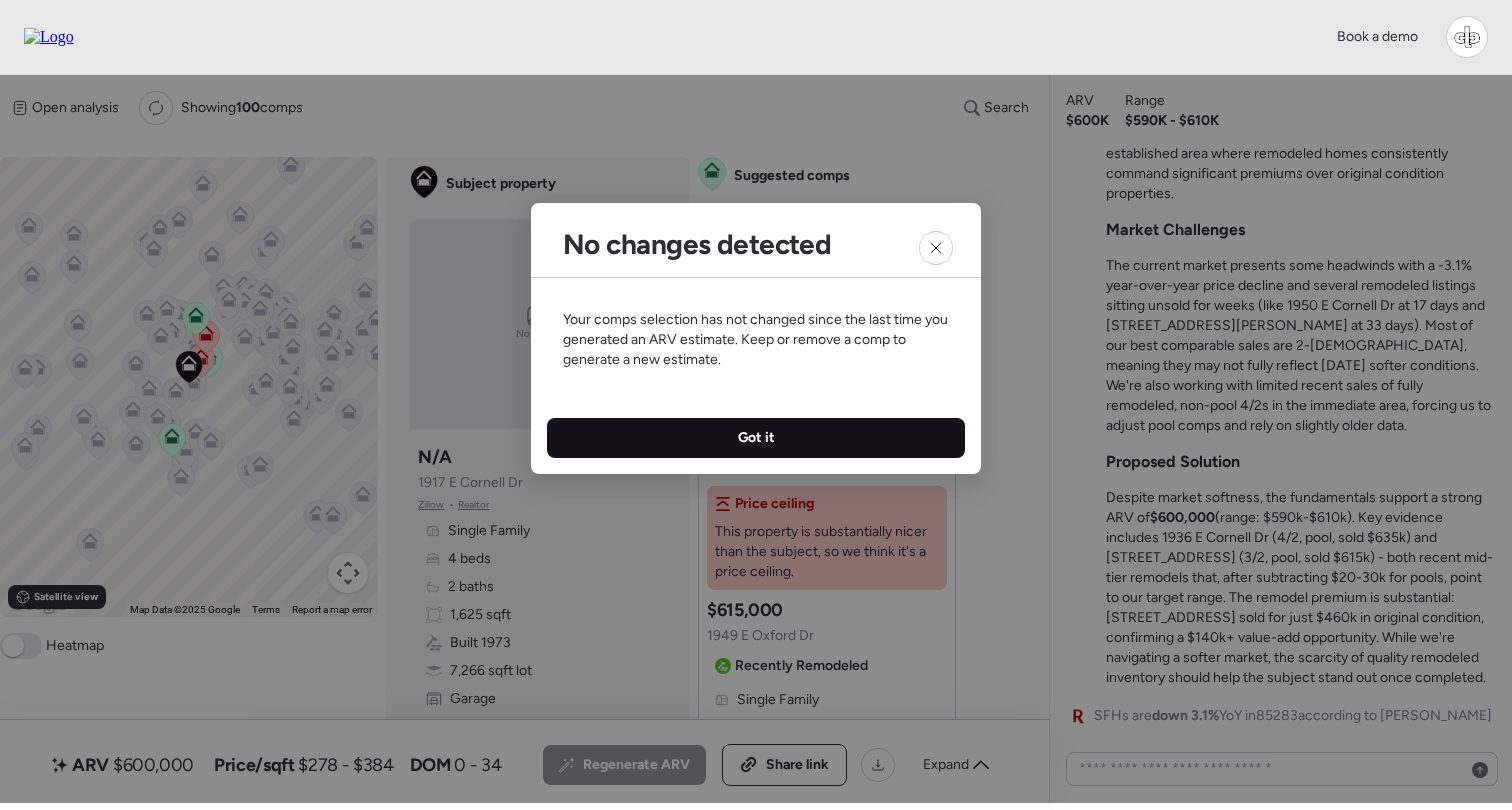 click on "Got it" at bounding box center (756, 438) 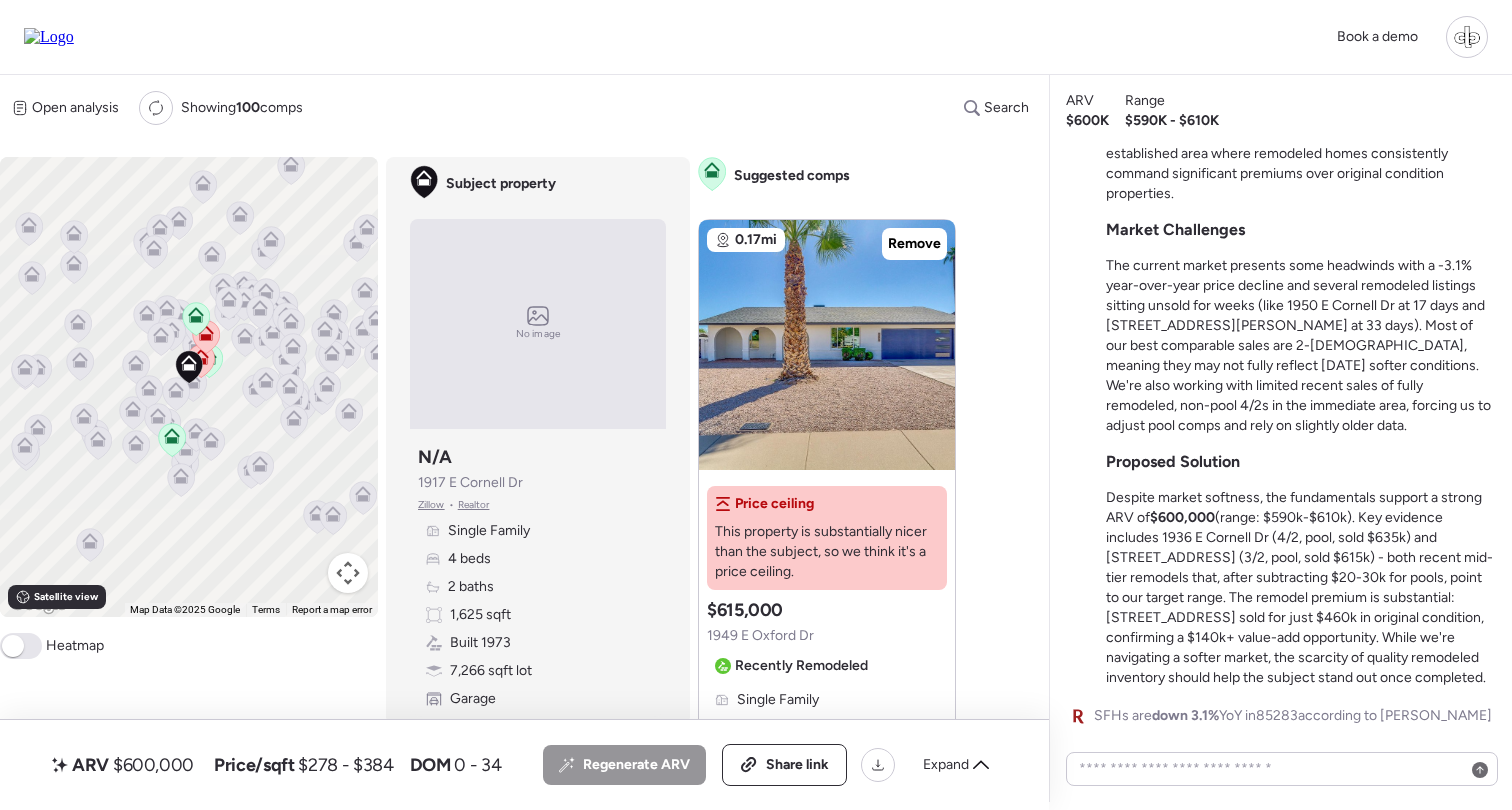 scroll, scrollTop: 0, scrollLeft: 0, axis: both 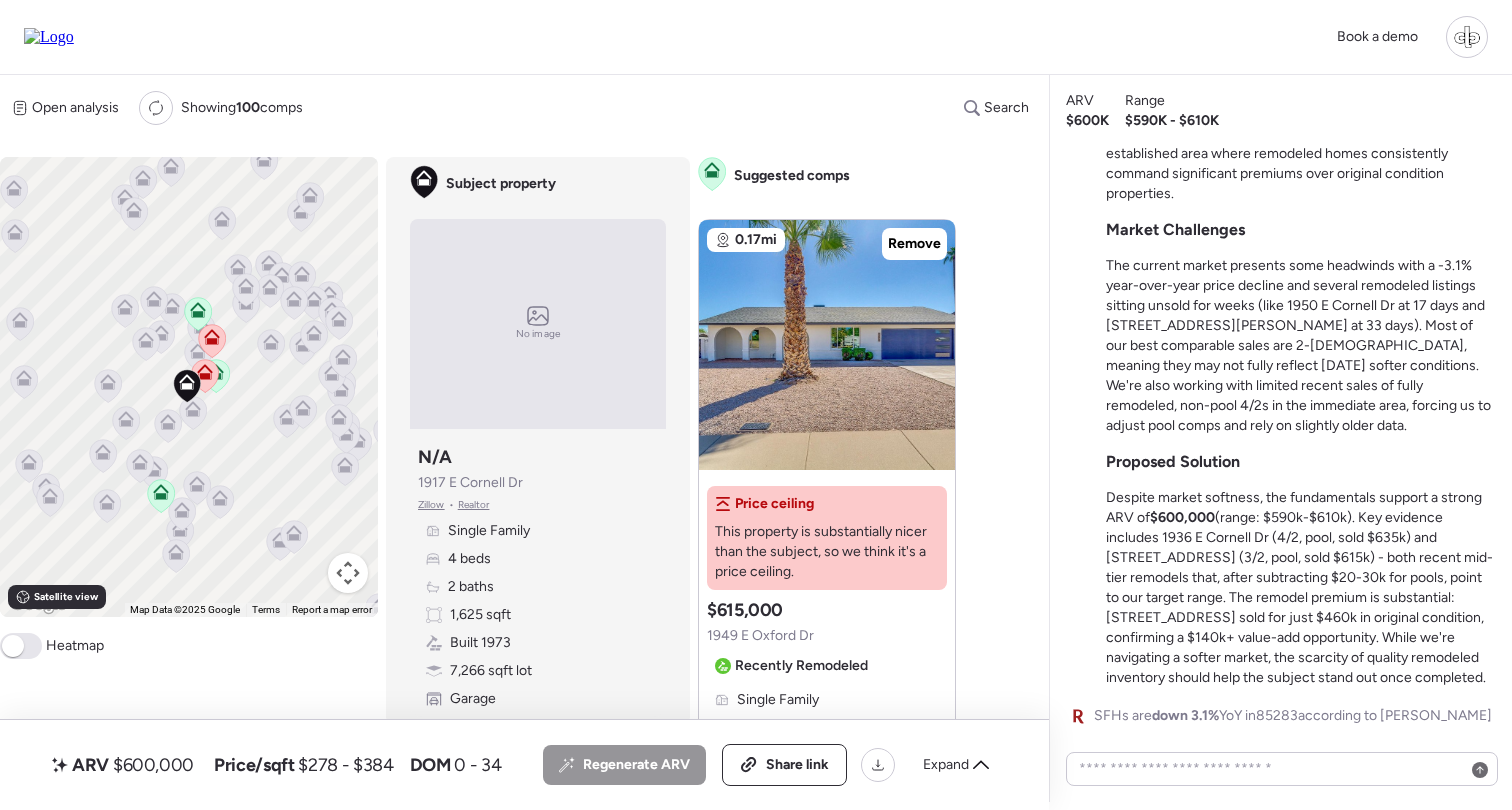 click at bounding box center [146, 345] 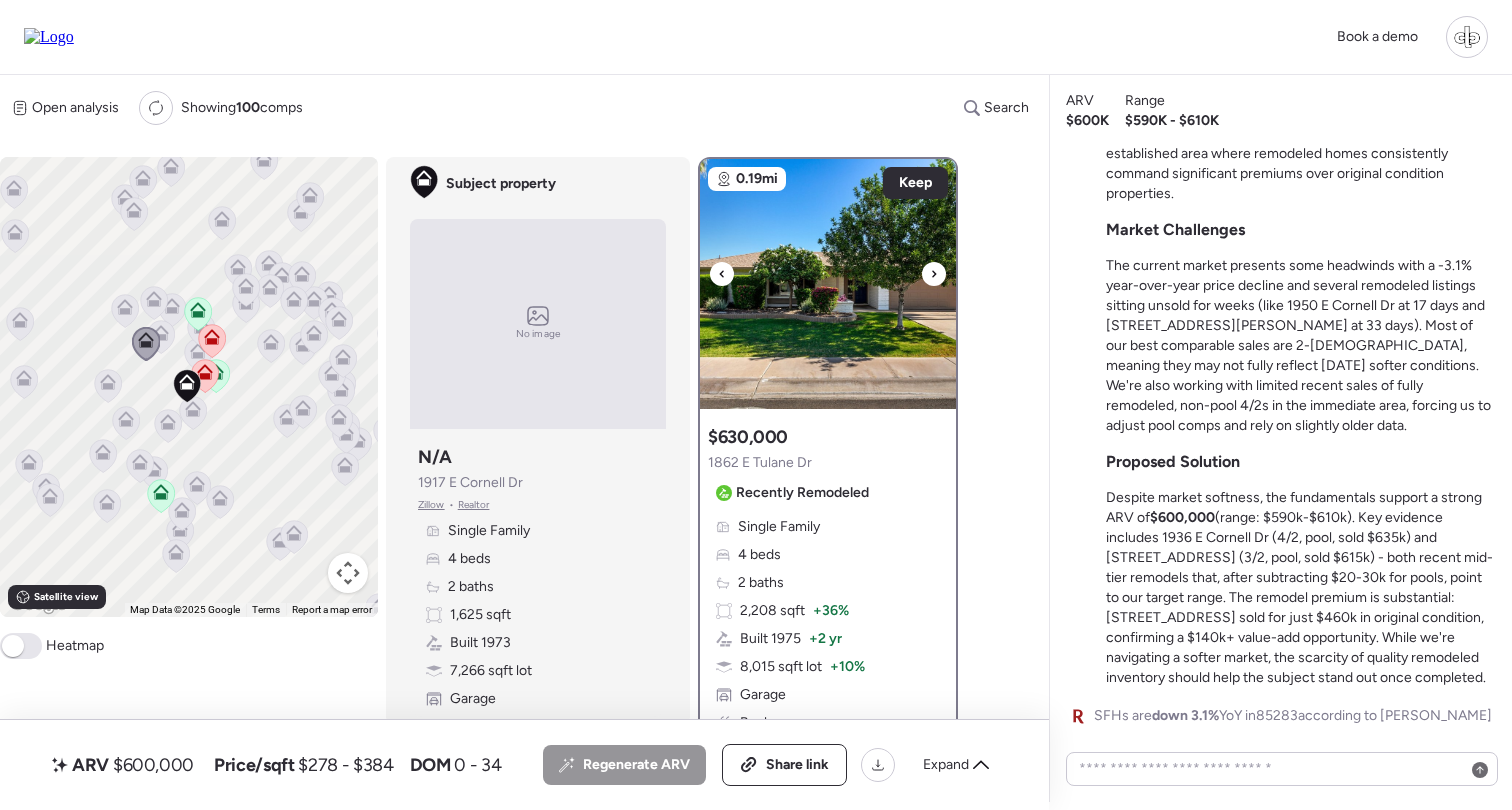 click at bounding box center [828, 284] 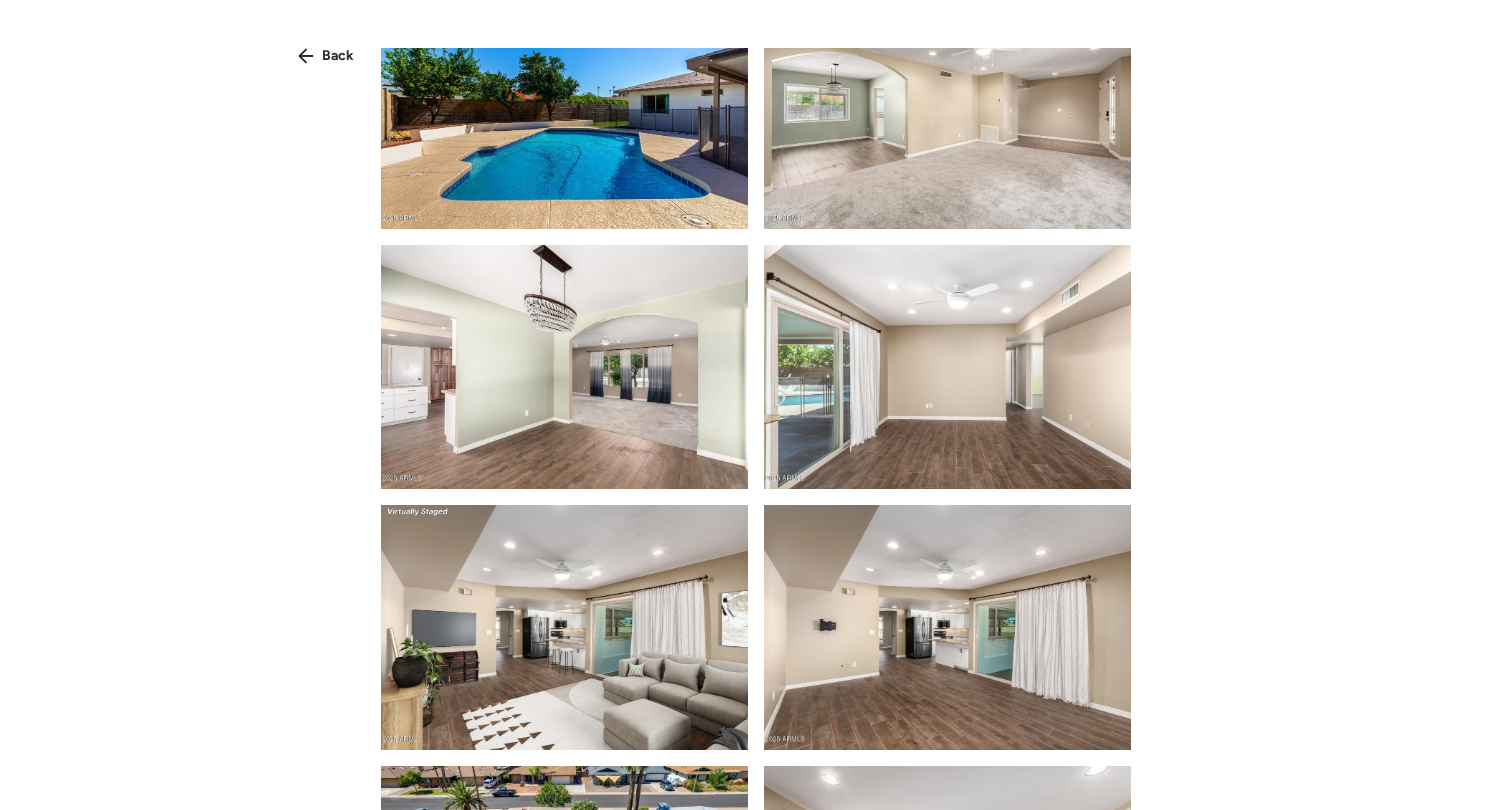 scroll, scrollTop: 411, scrollLeft: 0, axis: vertical 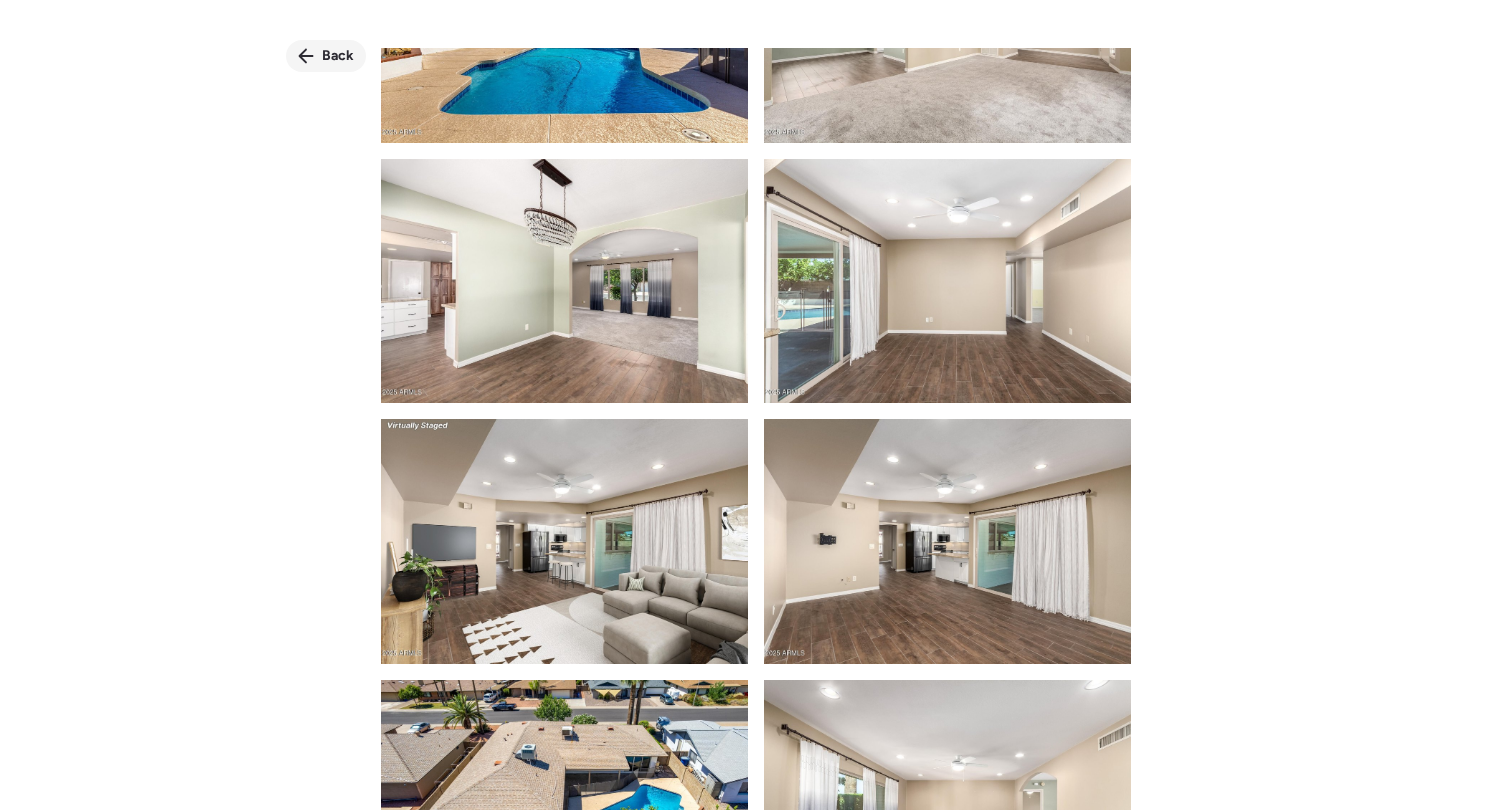 click on "Back" at bounding box center (326, 56) 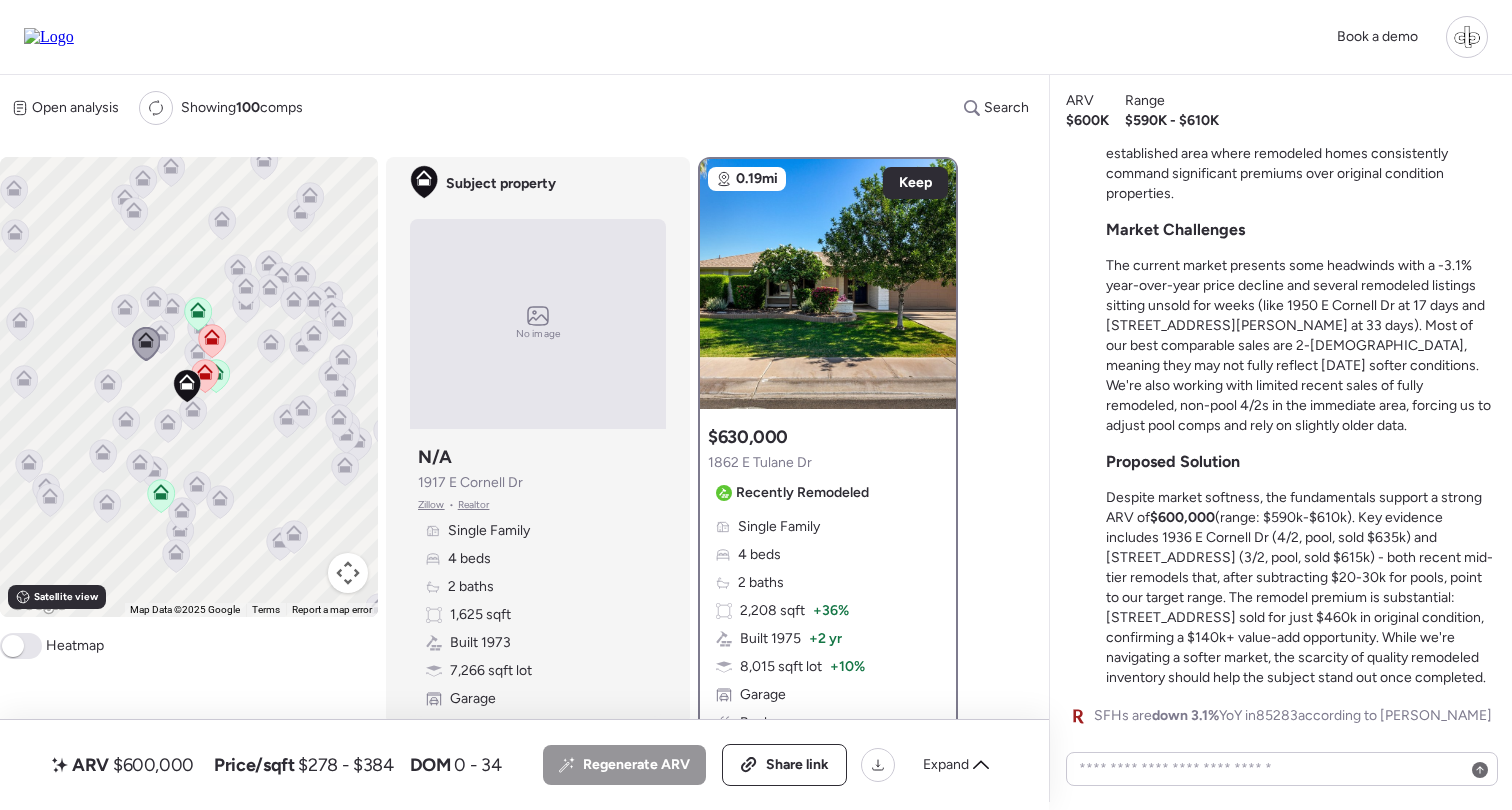 scroll, scrollTop: 0, scrollLeft: 0, axis: both 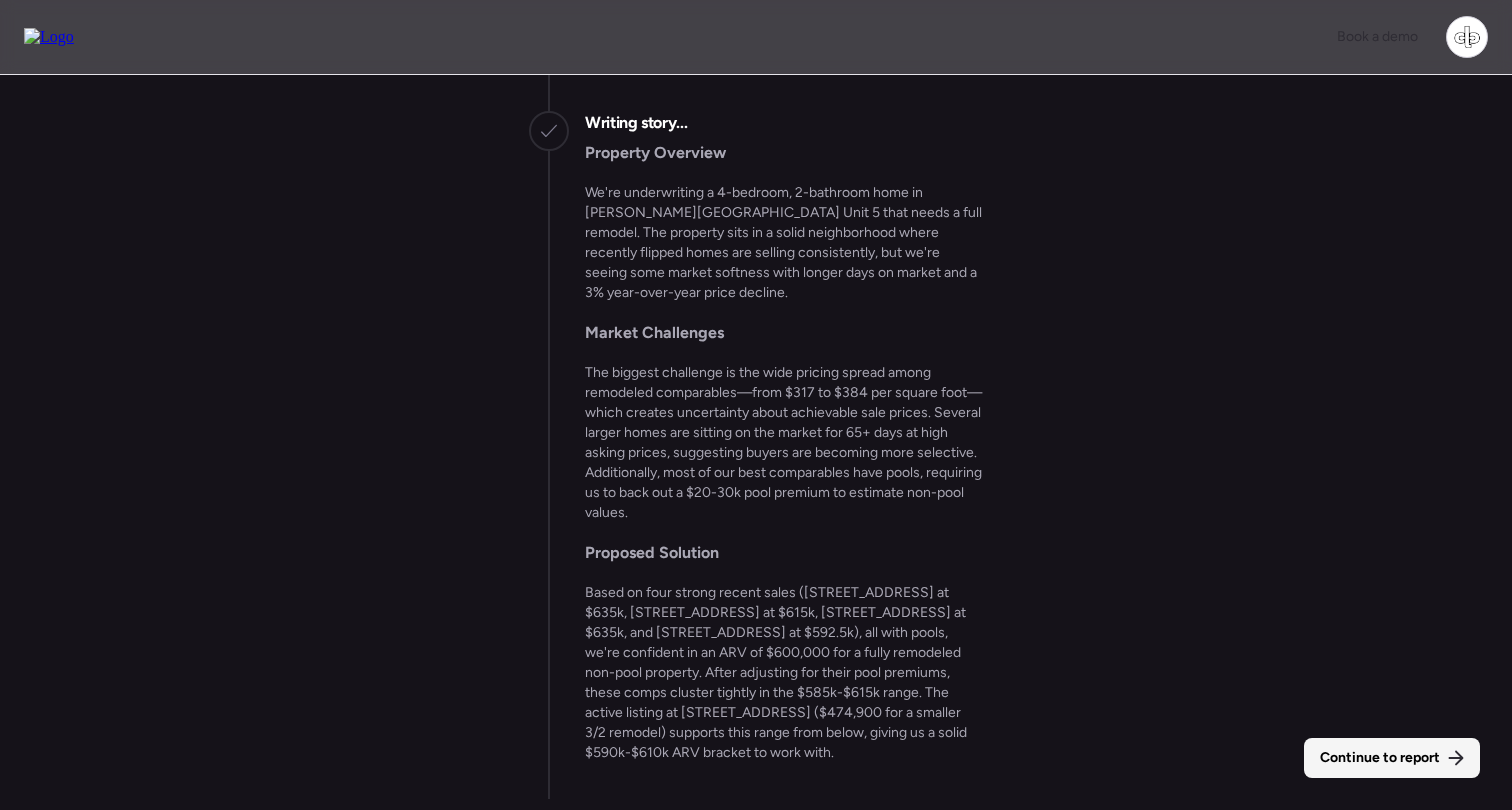 click on "Continue to report" at bounding box center (1380, 758) 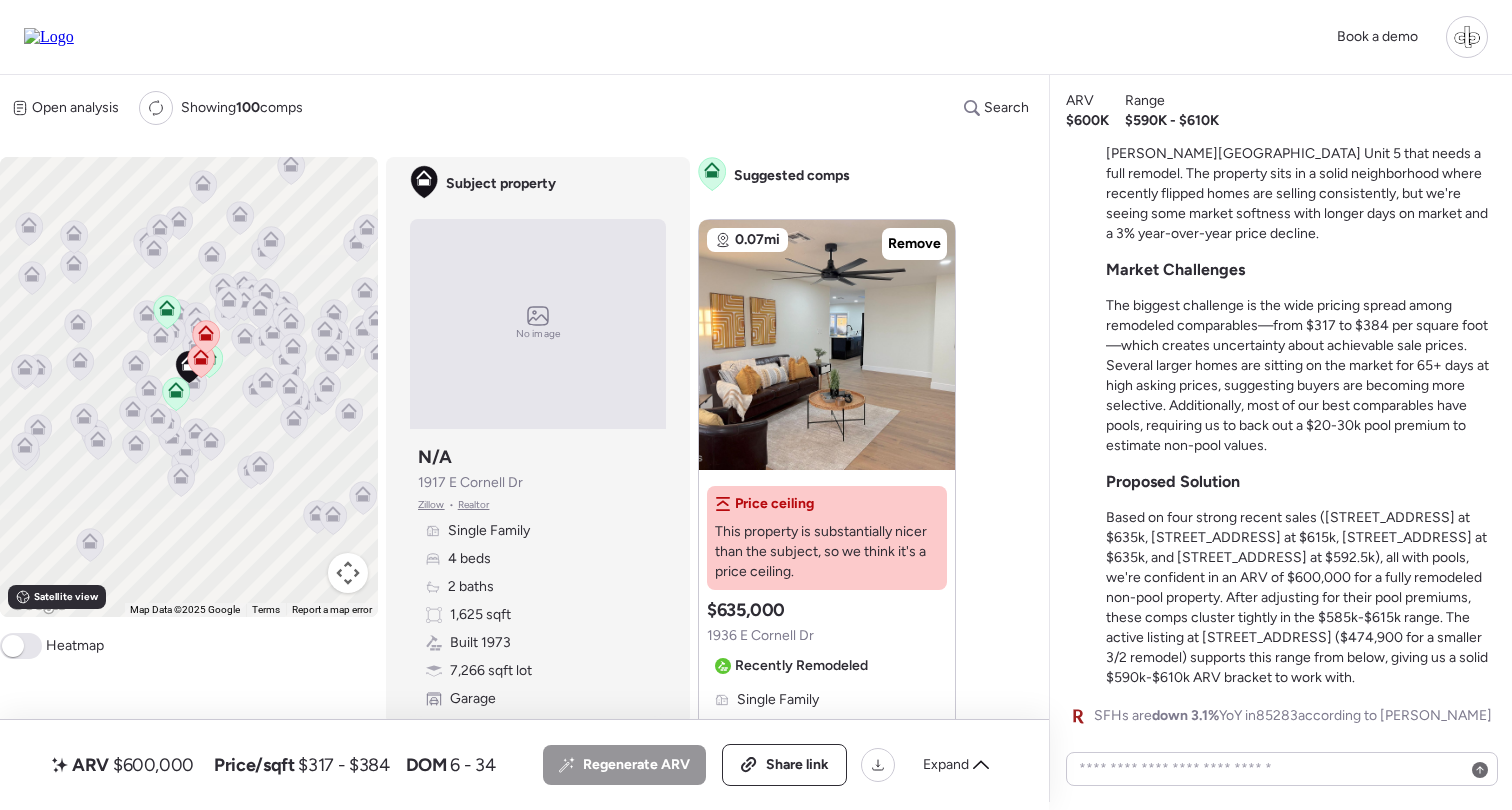scroll, scrollTop: 0, scrollLeft: 0, axis: both 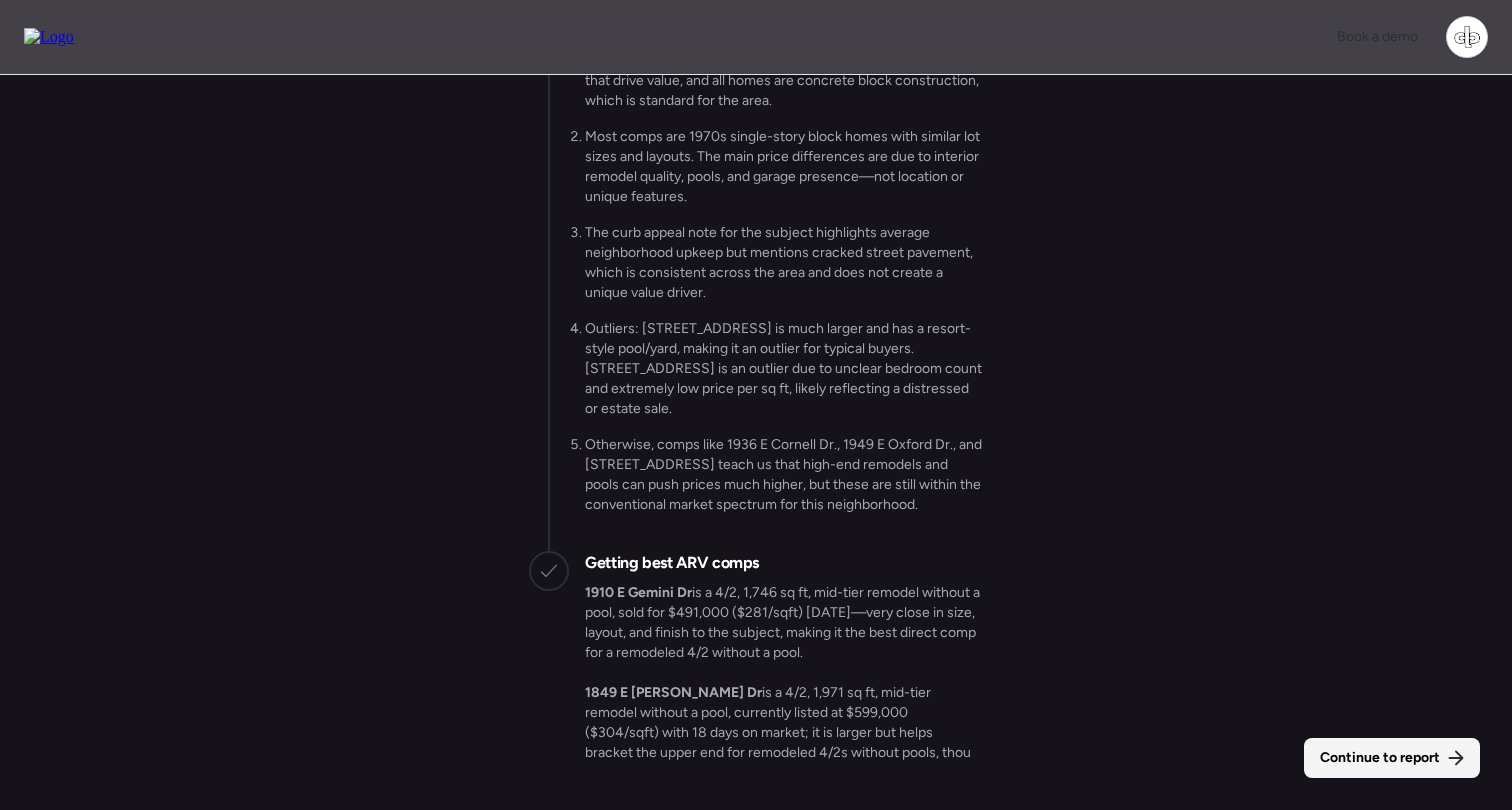 click on "Continue to report" at bounding box center [1380, 758] 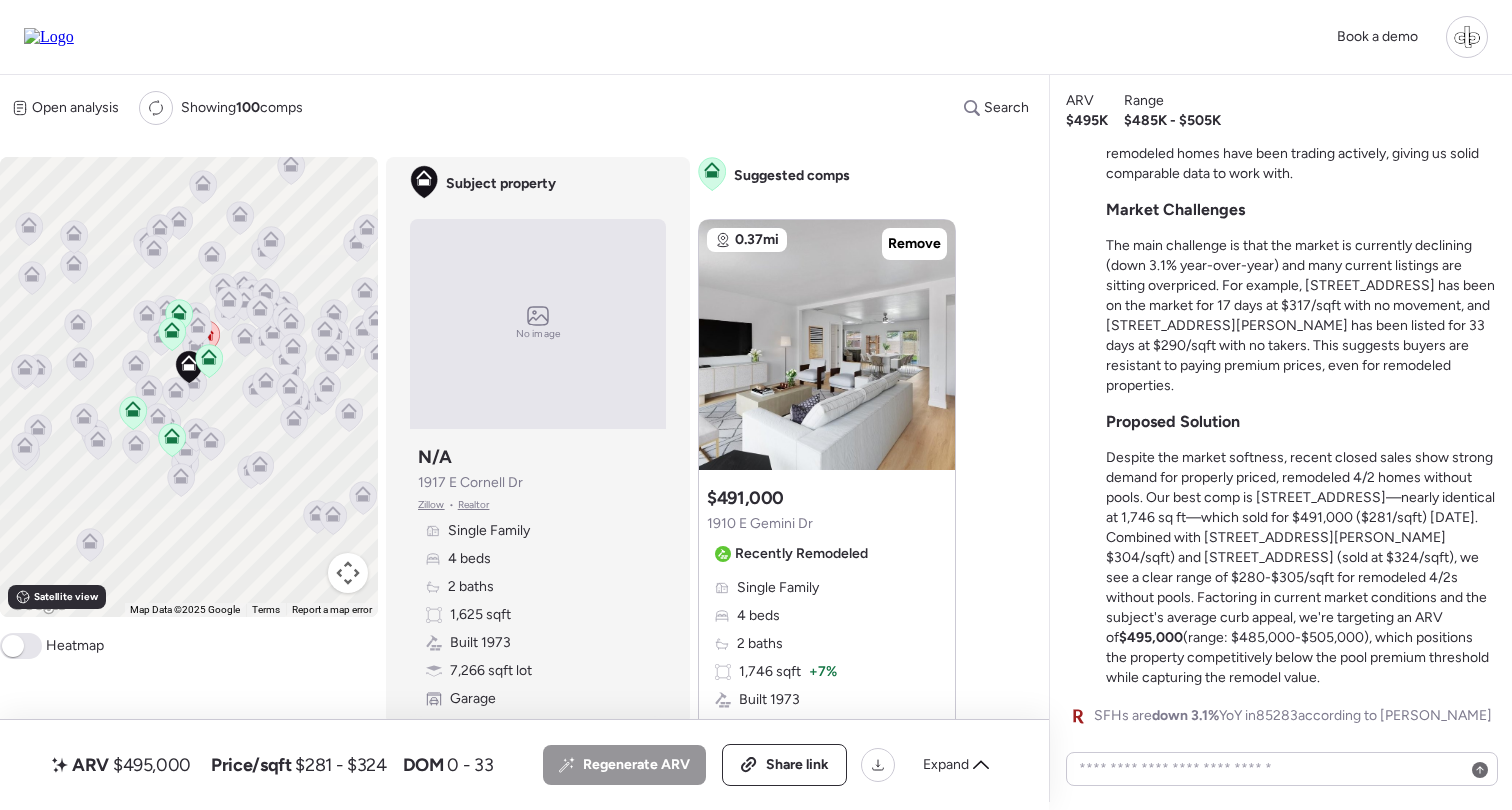 click on "Property Overview
We're underwriting a 4/2, 1,654 sq ft home that will be fully remodeled to mid-tier, builder-grade standards without a pool. The property sits in a desirable subdivision where similar remodeled homes have been trading actively, giving us solid comparable data to work with.
Market Challenges
The main challenge is that the market is currently declining (down 3.1% year-over-year) and many current listings are sitting overpriced. For example, [STREET_ADDRESS] has been on the market for 17 days at $317/sqft with no movement, and [STREET_ADDRESS][PERSON_NAME] has been listed for 33 days at $290/sqft with no takers. This suggests buyers are resistant to paying premium prices, even for remodeled properties.
Proposed Solution
$495,000  (range: $485,000-$505,000), which positions the property competitively below the pool premium threshold while capturing the remodel value." at bounding box center [1301, 368] 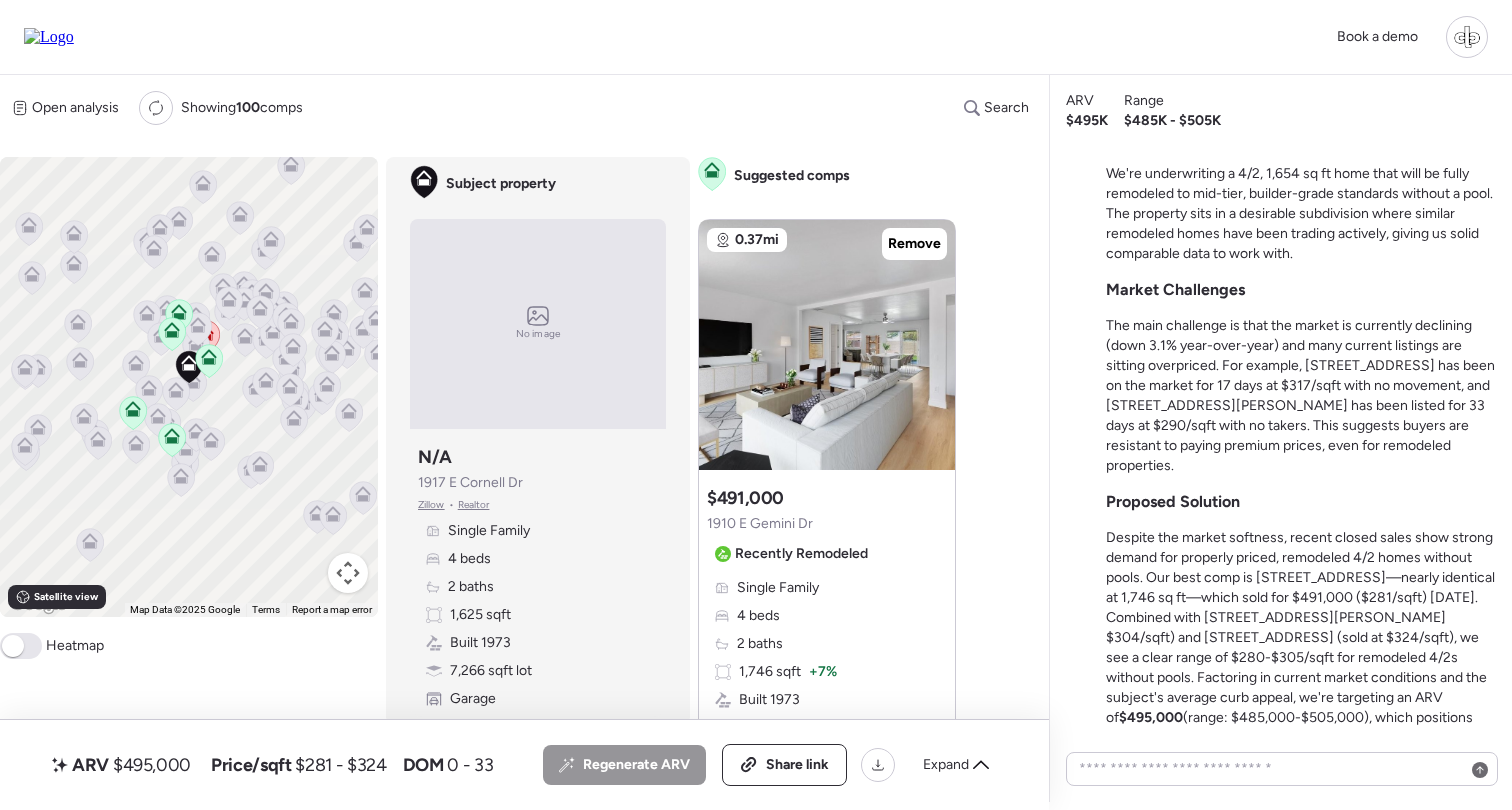 scroll, scrollTop: -79, scrollLeft: 0, axis: vertical 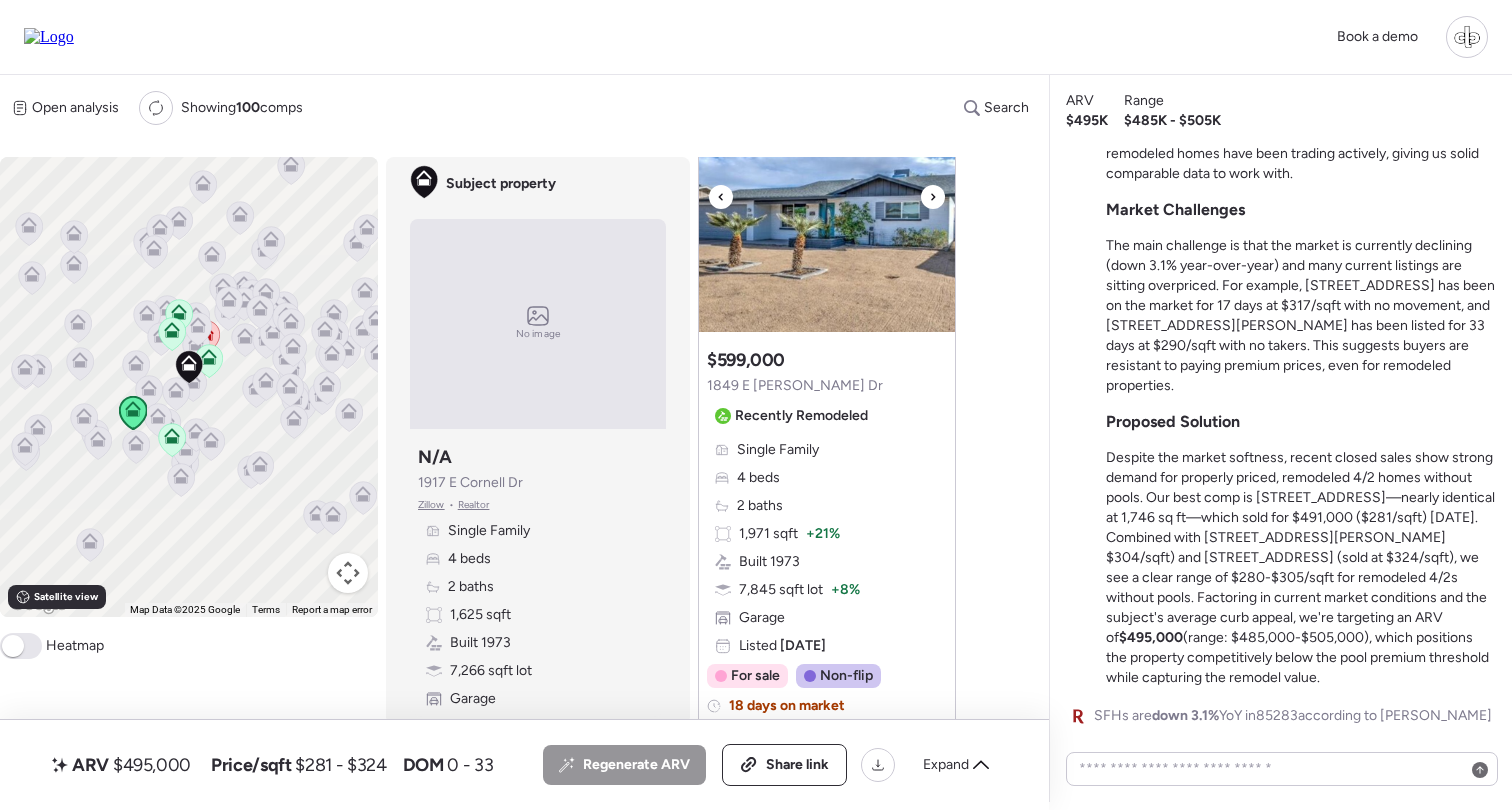 click at bounding box center (827, 207) 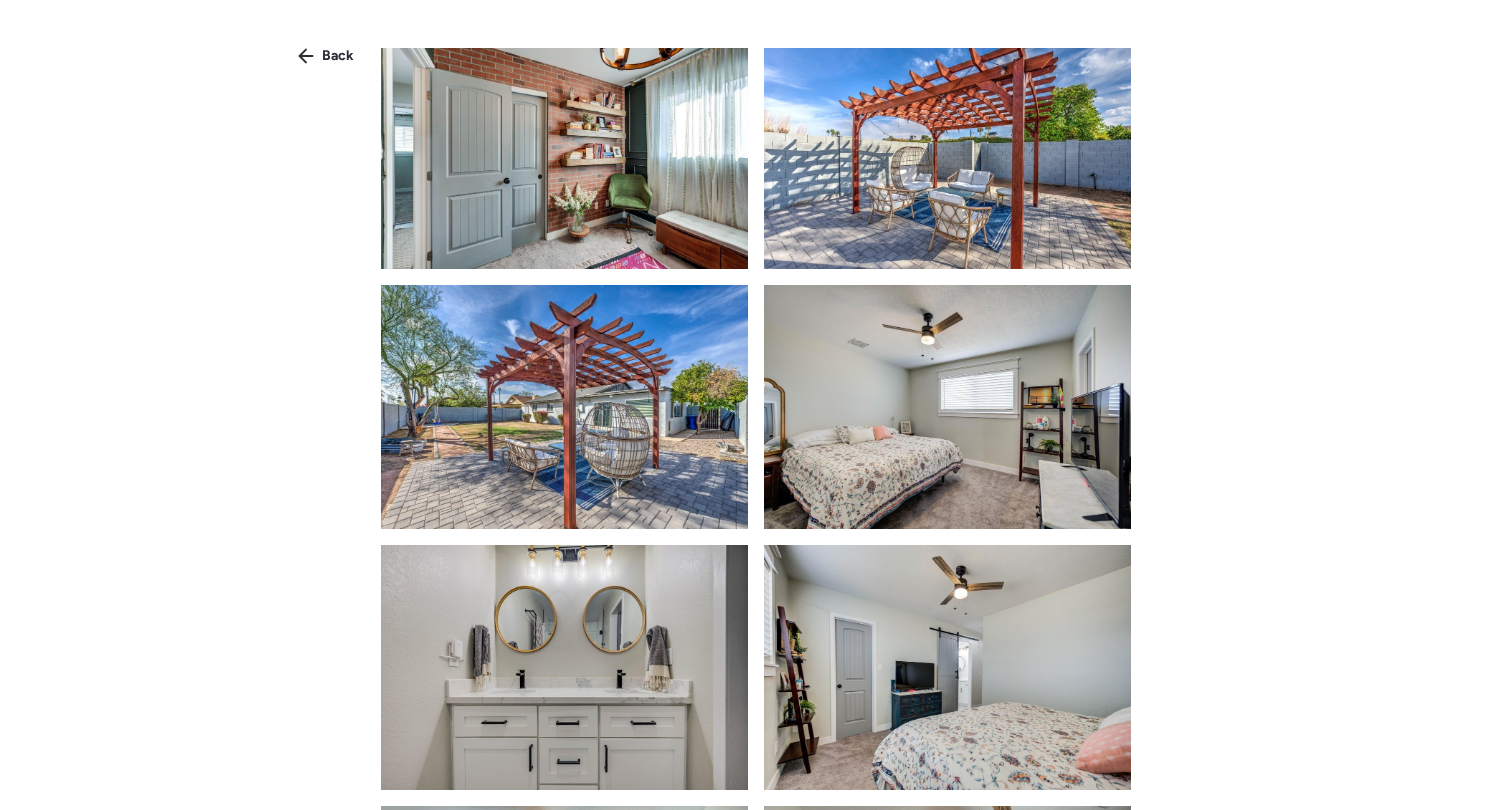 scroll, scrollTop: 1409, scrollLeft: 0, axis: vertical 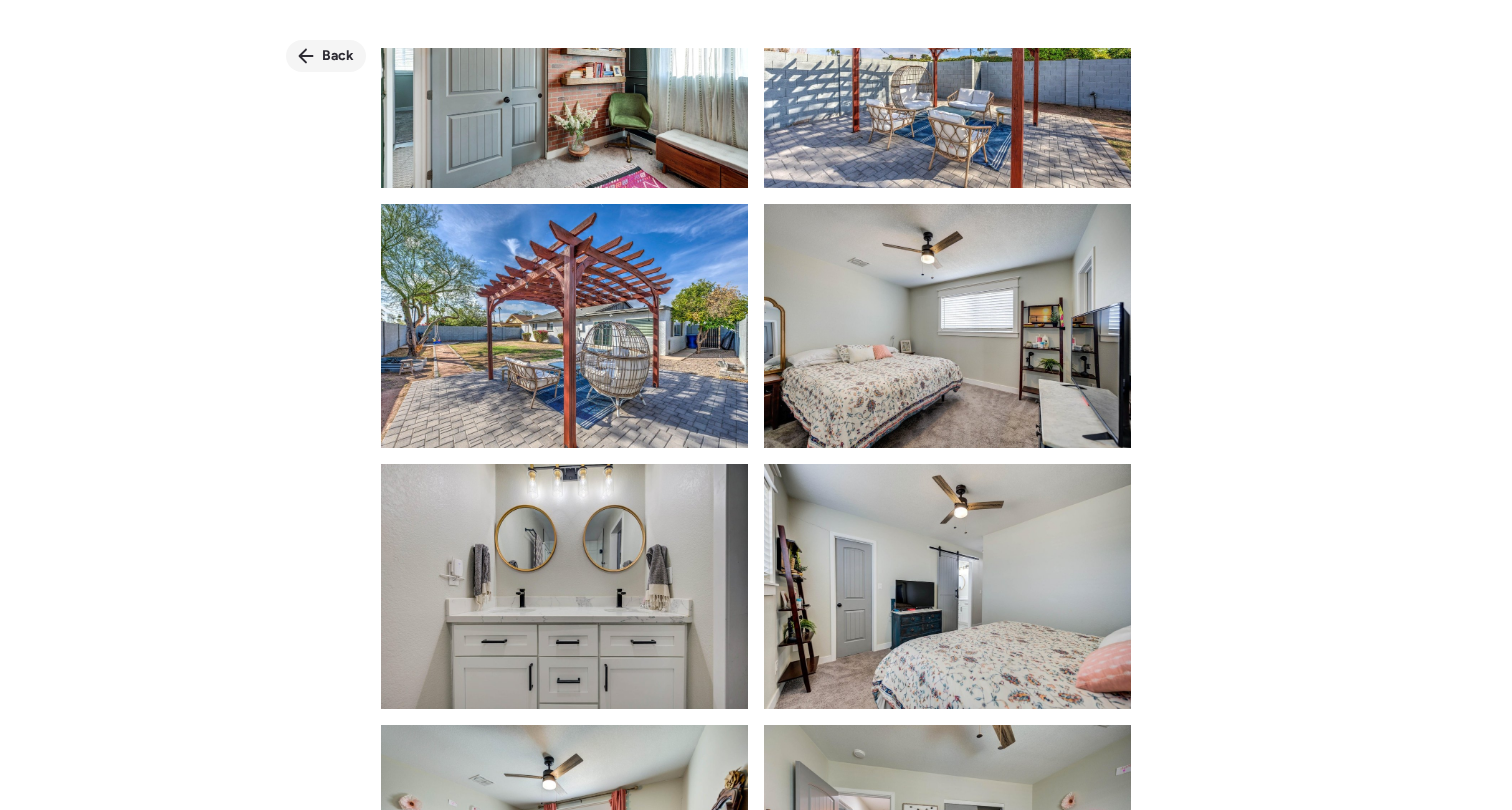 click on "Back" at bounding box center [326, 56] 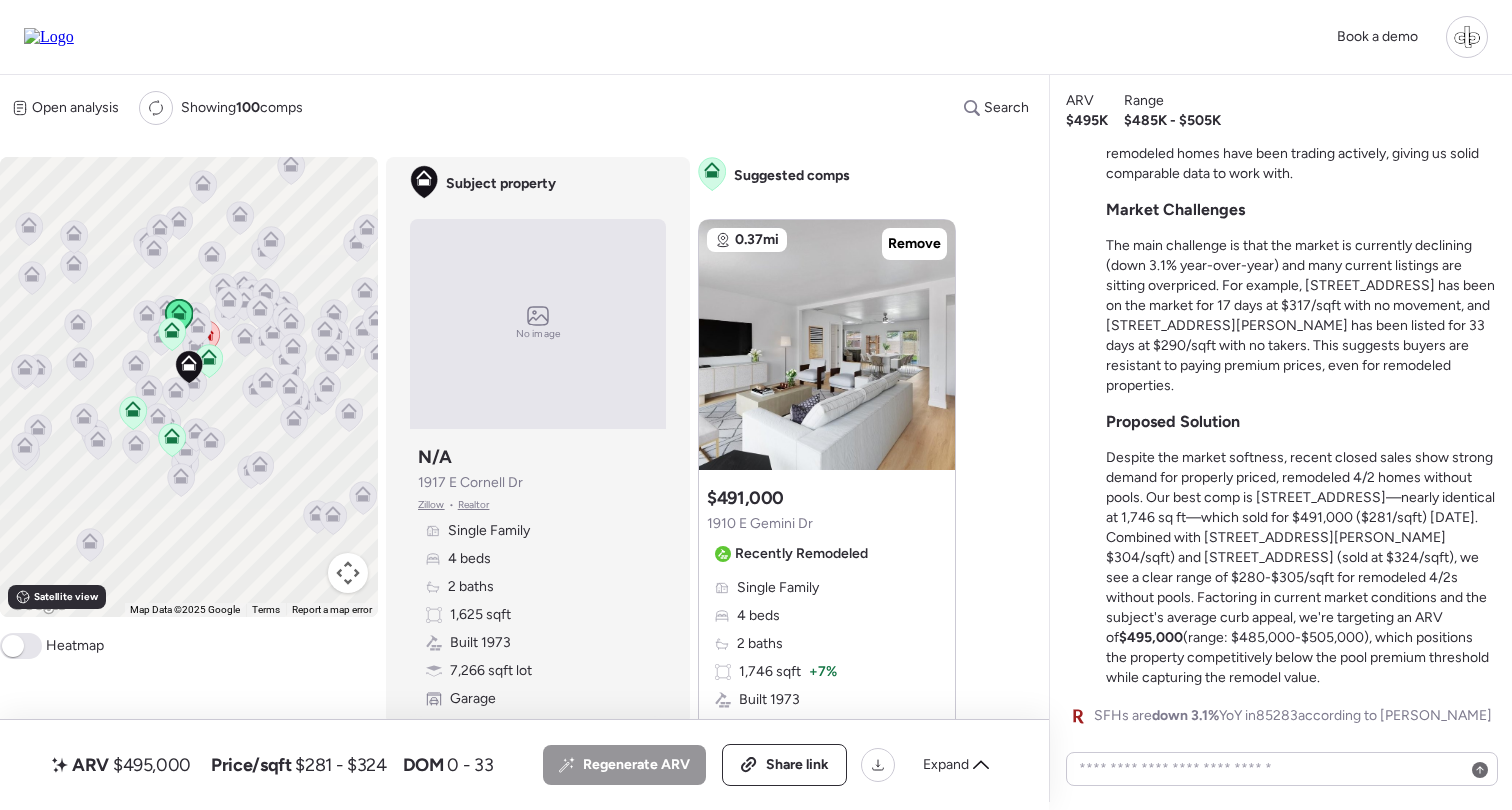scroll, scrollTop: 0, scrollLeft: 0, axis: both 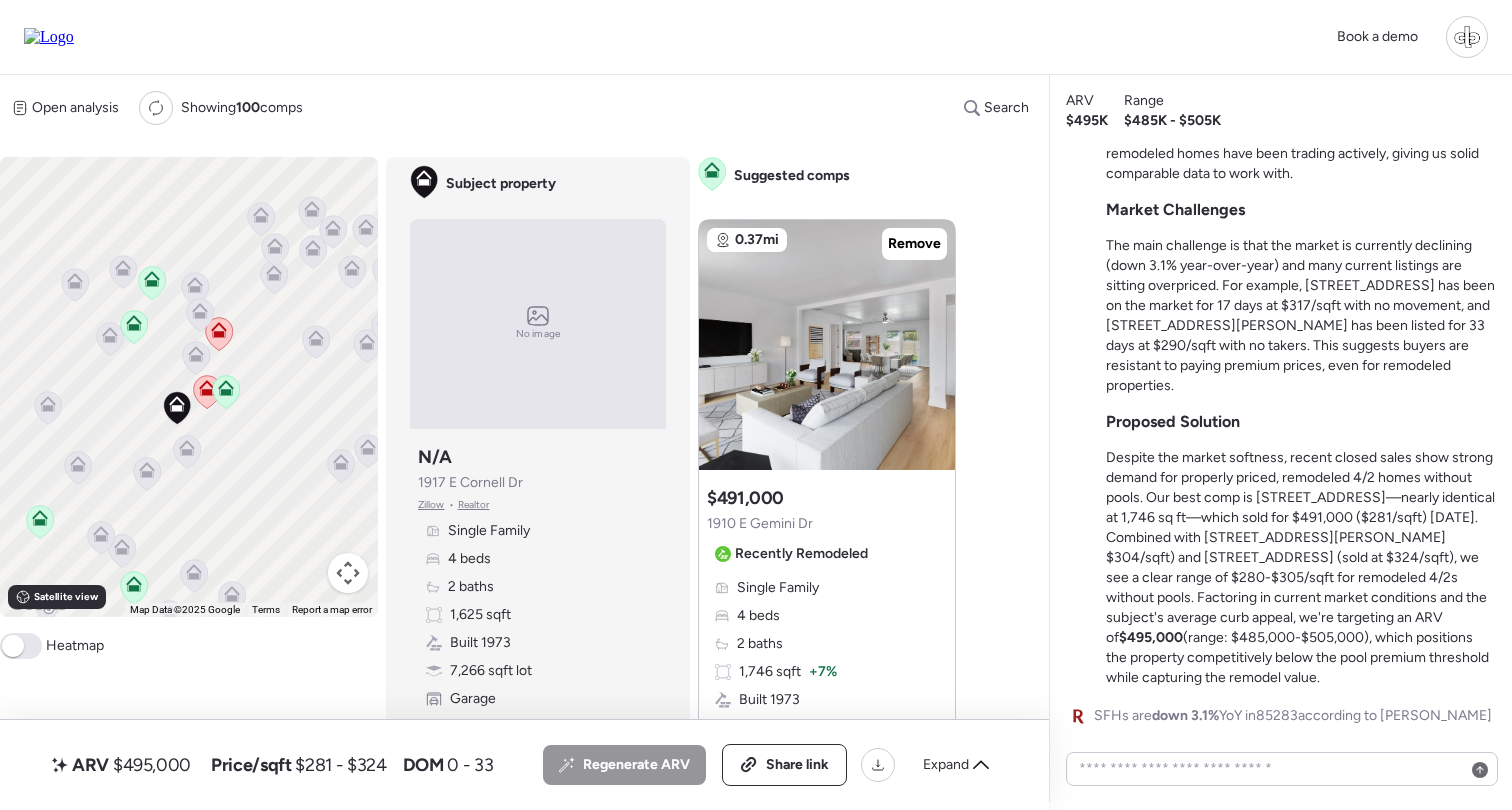 click 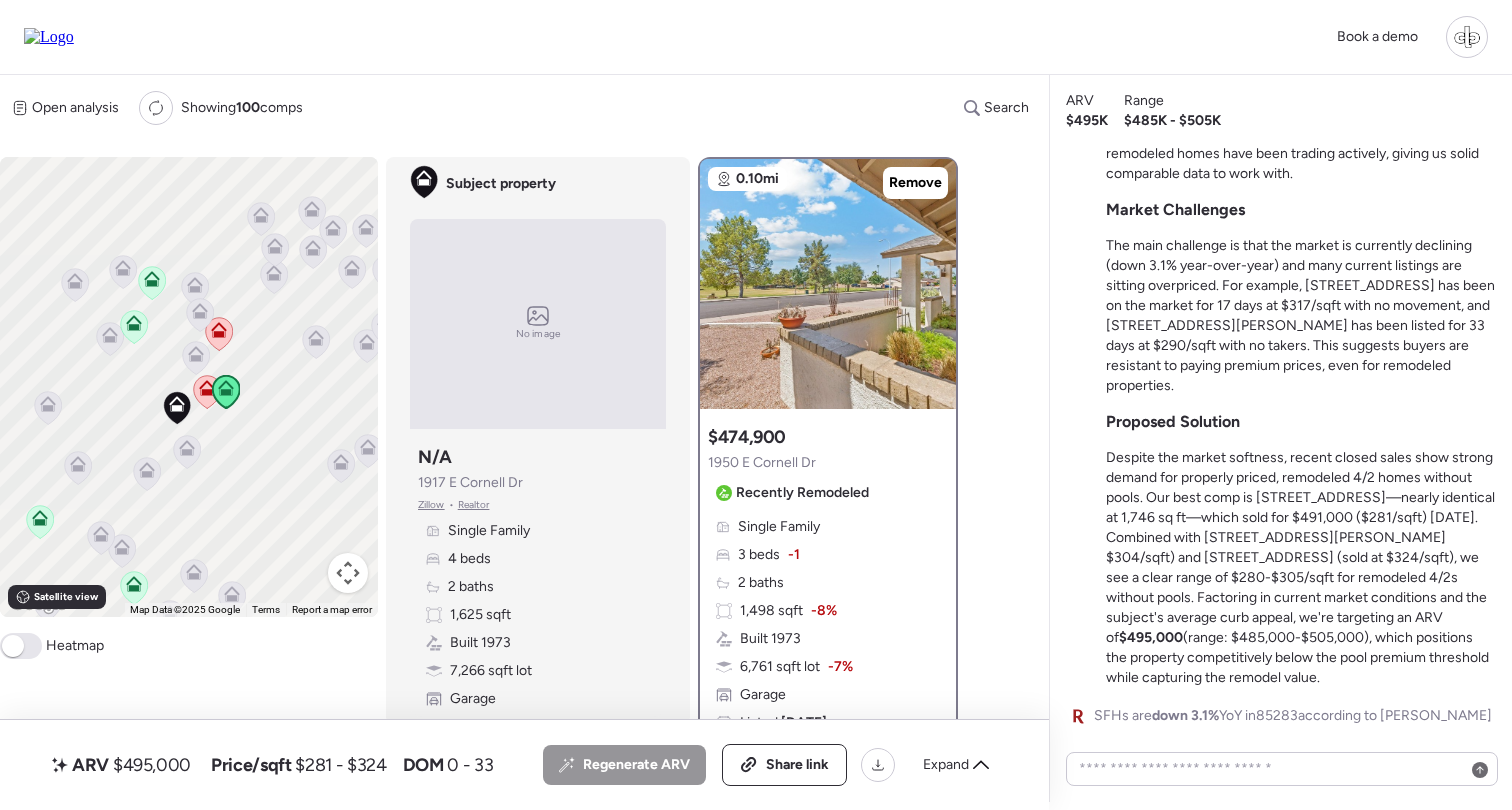 click 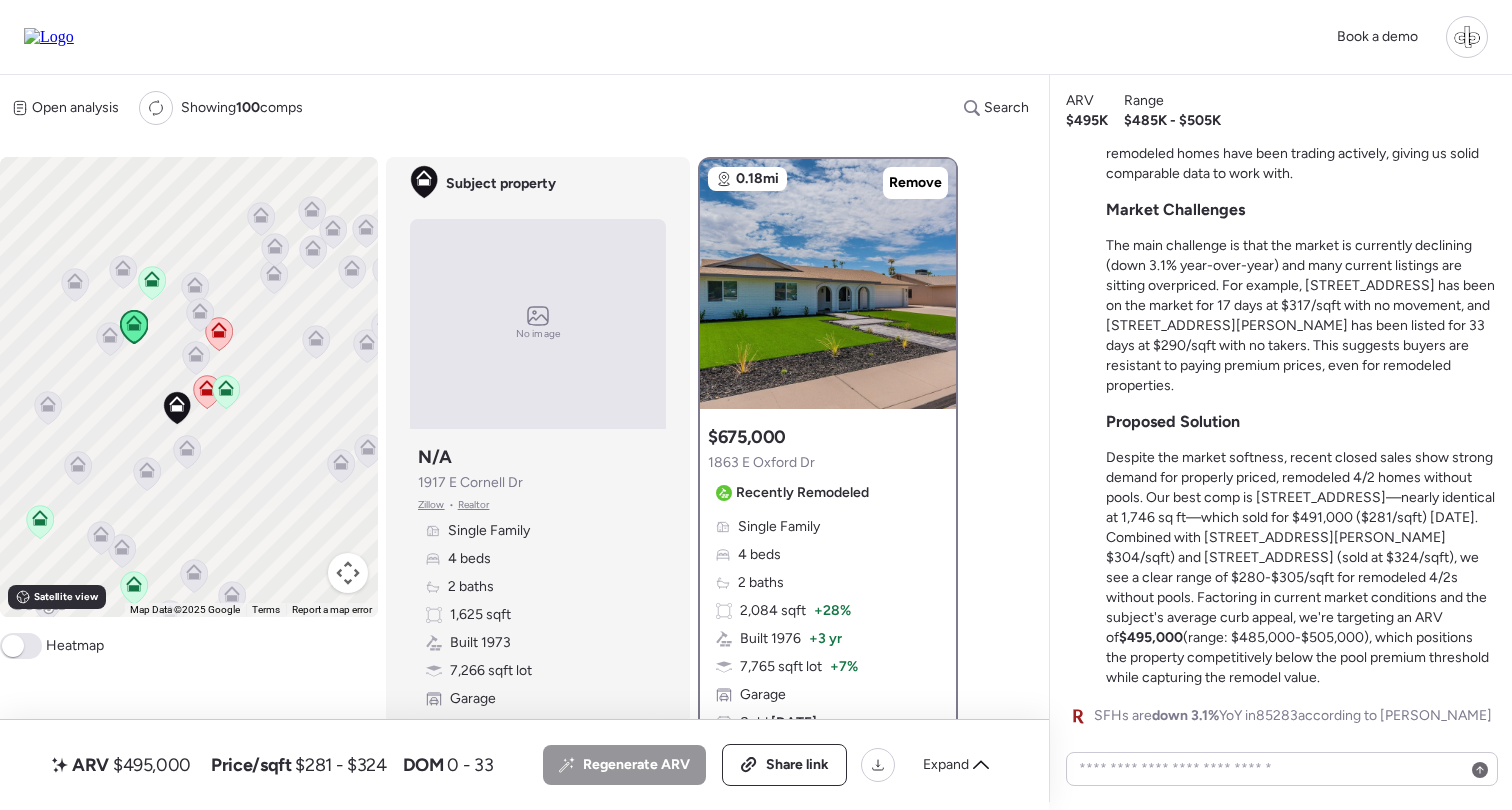 scroll, scrollTop: 0, scrollLeft: 0, axis: both 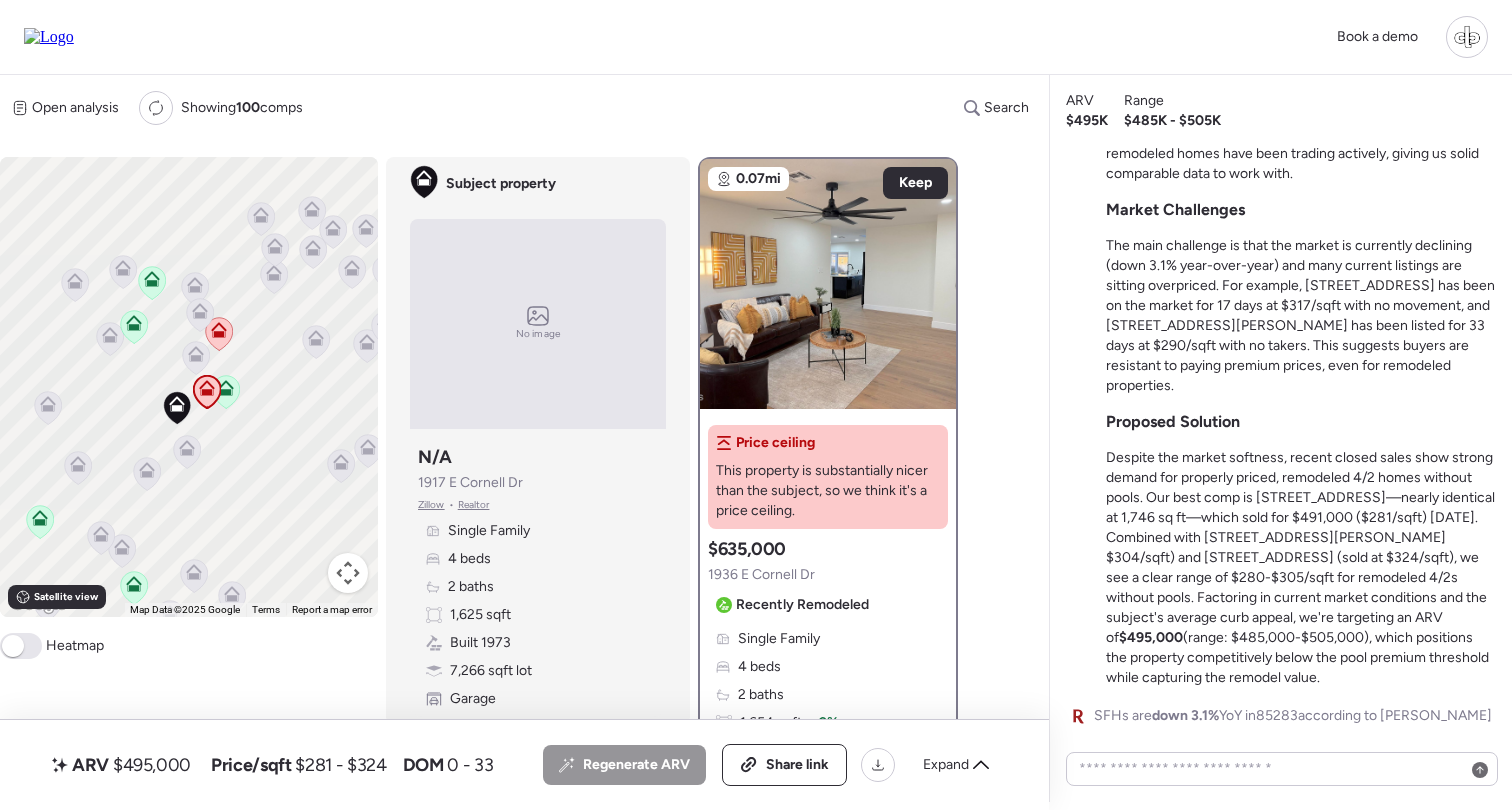 click 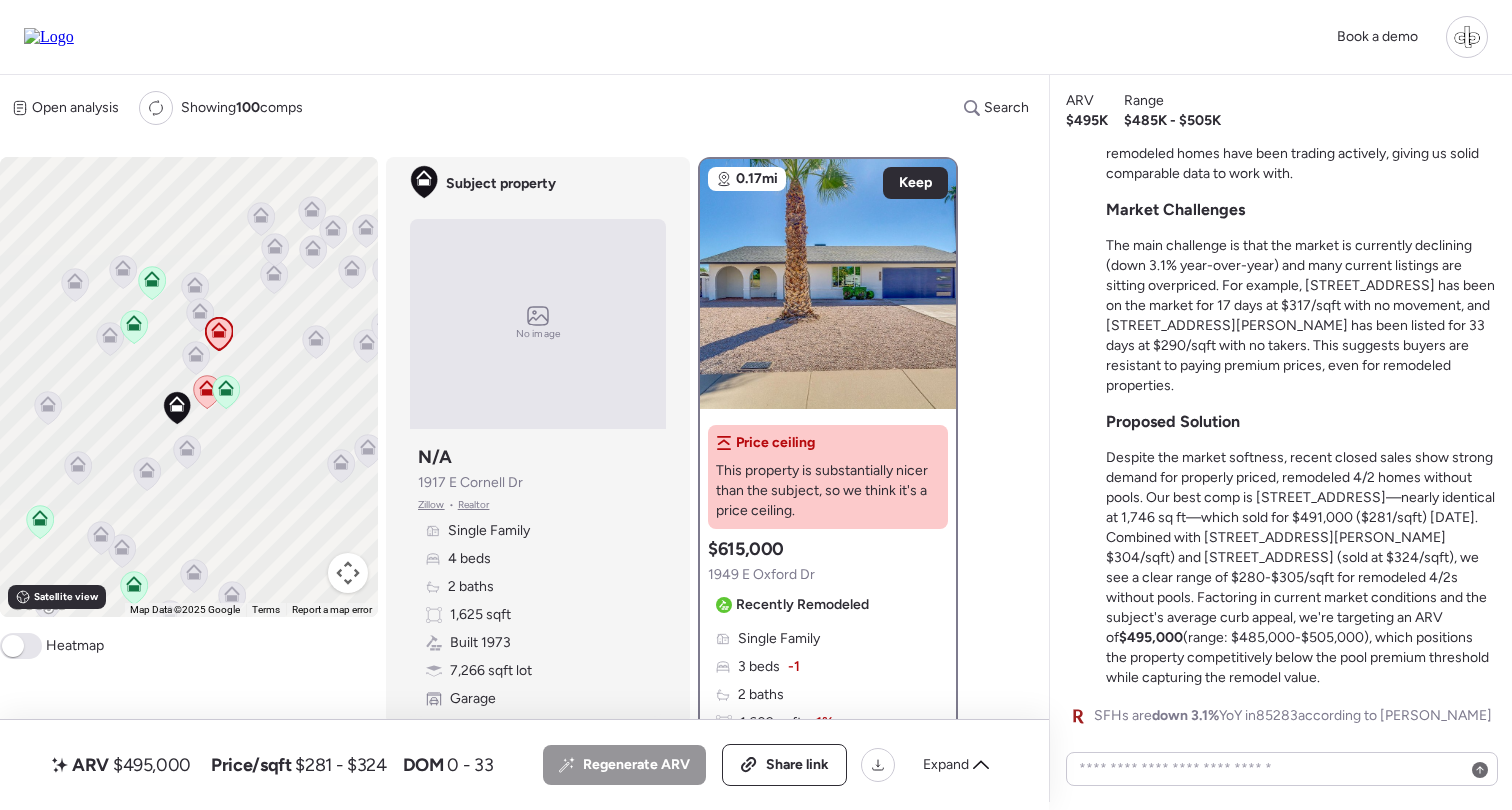 click 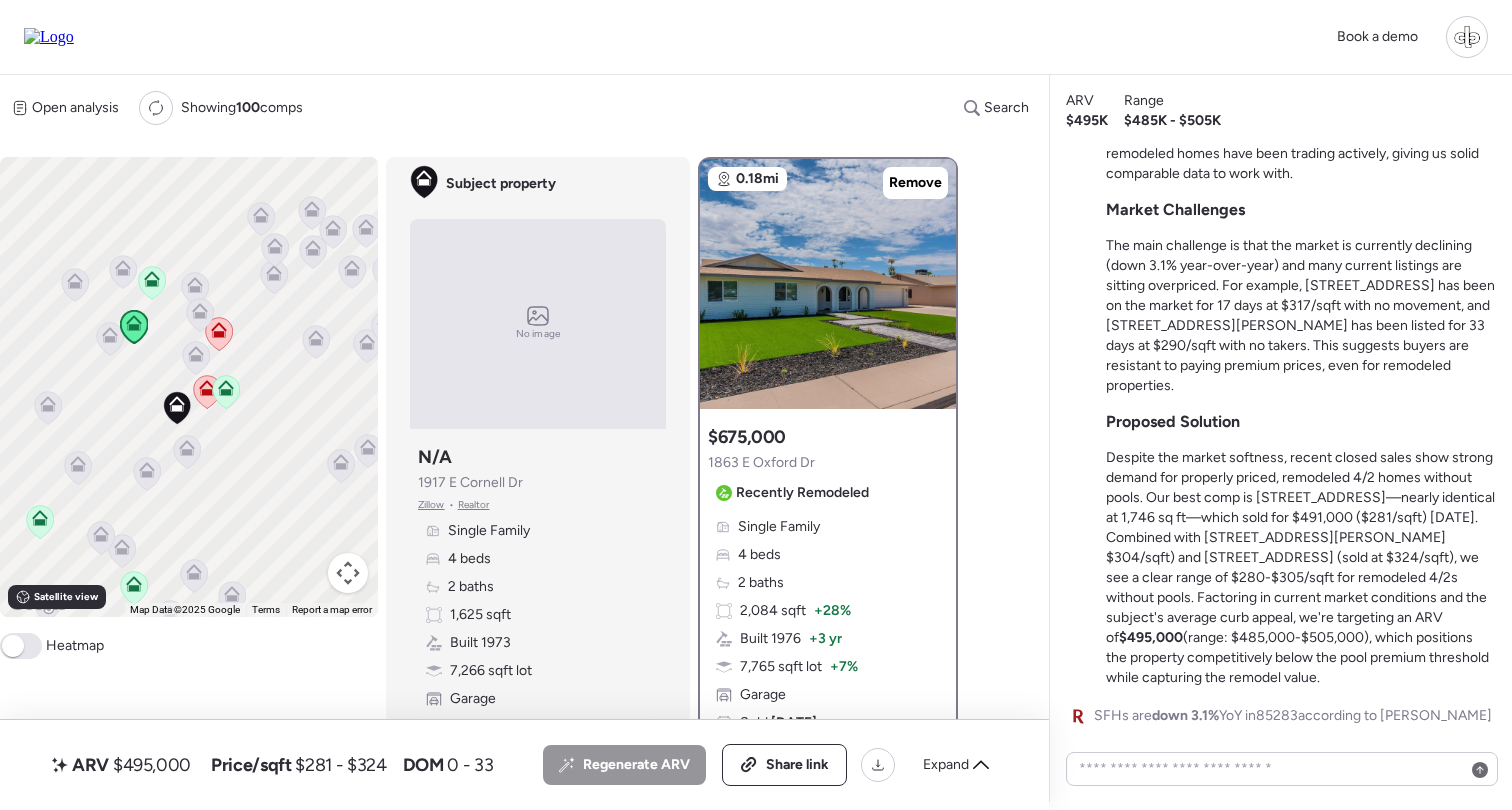 click 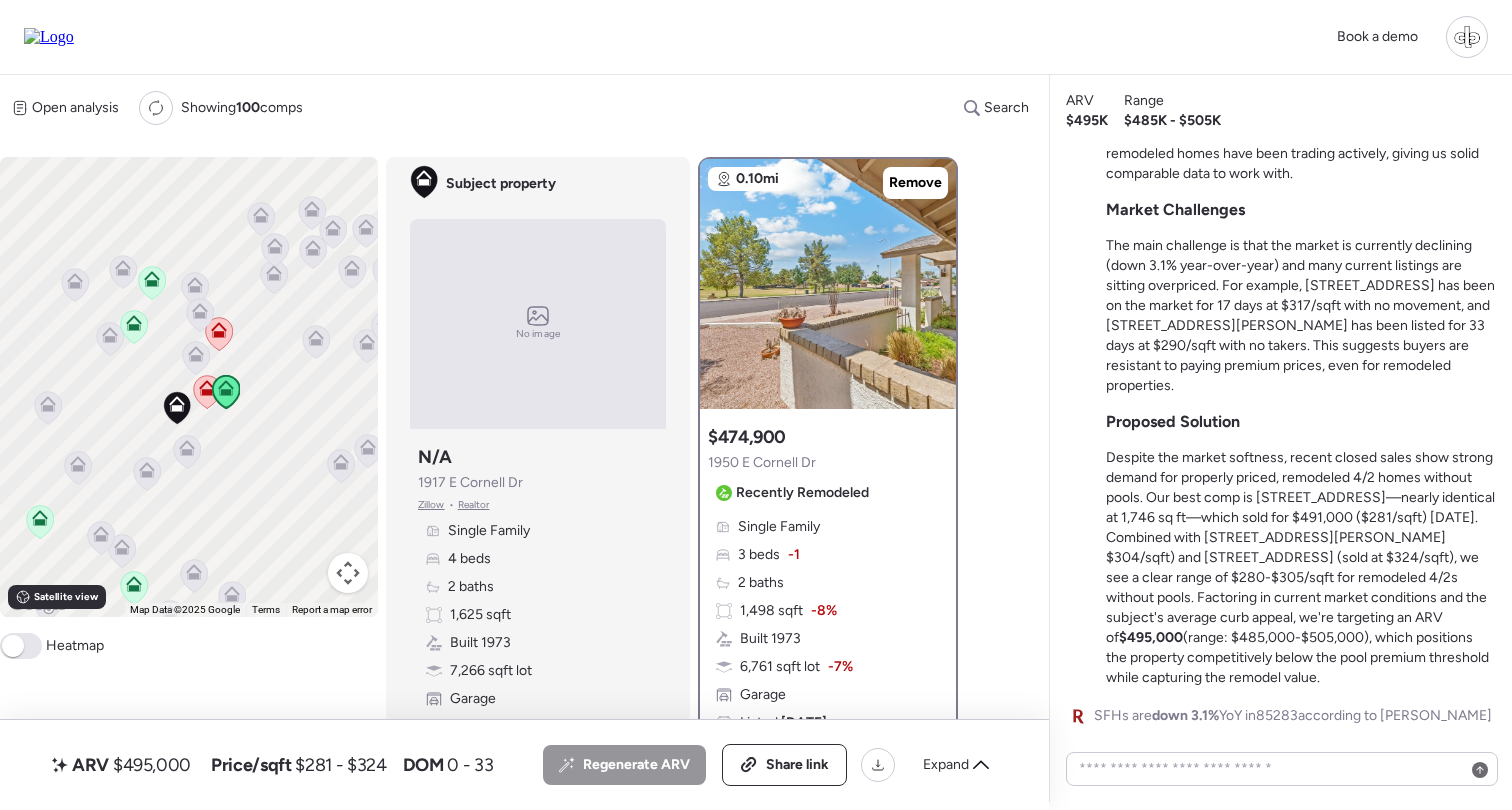 click 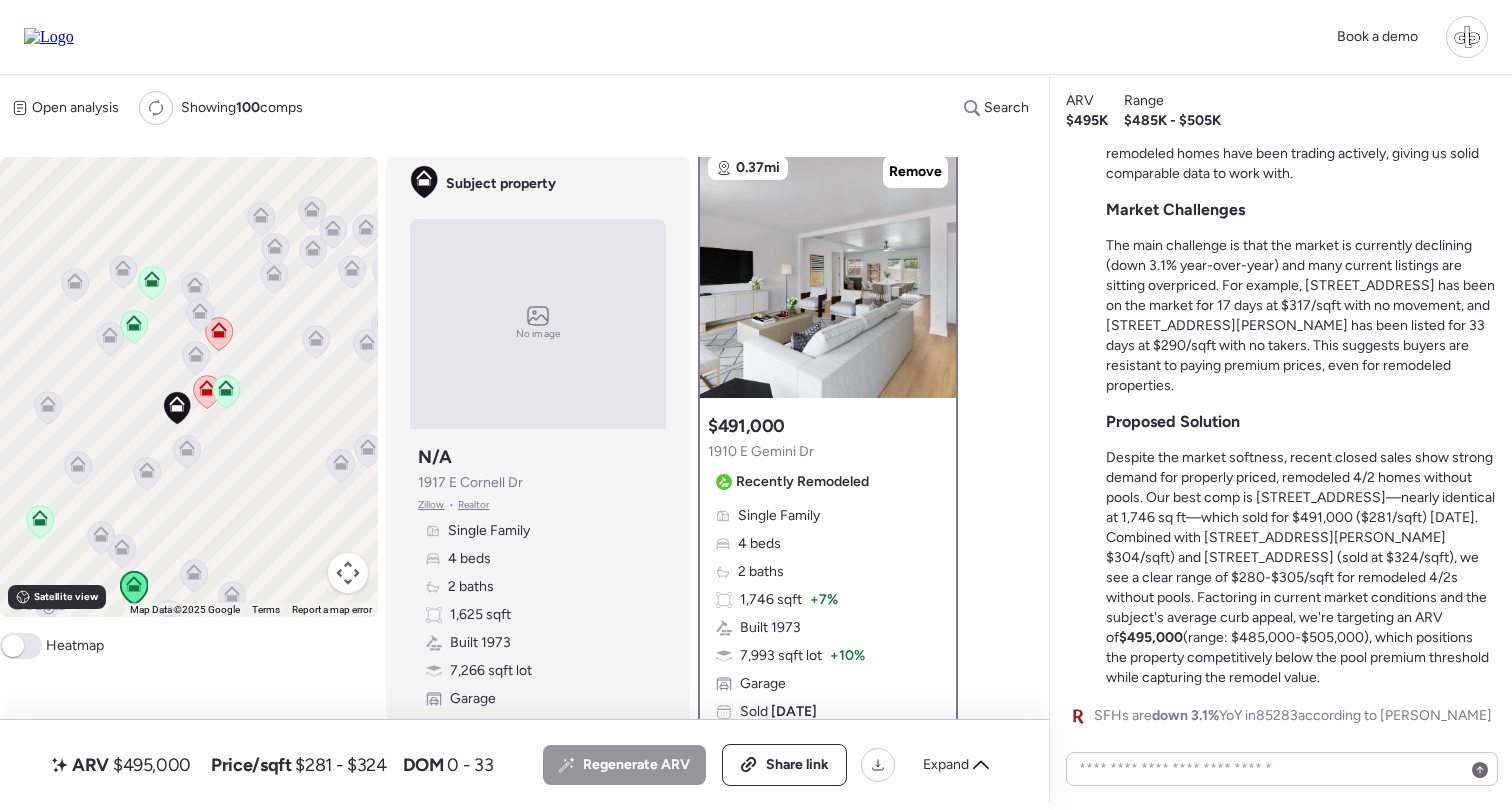 scroll, scrollTop: 0, scrollLeft: 0, axis: both 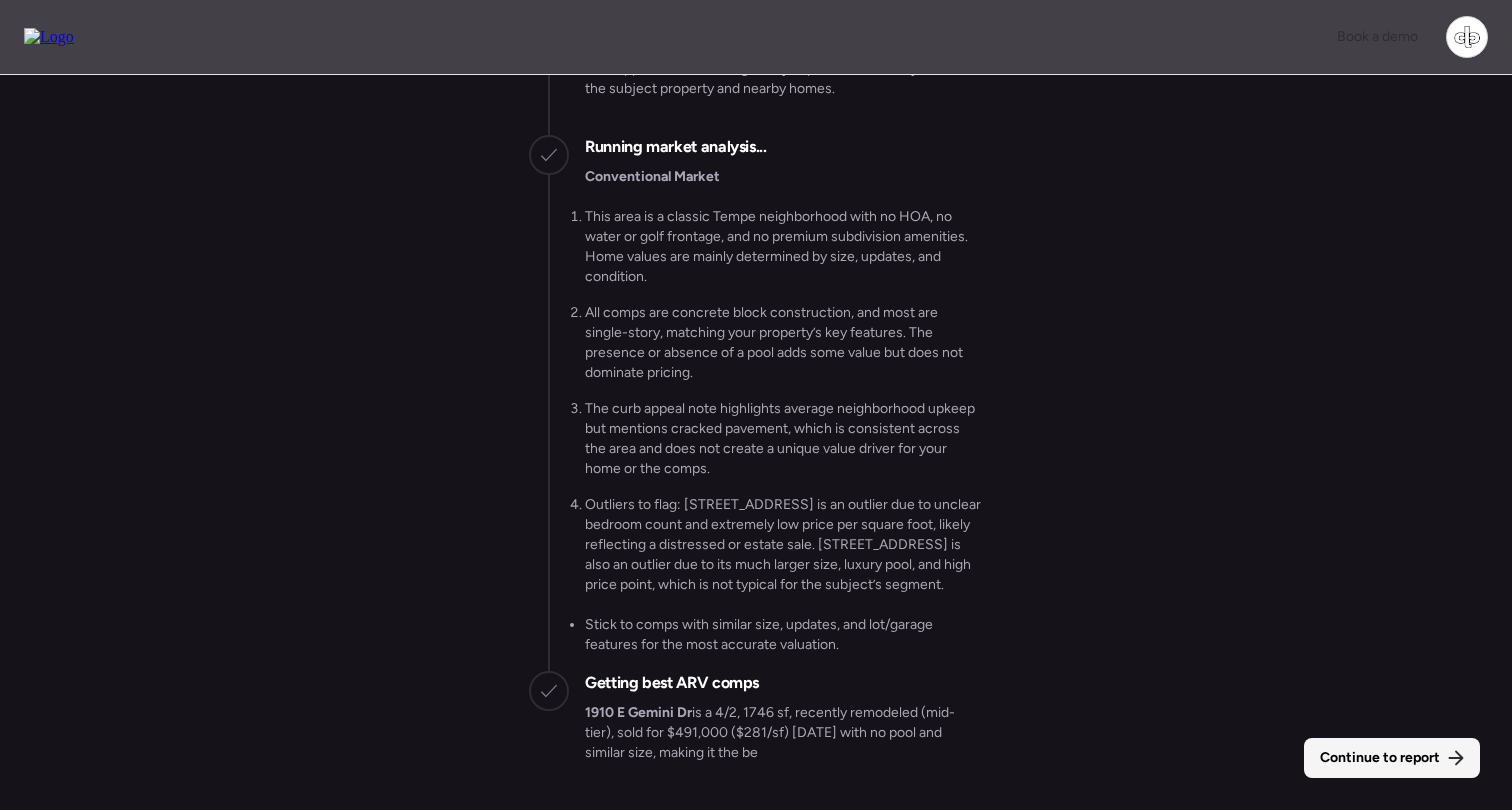 click on "Continue to report" at bounding box center [1380, 758] 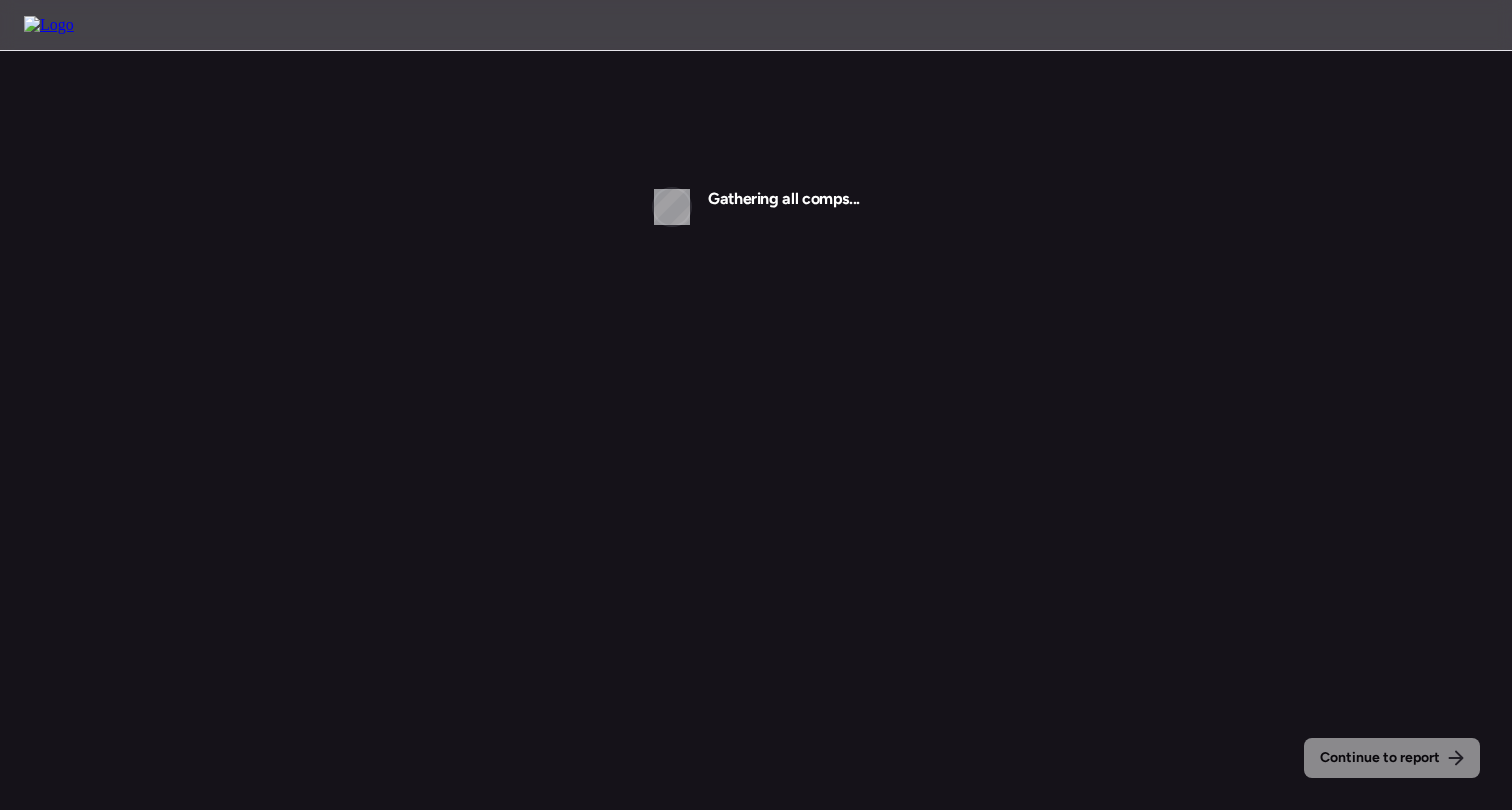 scroll, scrollTop: 0, scrollLeft: 0, axis: both 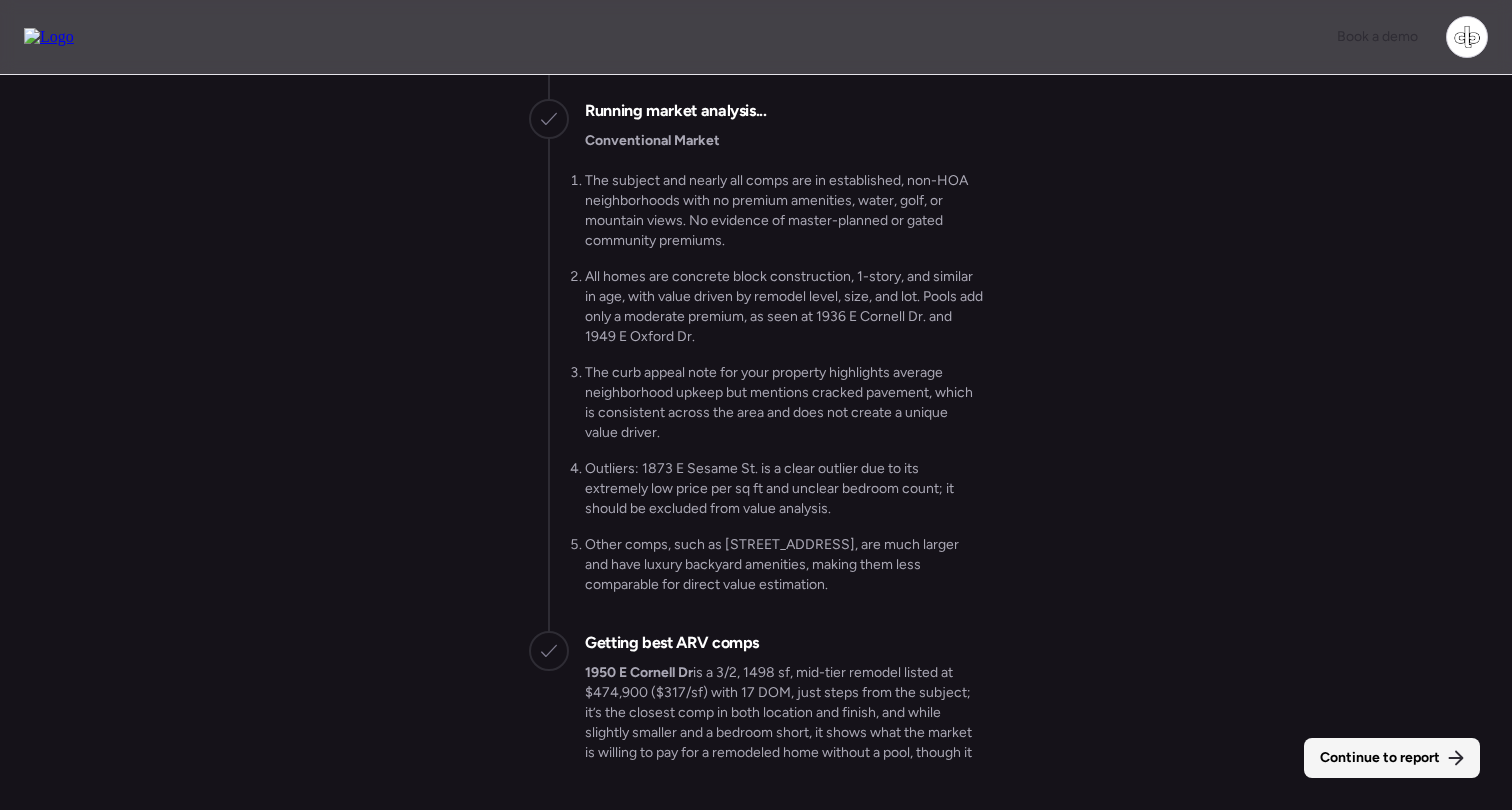 click on "Continue to report" at bounding box center [1392, 758] 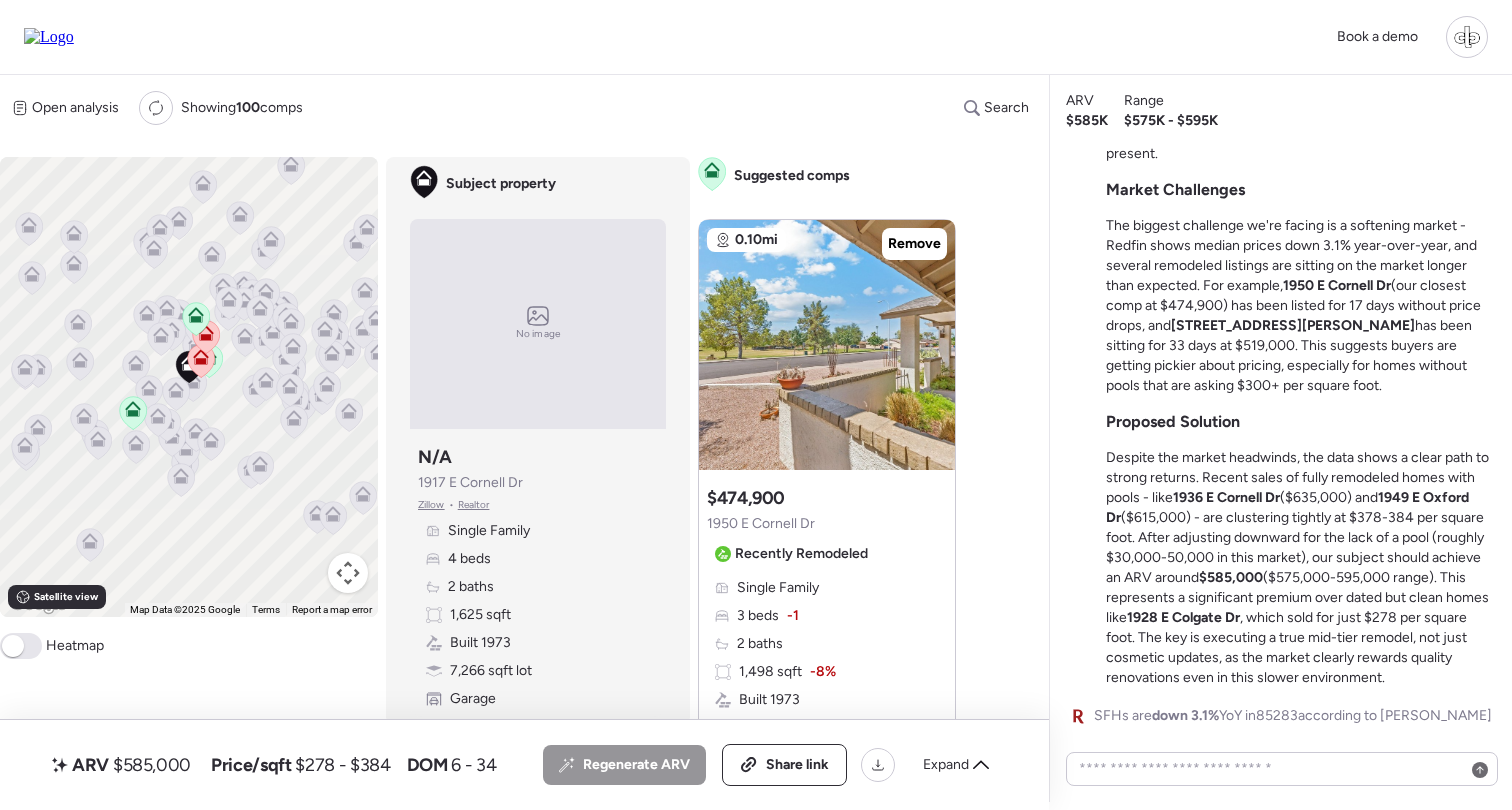 scroll, scrollTop: 0, scrollLeft: 0, axis: both 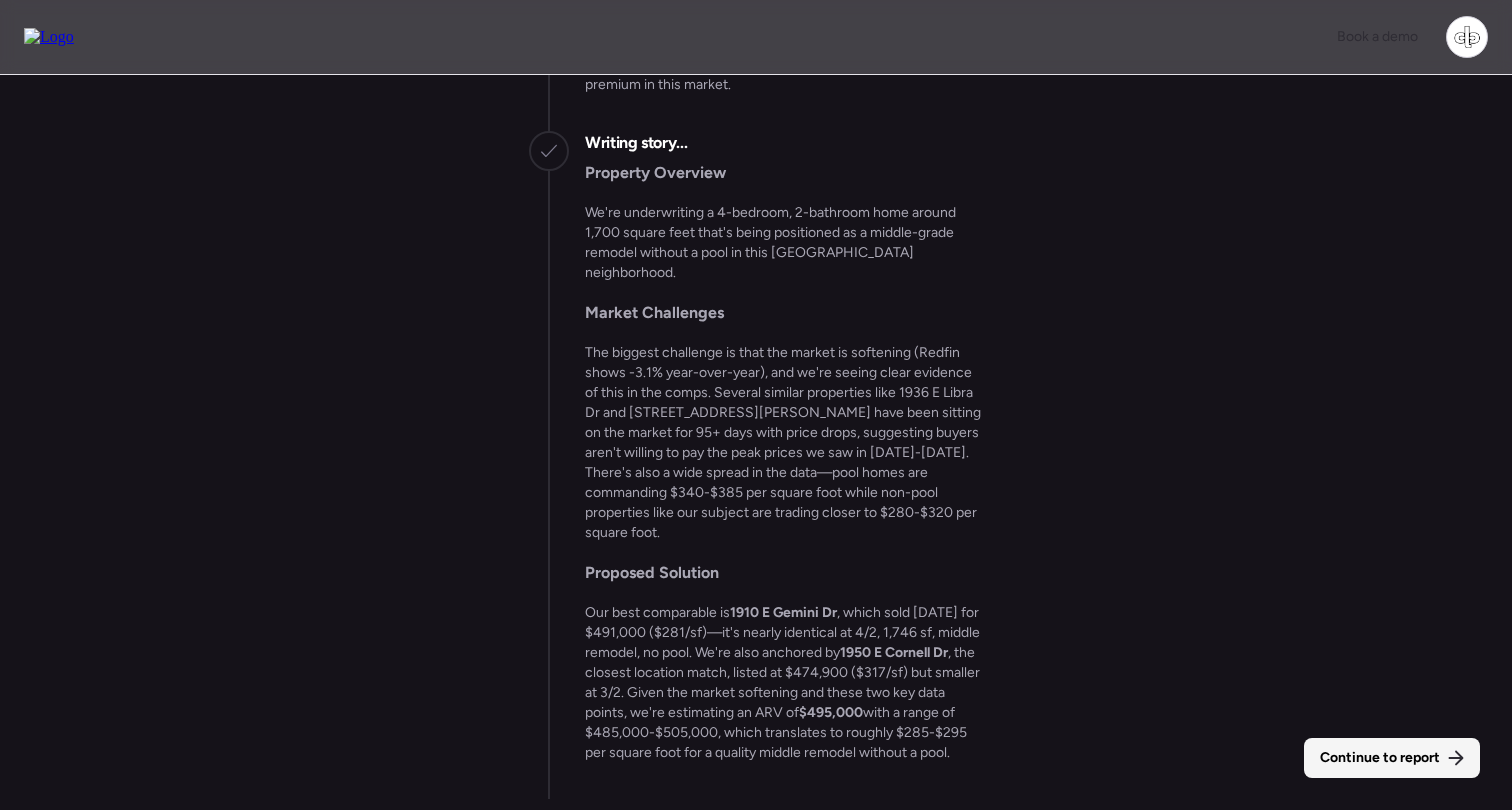 click on "Continue to report" at bounding box center (1380, 758) 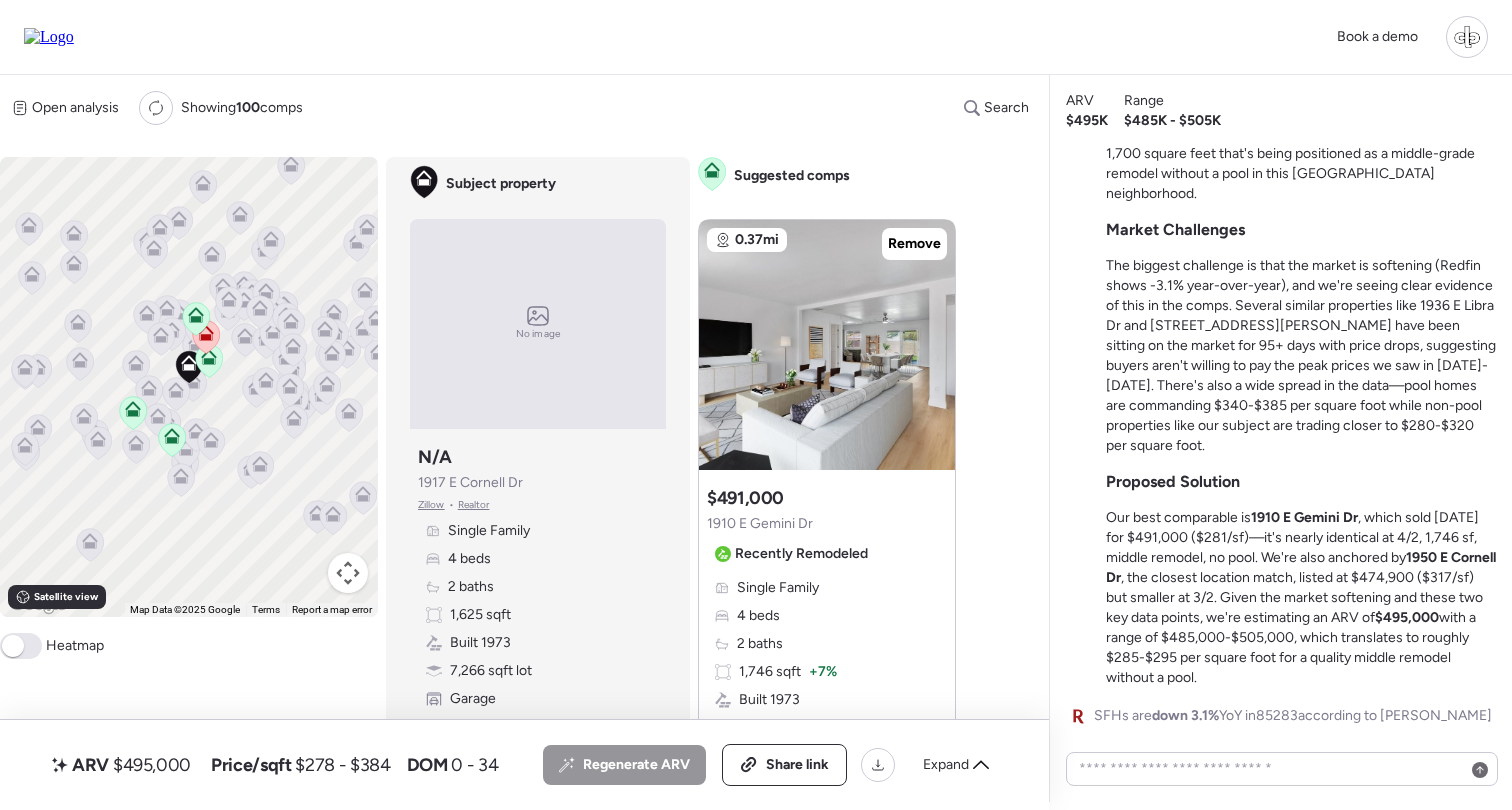 scroll, scrollTop: -39, scrollLeft: 0, axis: vertical 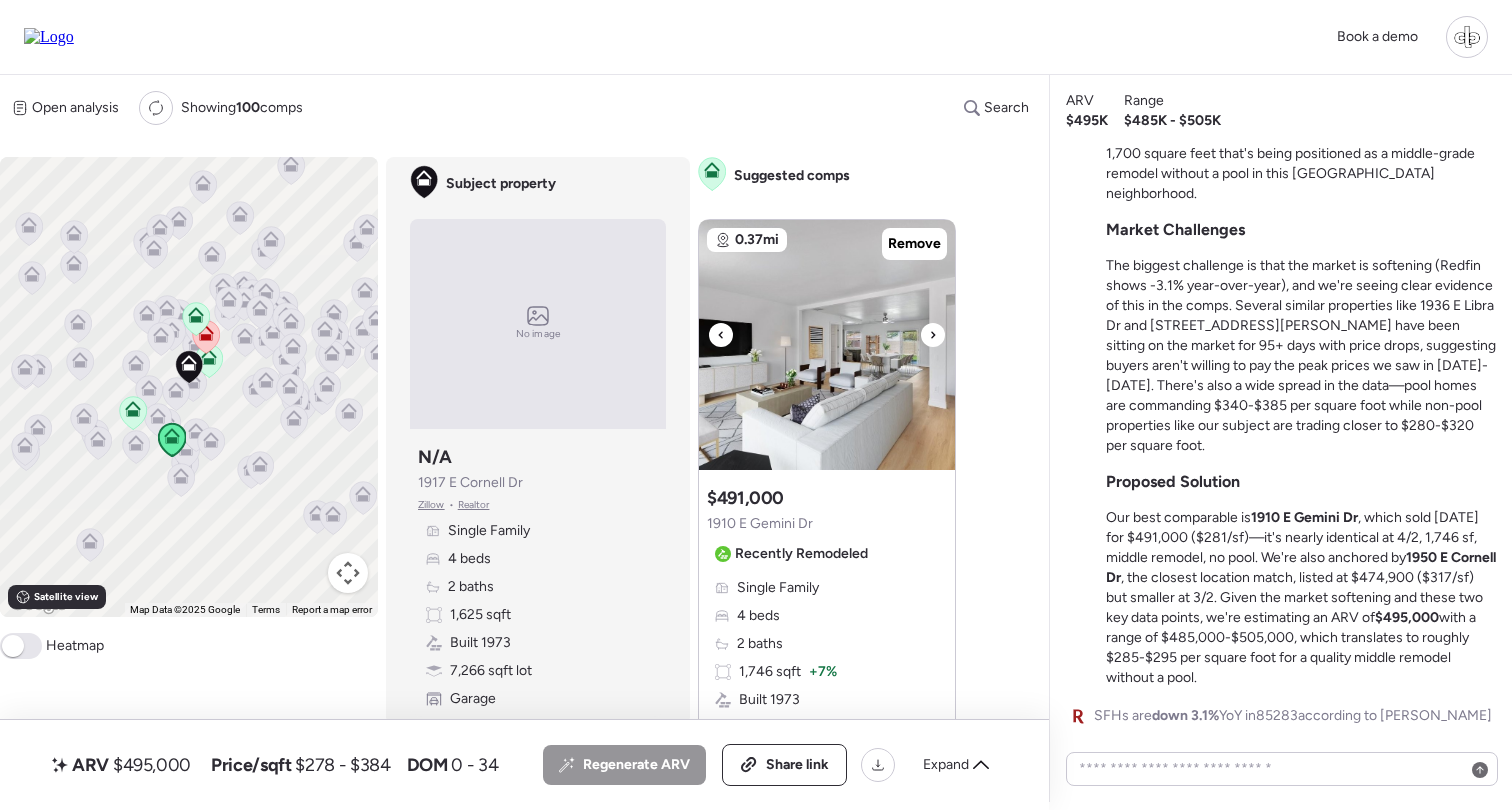click at bounding box center (827, 345) 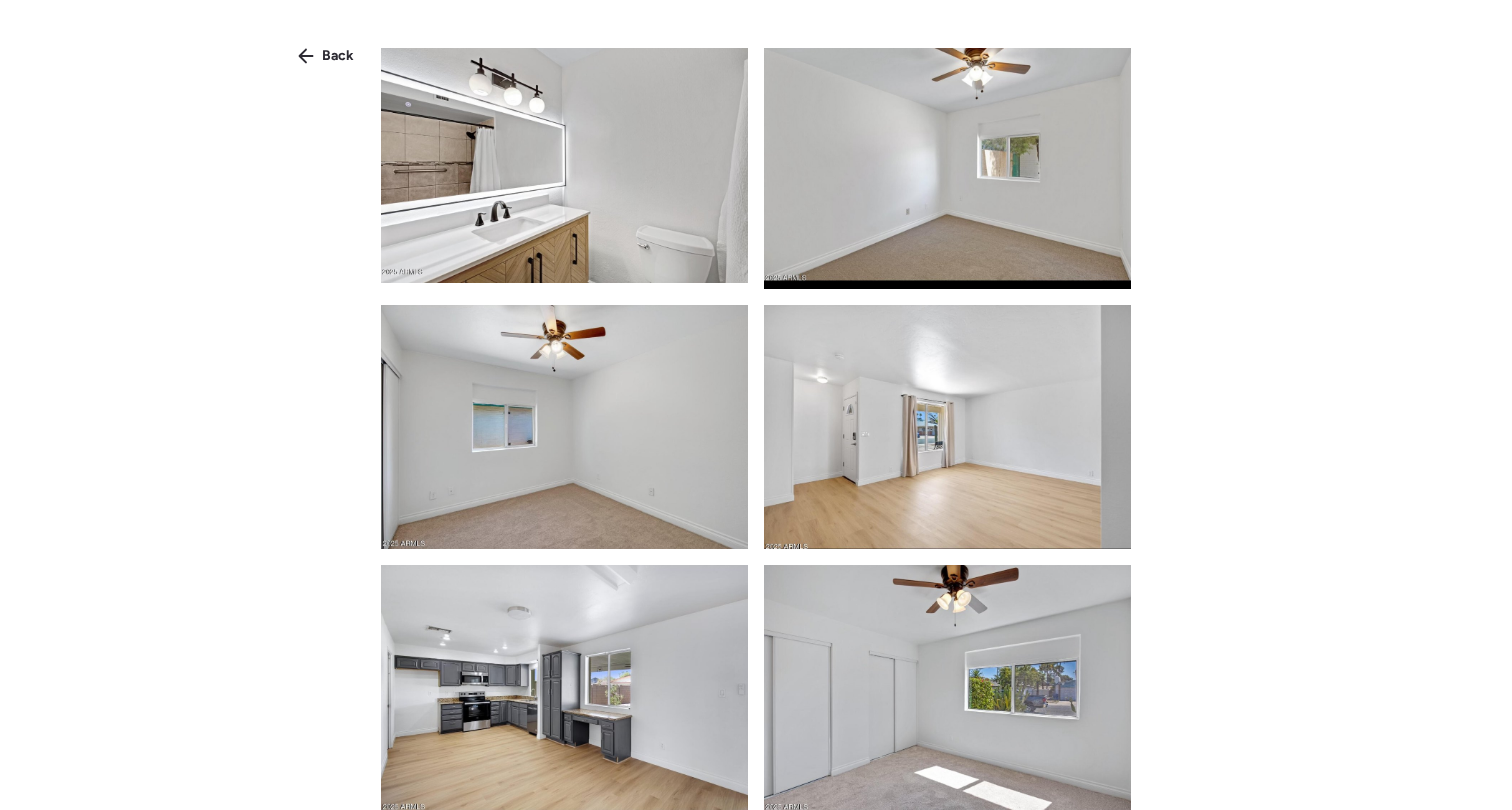 scroll, scrollTop: 1347, scrollLeft: 0, axis: vertical 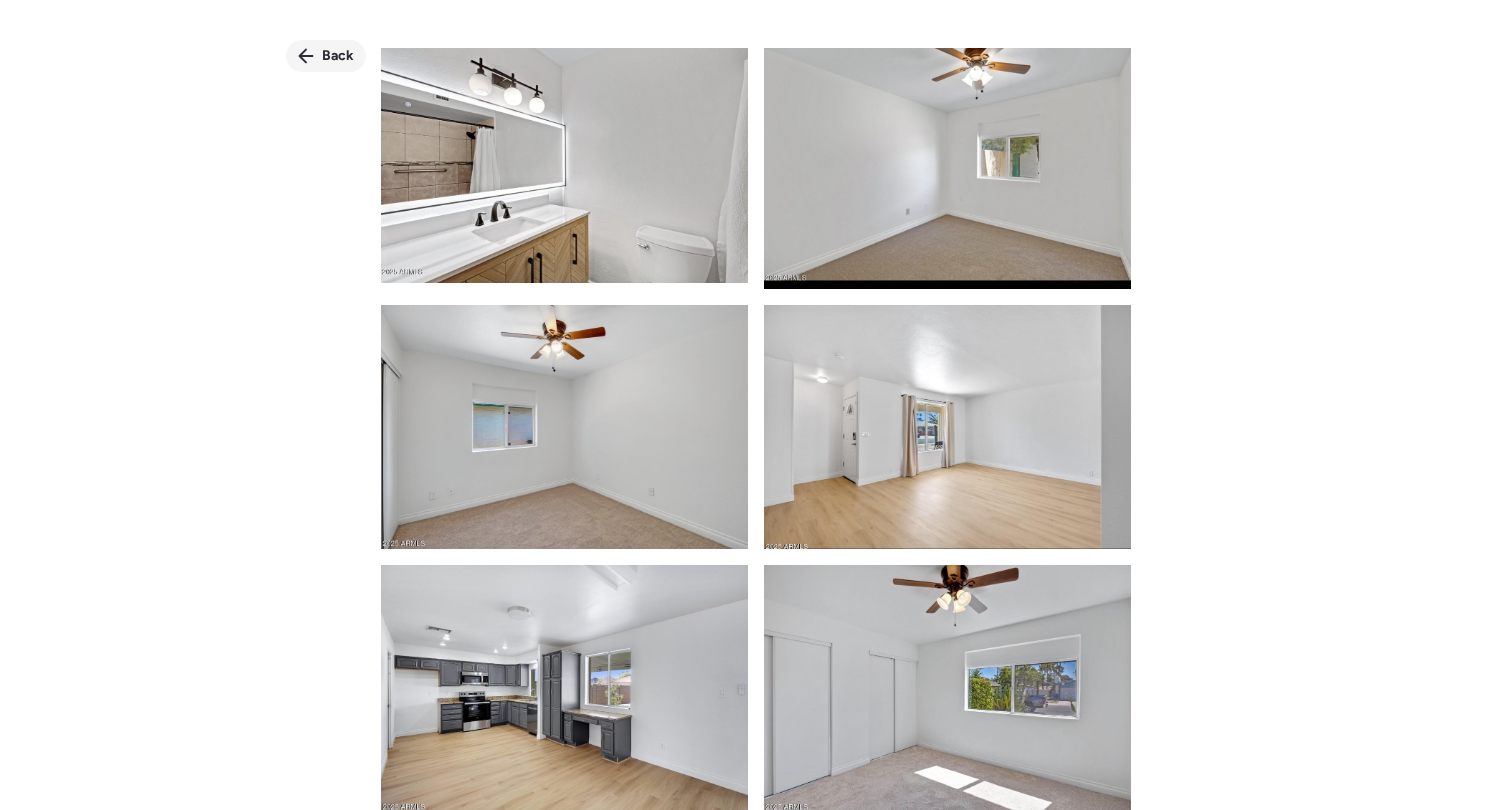 click on "Back" at bounding box center (338, 56) 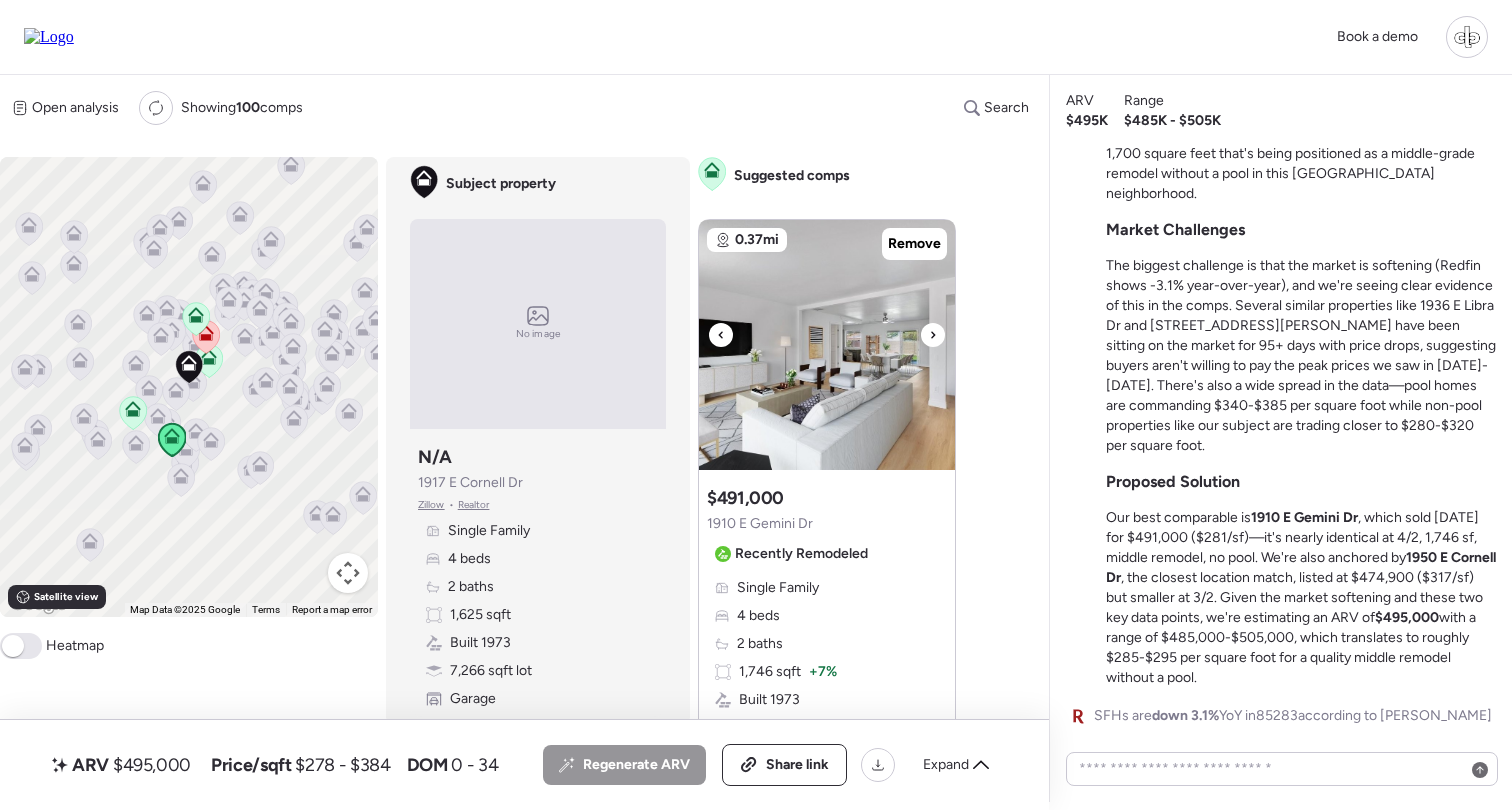 click at bounding box center [827, 345] 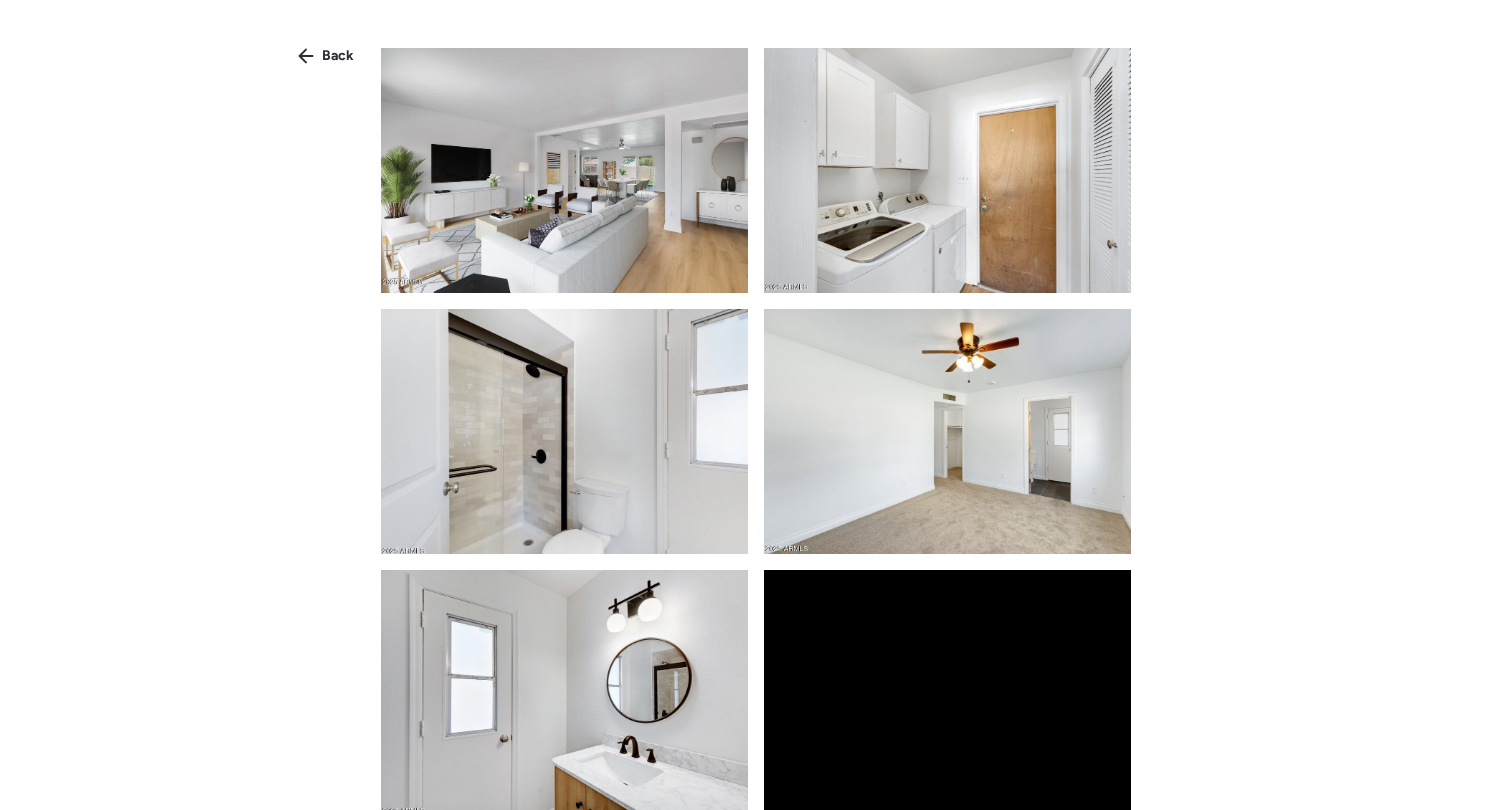 click at bounding box center (564, 170) 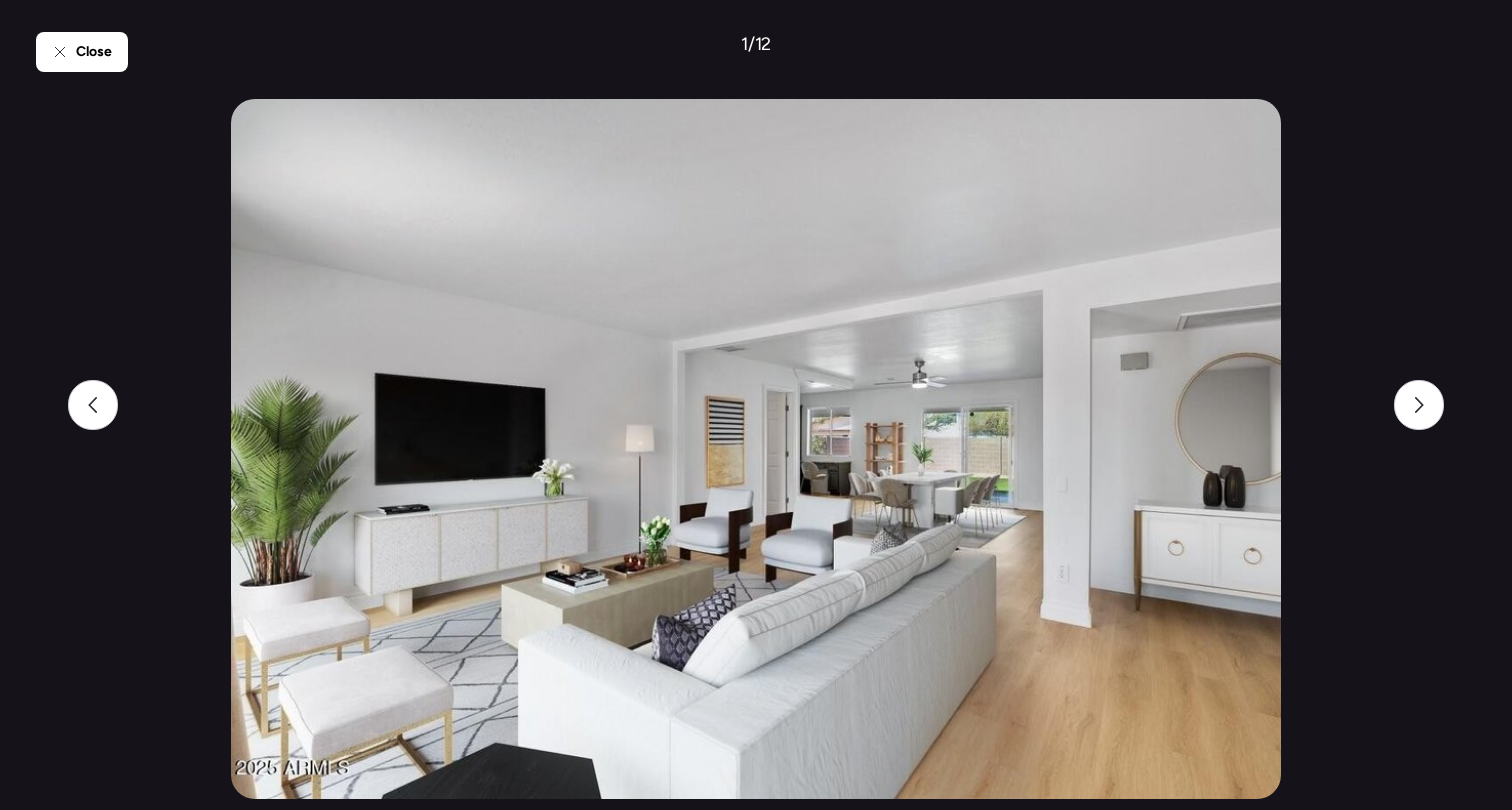 click on "Close 1  /  12" at bounding box center [756, 405] 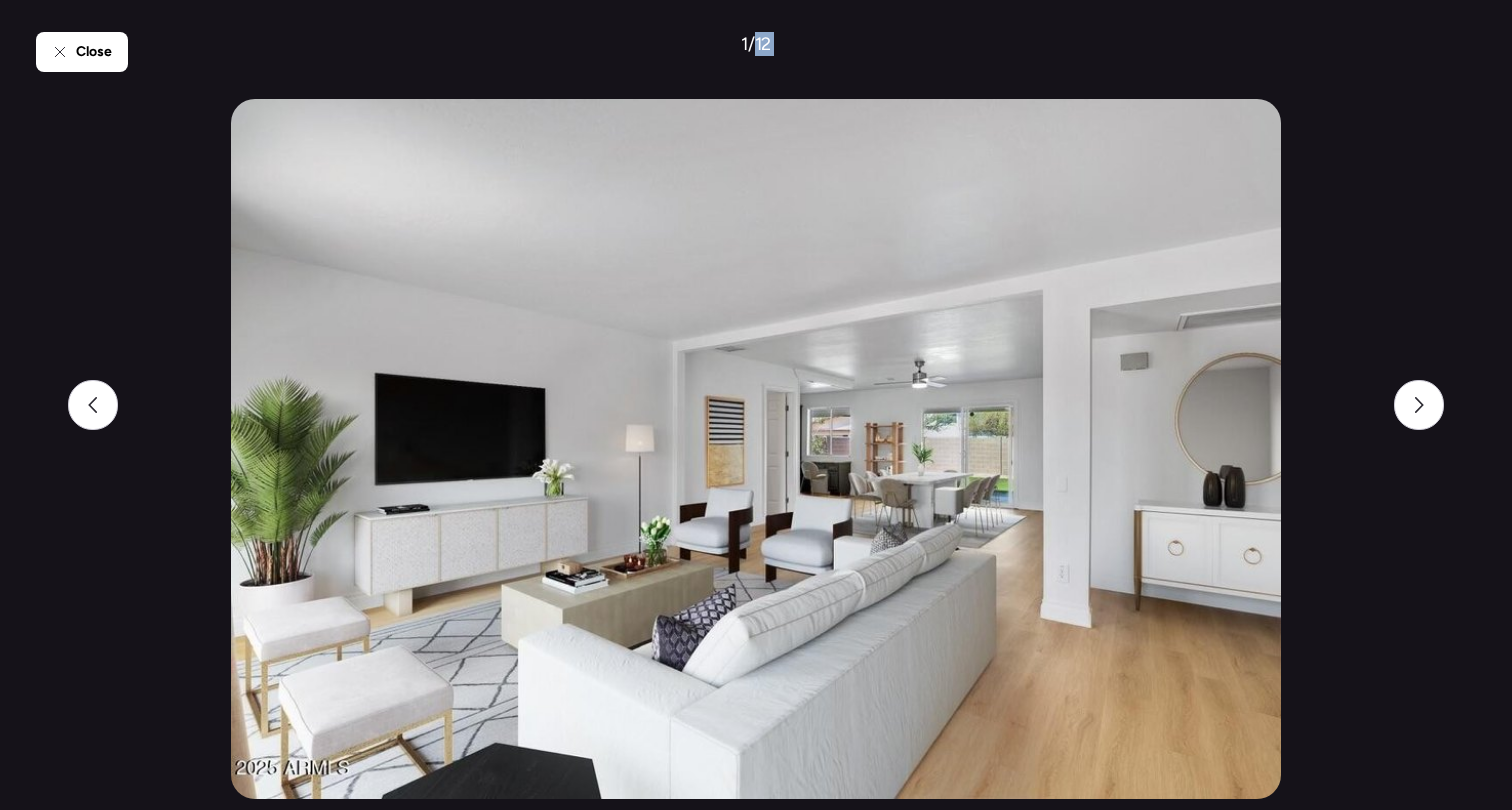 click on "Close 1  /  12" at bounding box center (756, 405) 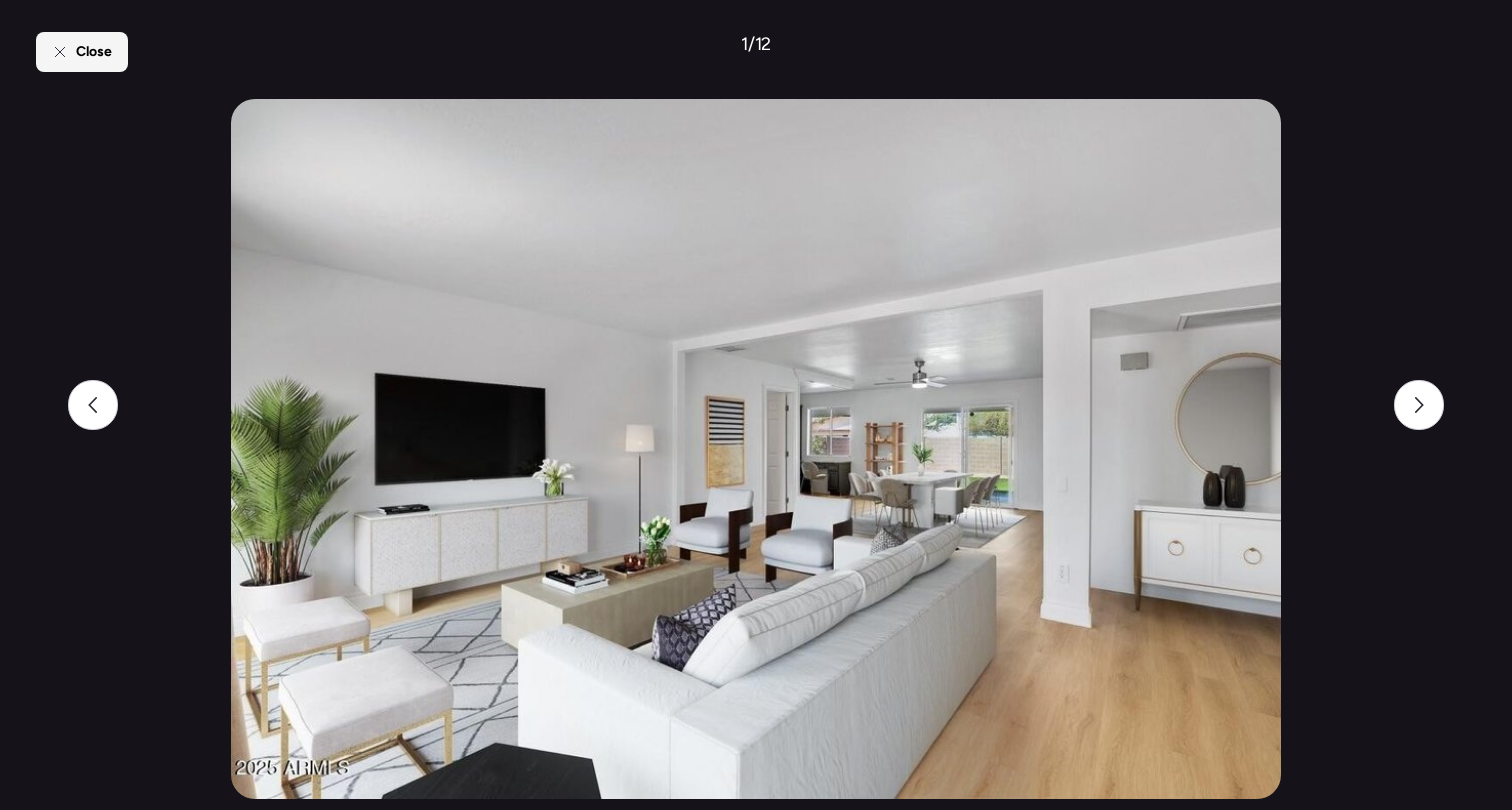 click on "Close" at bounding box center (82, 52) 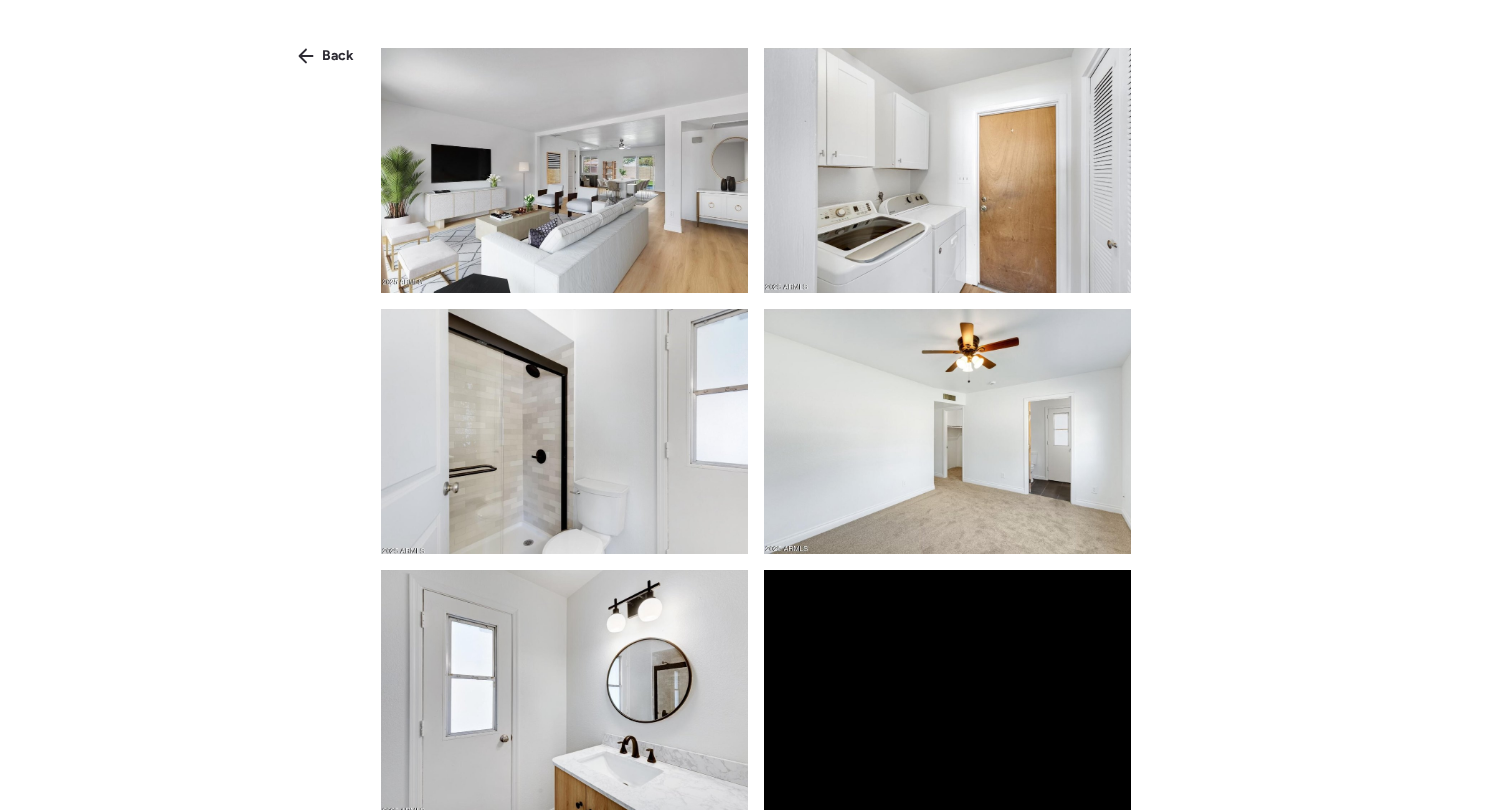 drag, startPoint x: 334, startPoint y: 74, endPoint x: 357, endPoint y: 91, distance: 28.600698 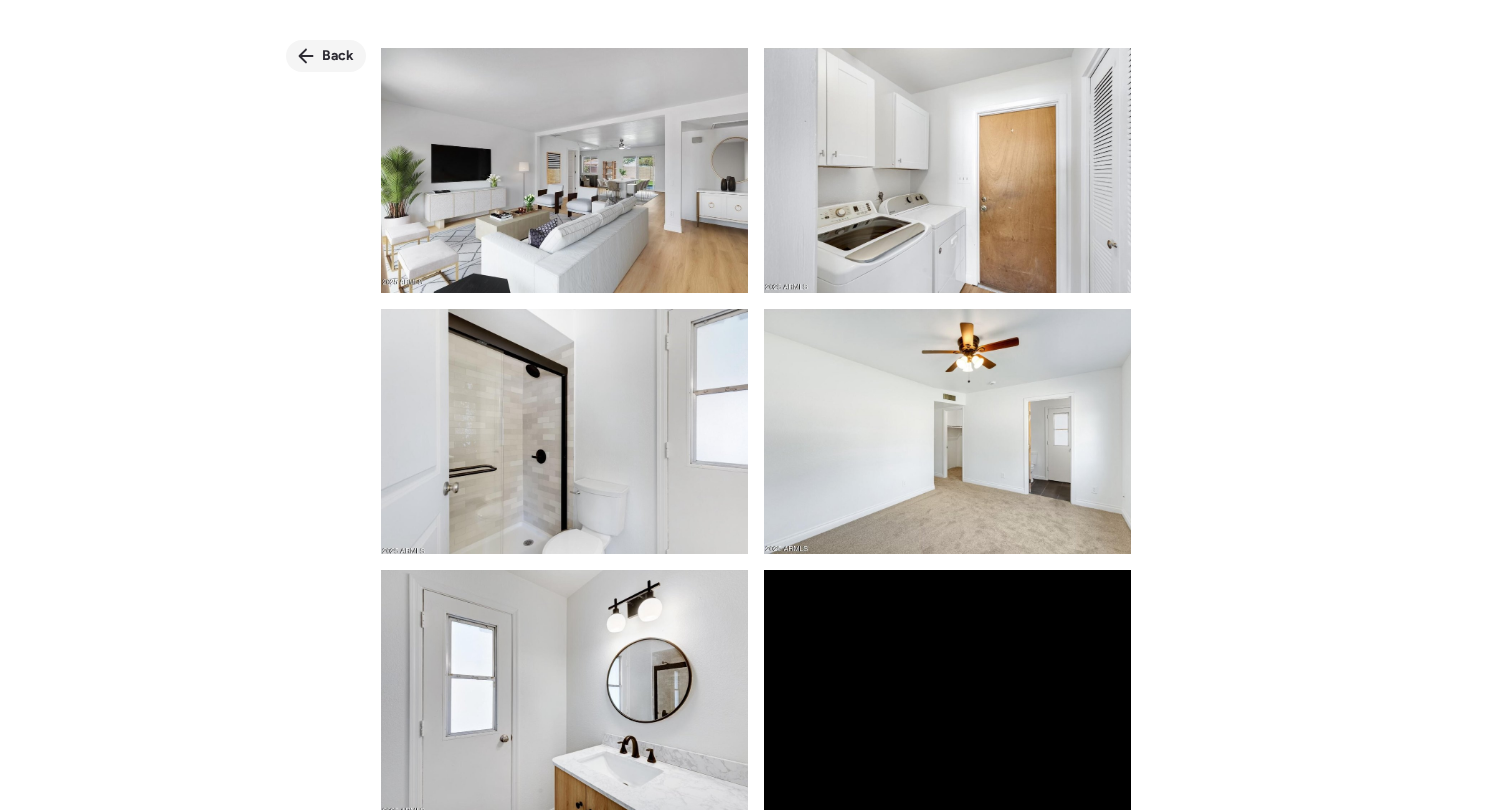 click on "Back" at bounding box center [338, 56] 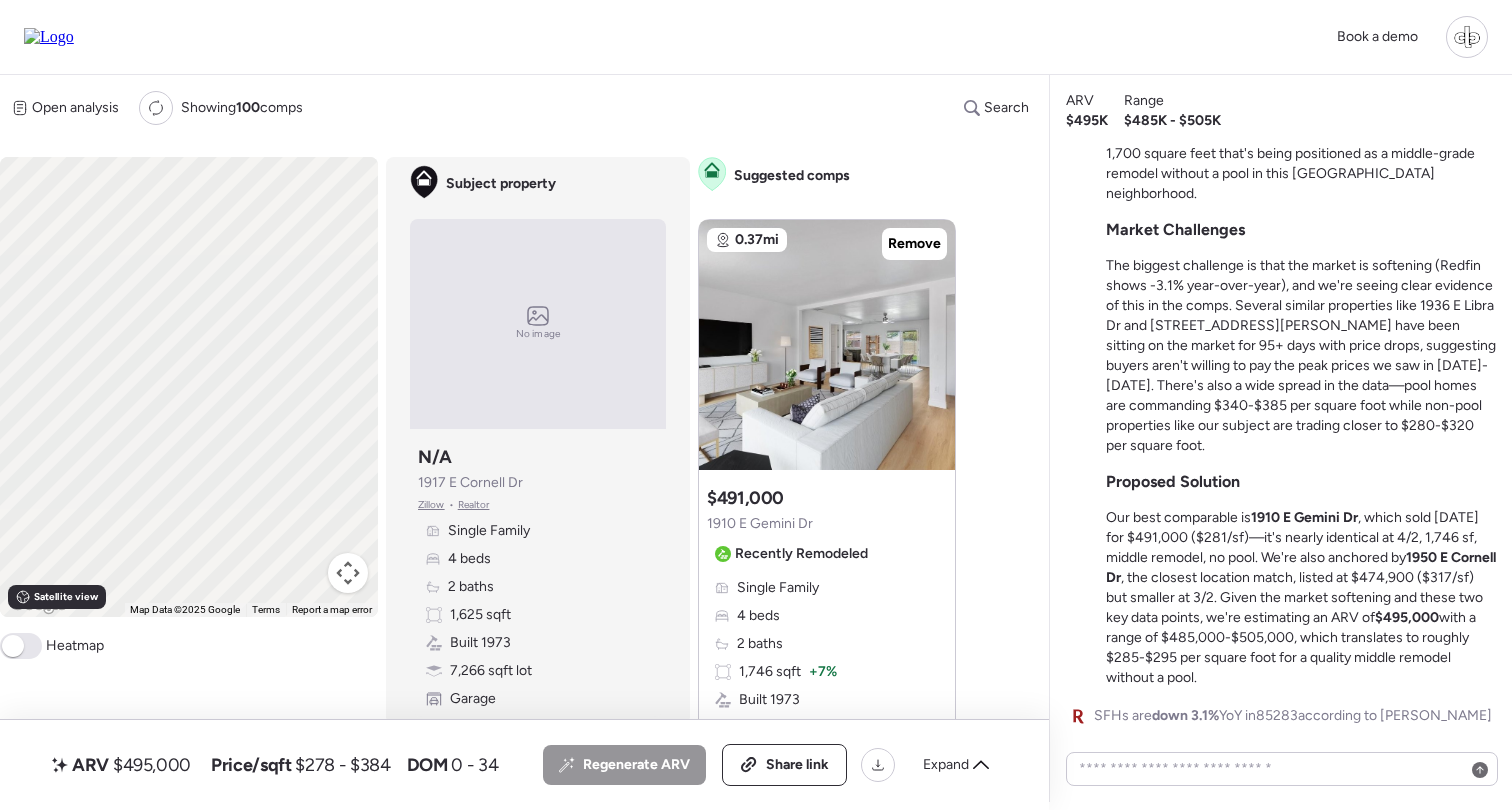 click on "Single Family 4 beds 2 baths 1,746 sqft + 7% Built 1973 7,993 sqft lot + 10% Garage Sold   [DATE]" at bounding box center [827, 686] 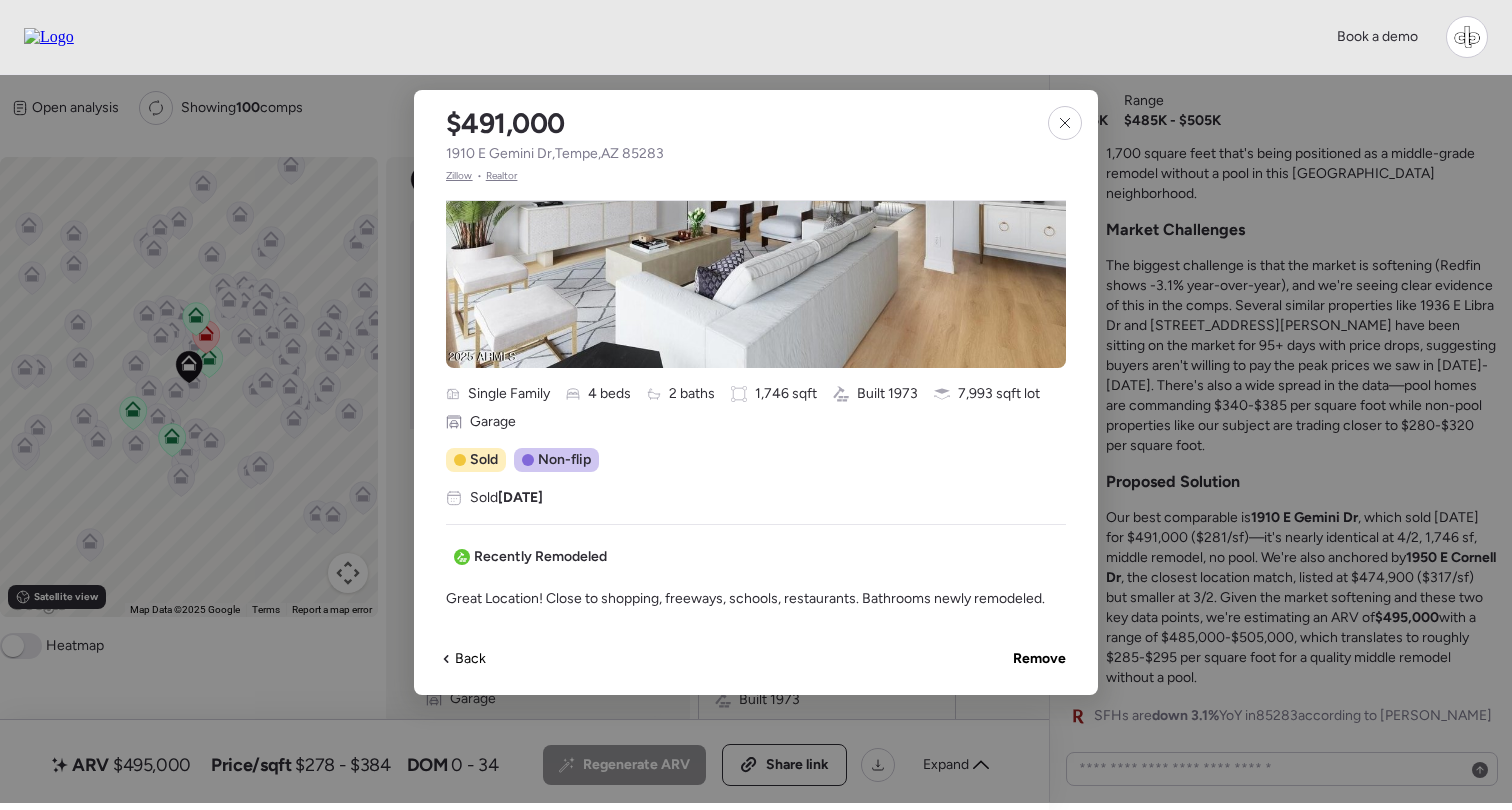 scroll, scrollTop: 399, scrollLeft: 0, axis: vertical 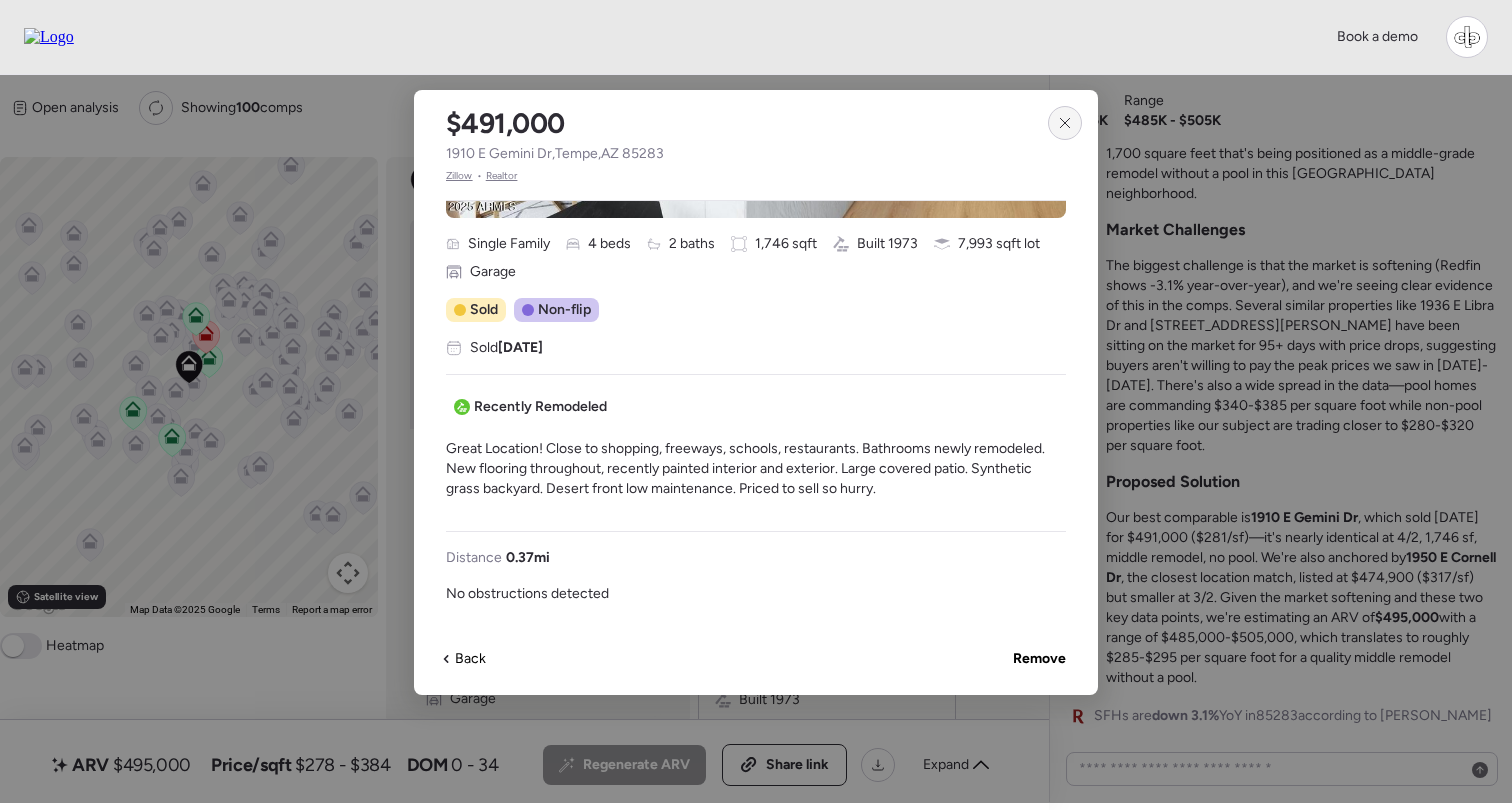 click 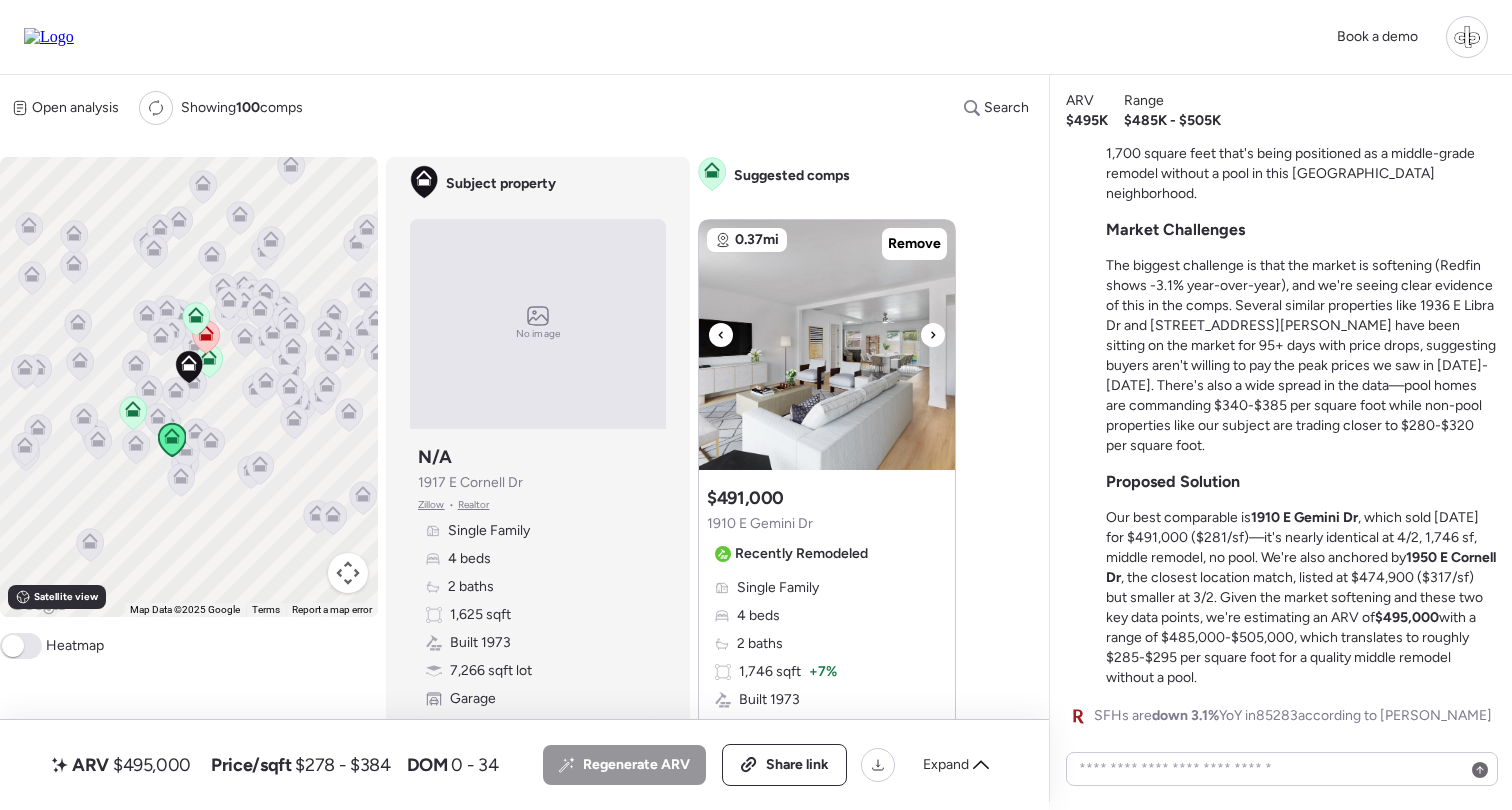 click at bounding box center (827, 345) 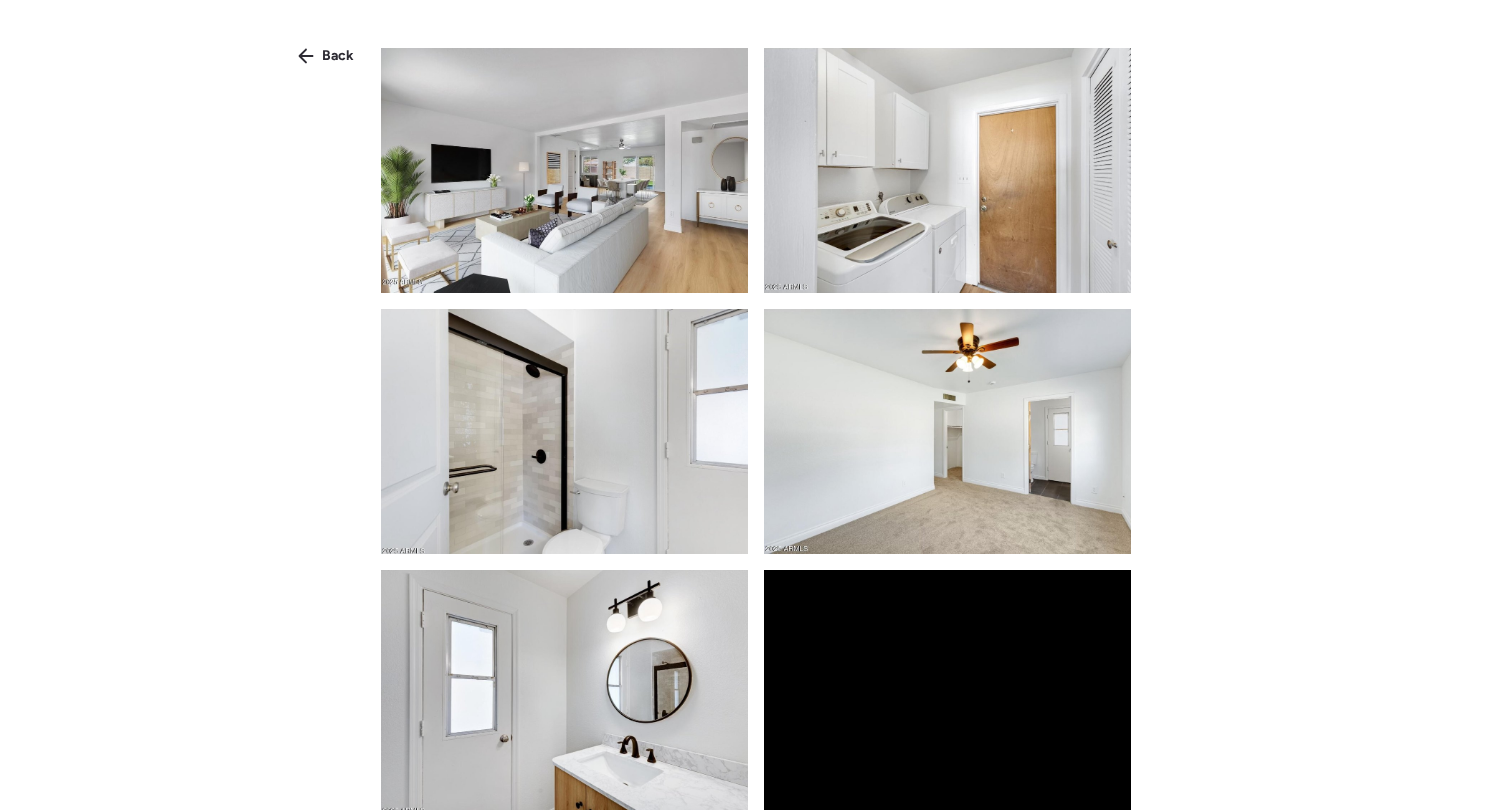 click at bounding box center (947, 170) 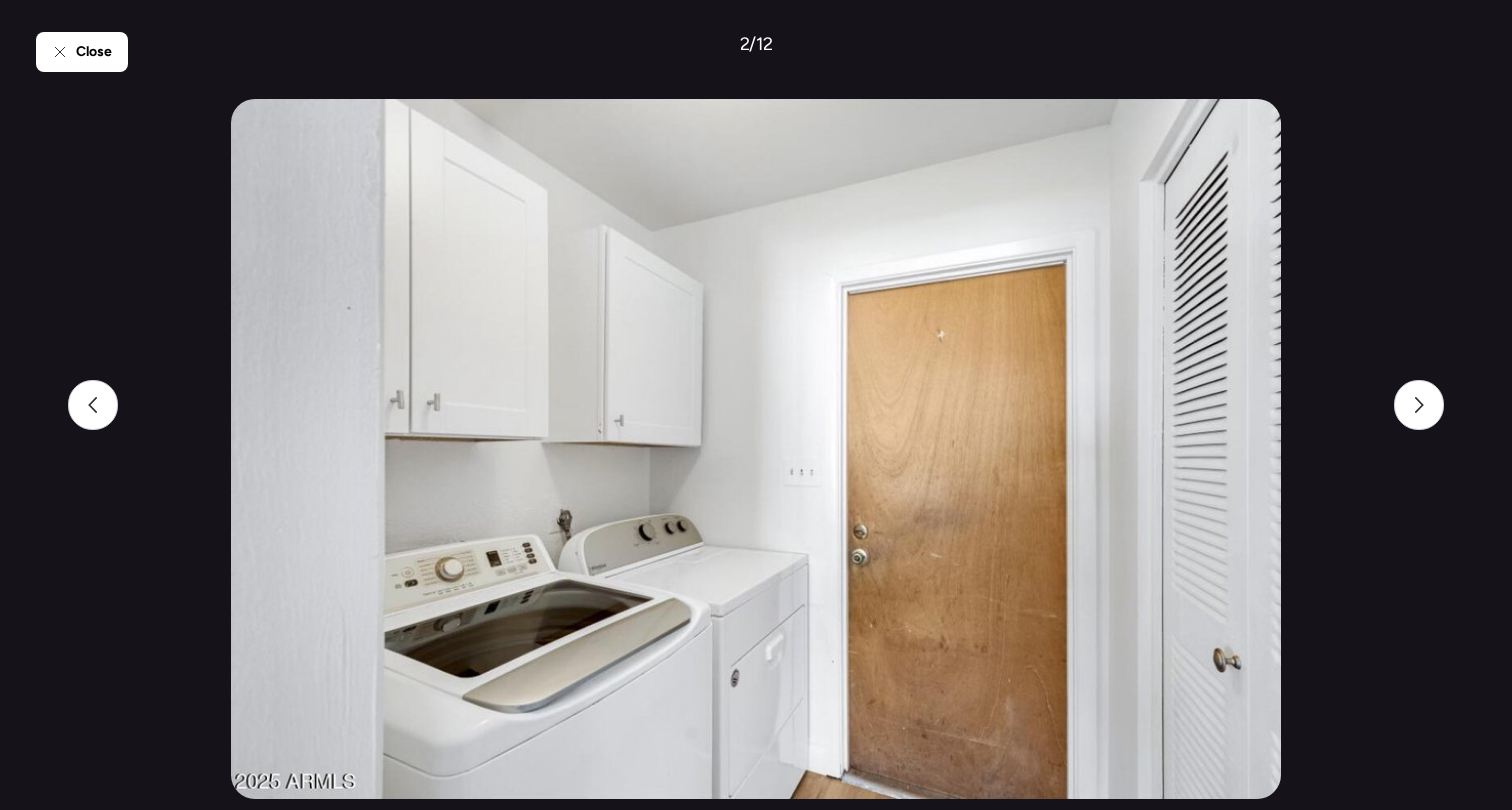 click at bounding box center [755, 449] 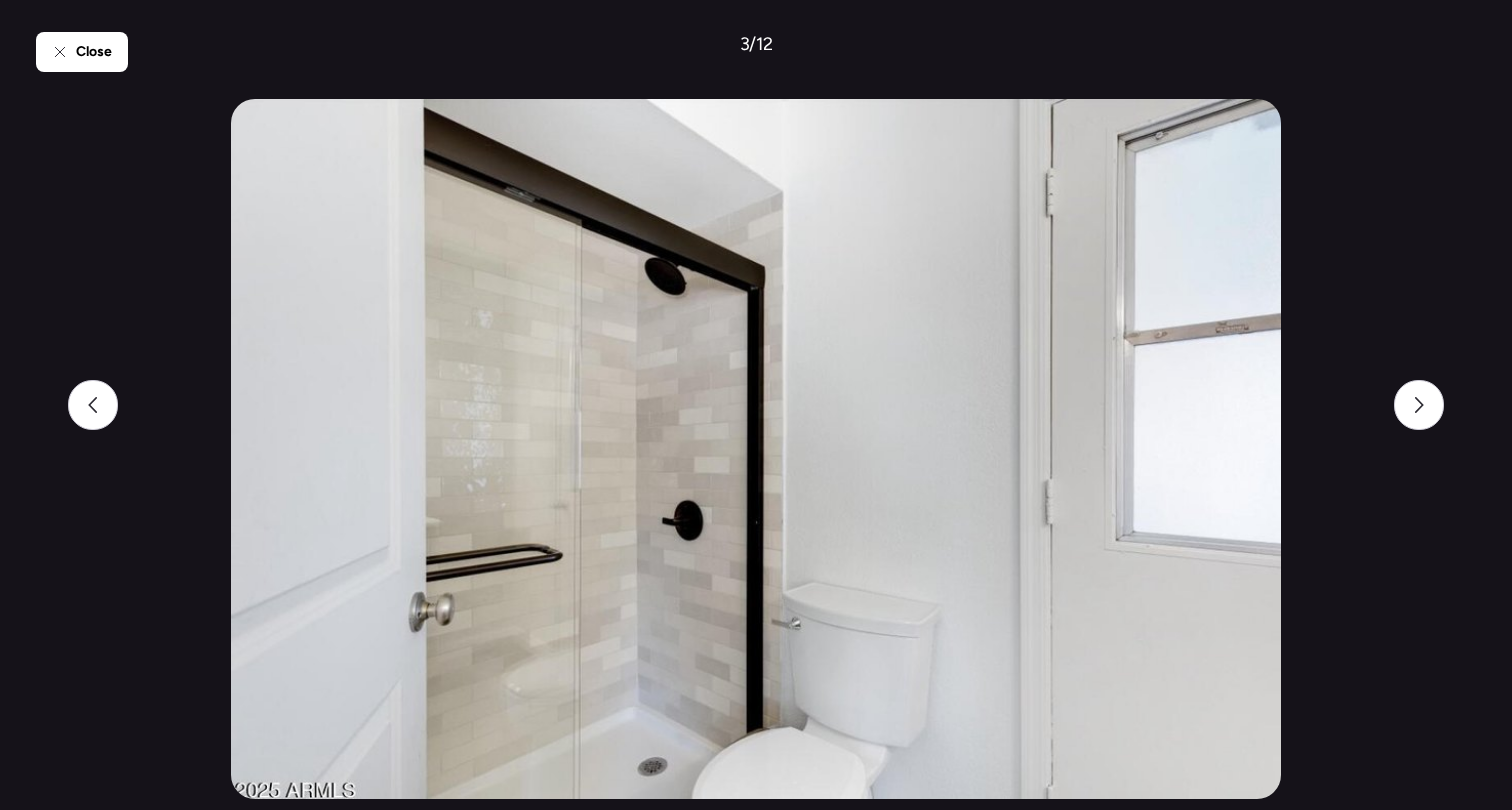 click on "Close 3  /  12" at bounding box center (756, 405) 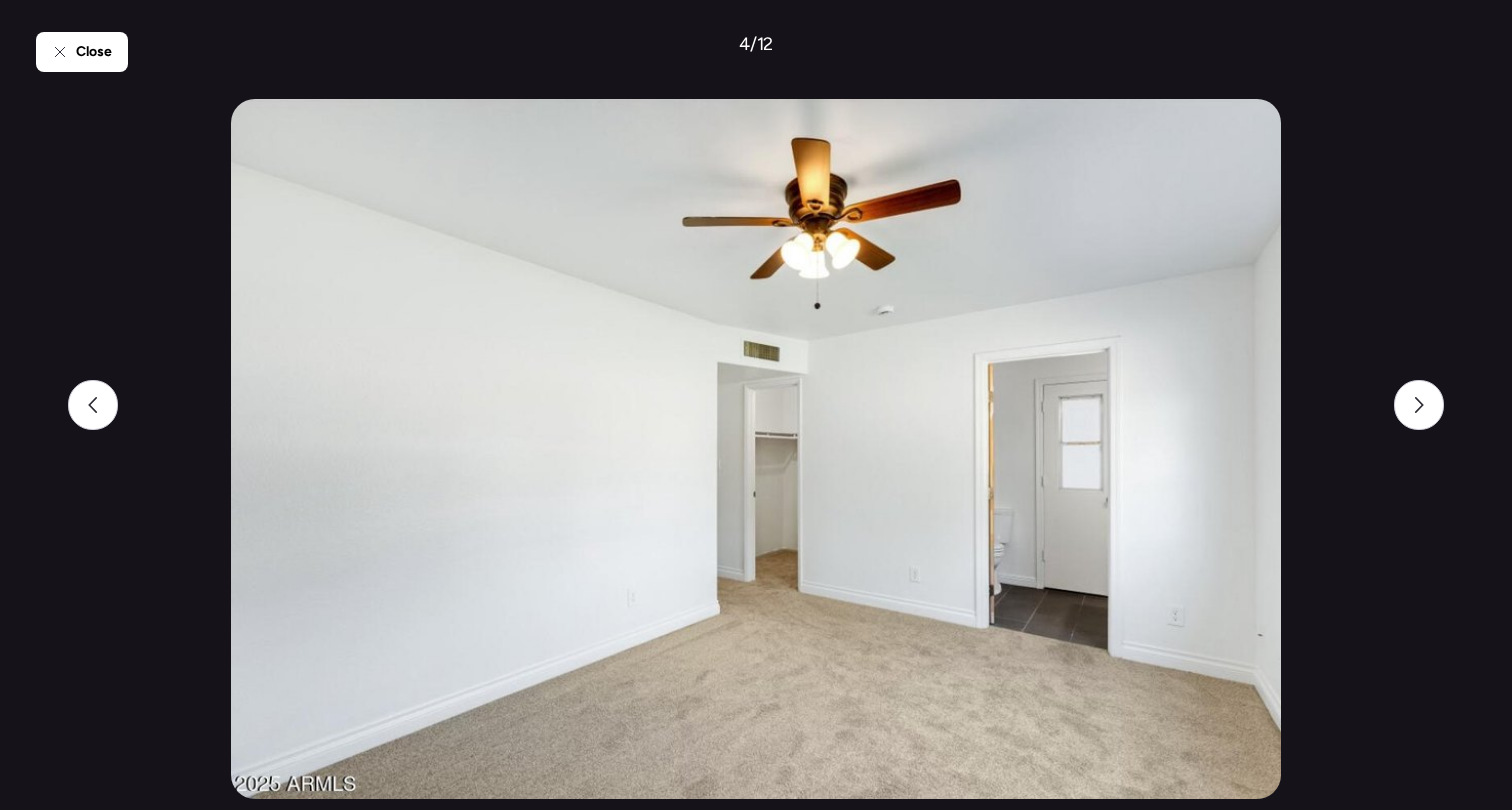 click at bounding box center [755, 449] 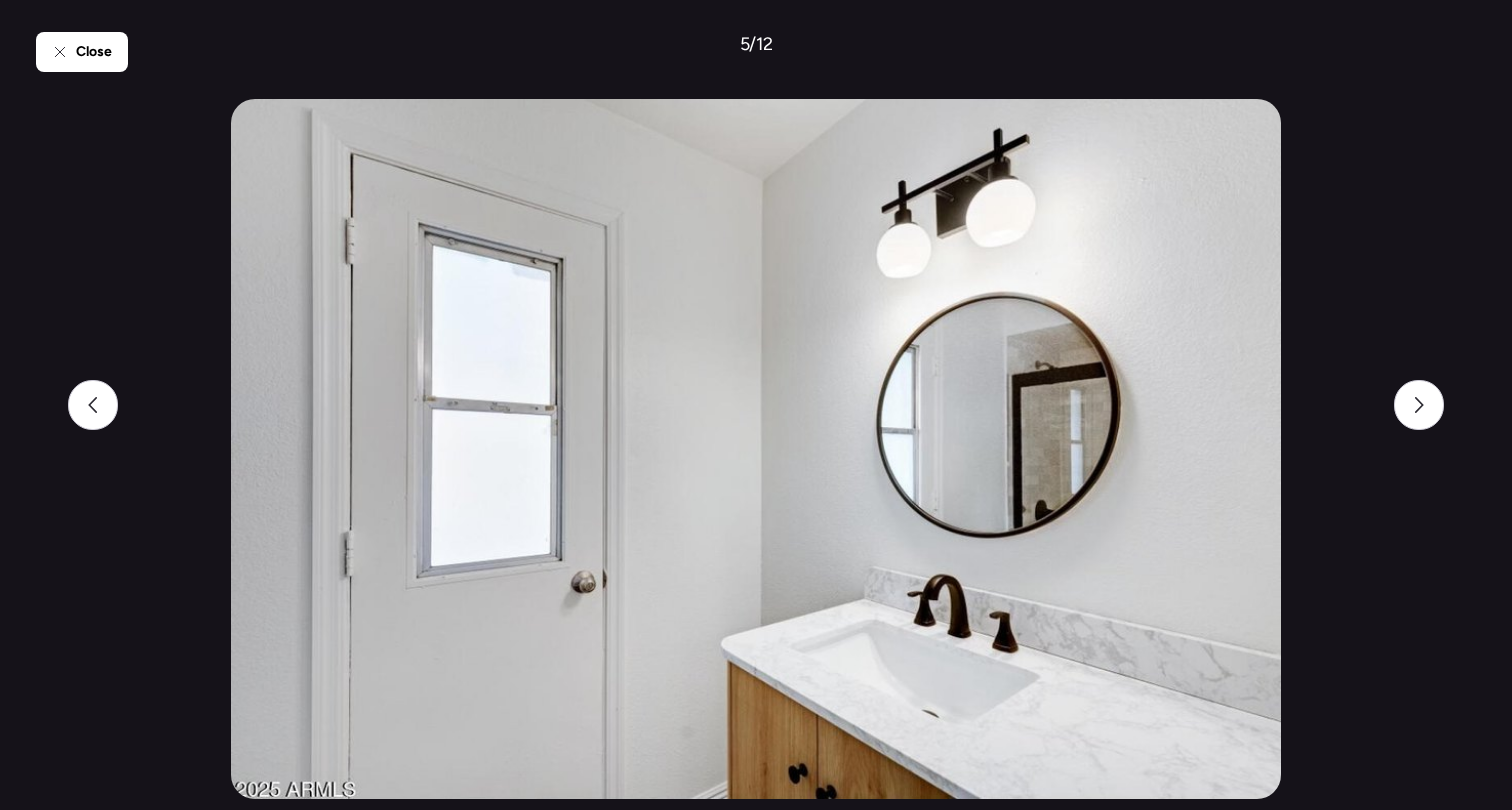 click at bounding box center [755, 449] 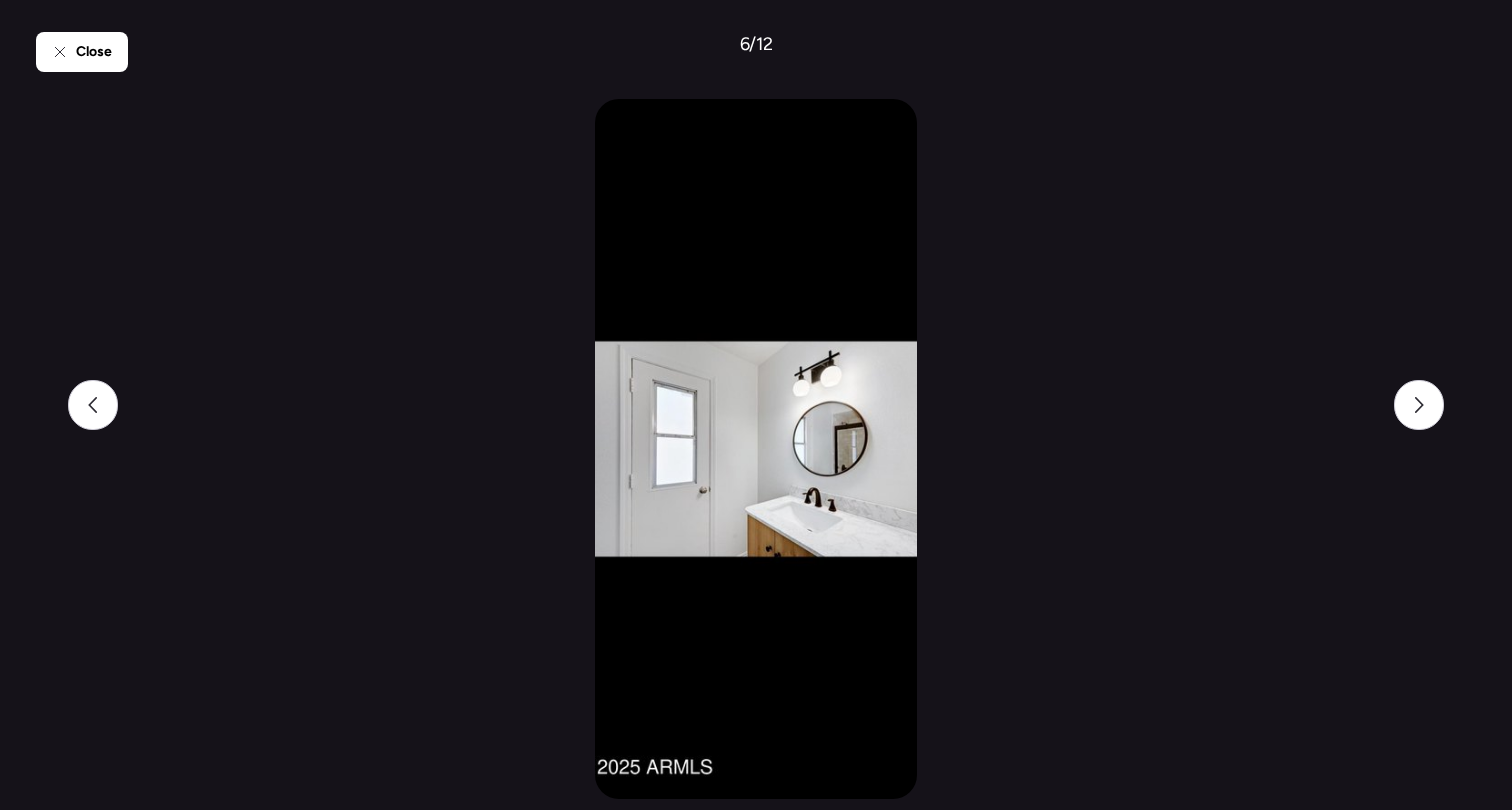 click on "Close 6  /  12" at bounding box center [756, 405] 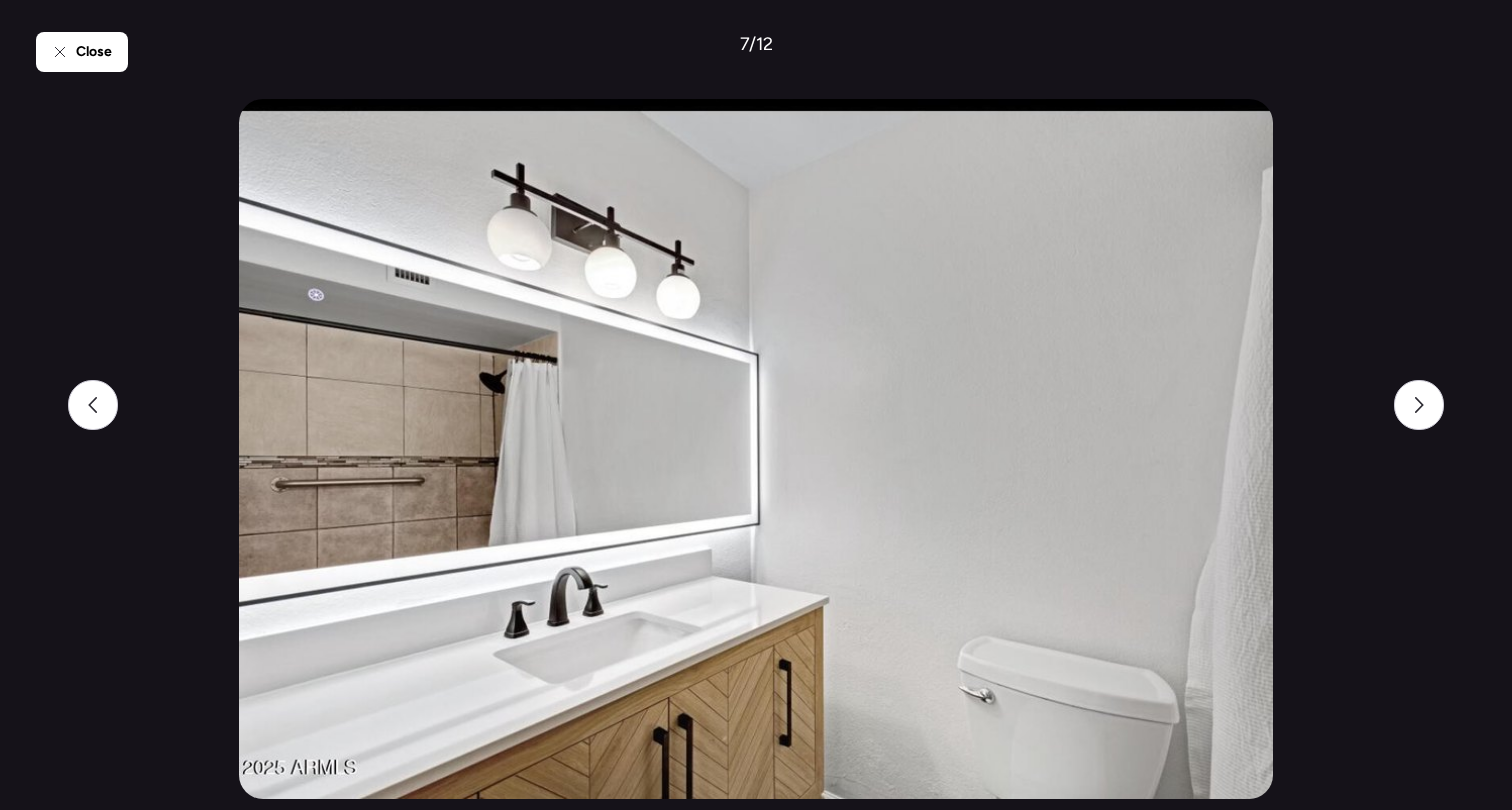 click on "Close 7  /  12" at bounding box center (756, 405) 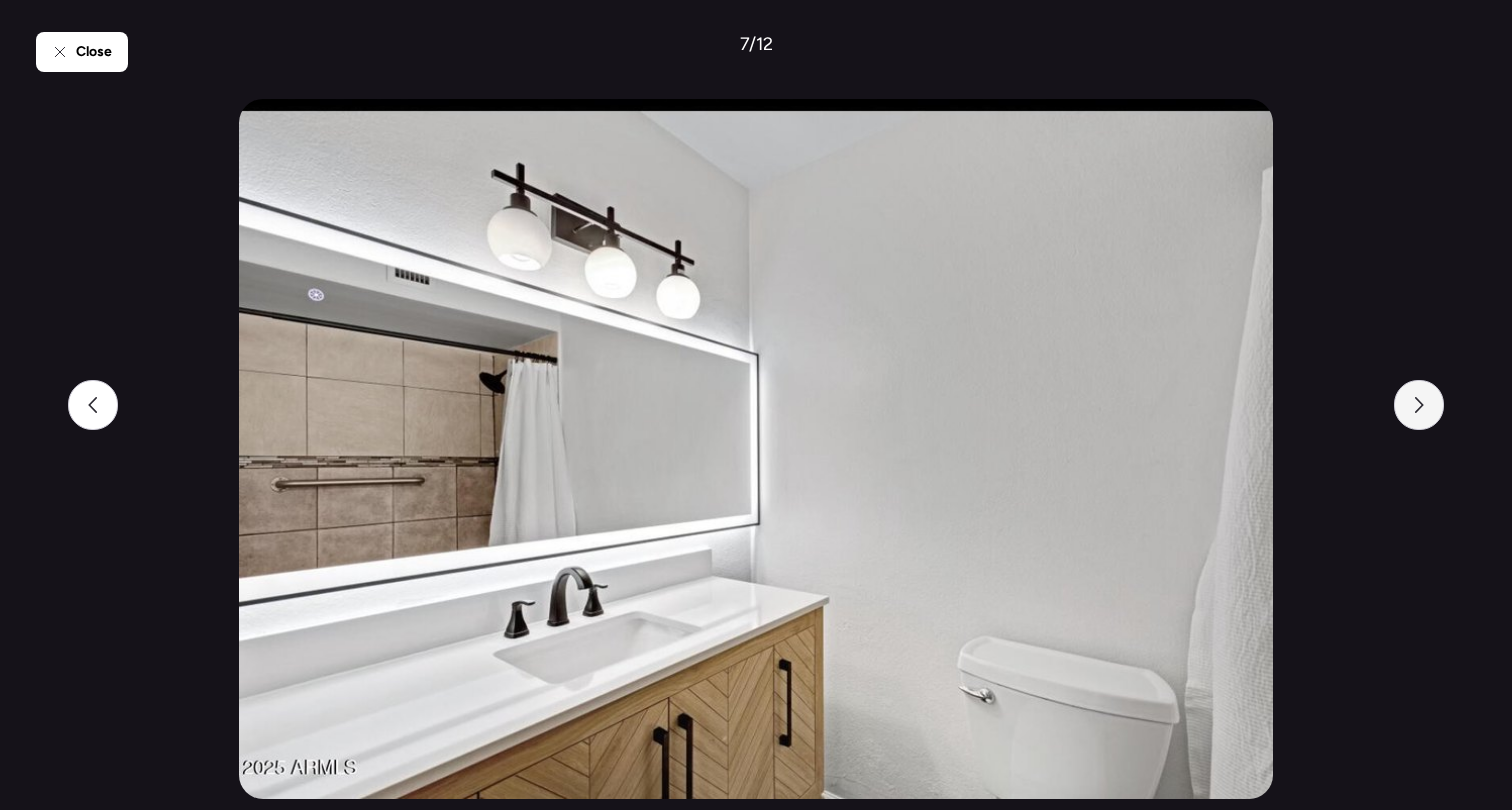 click 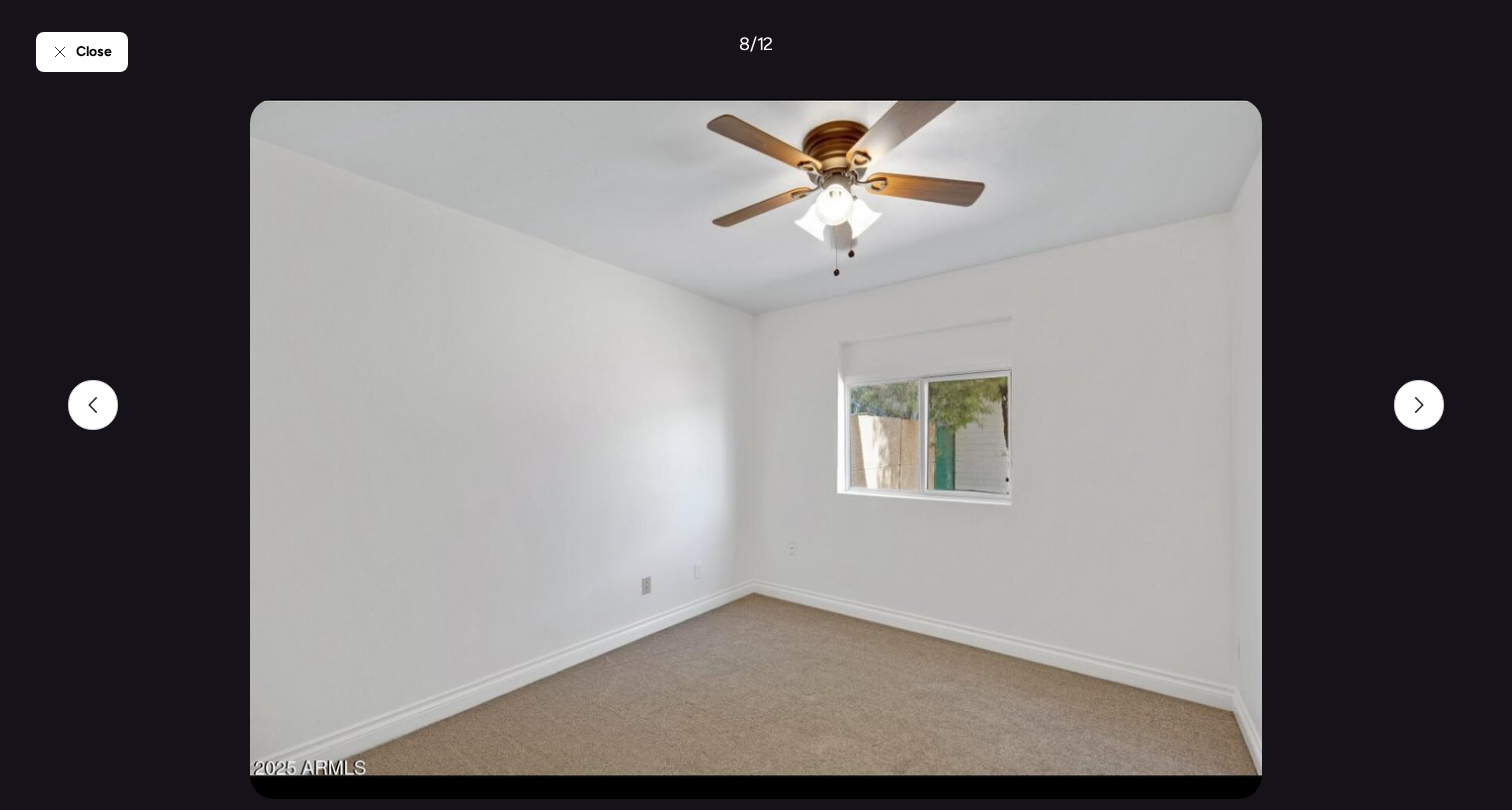 click on "Close 8  /  12" at bounding box center [756, 405] 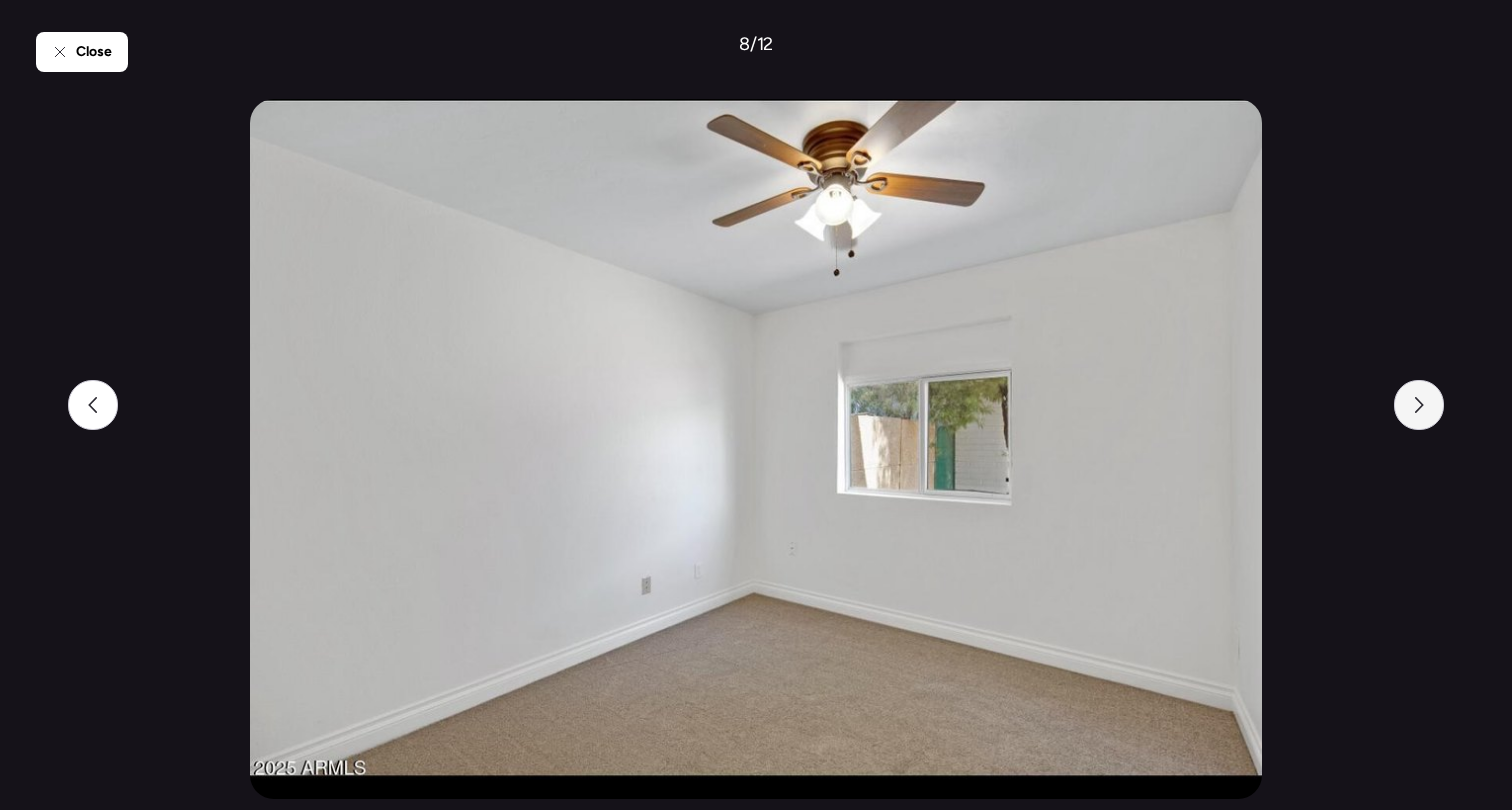 click at bounding box center [1419, 405] 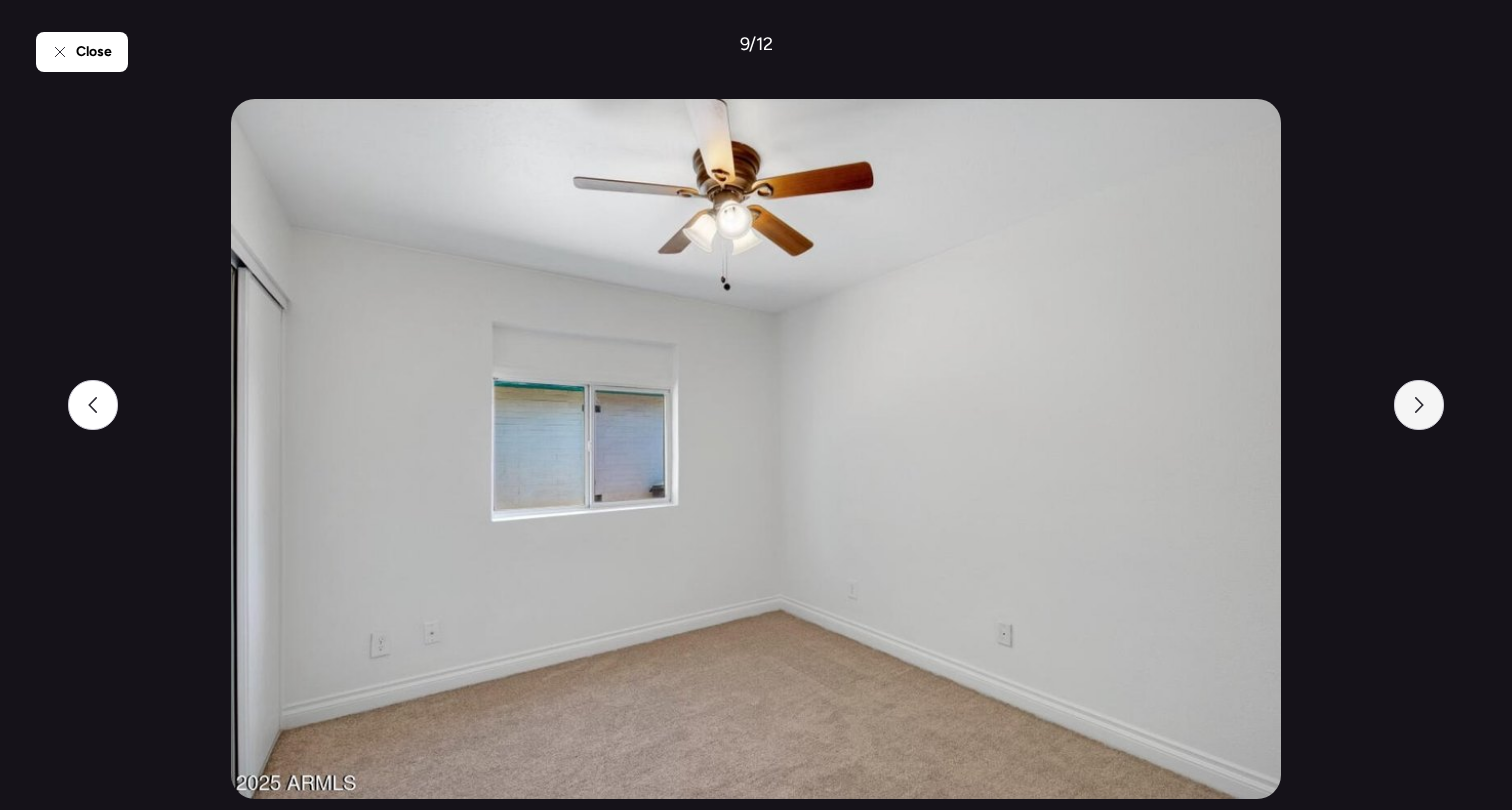 click 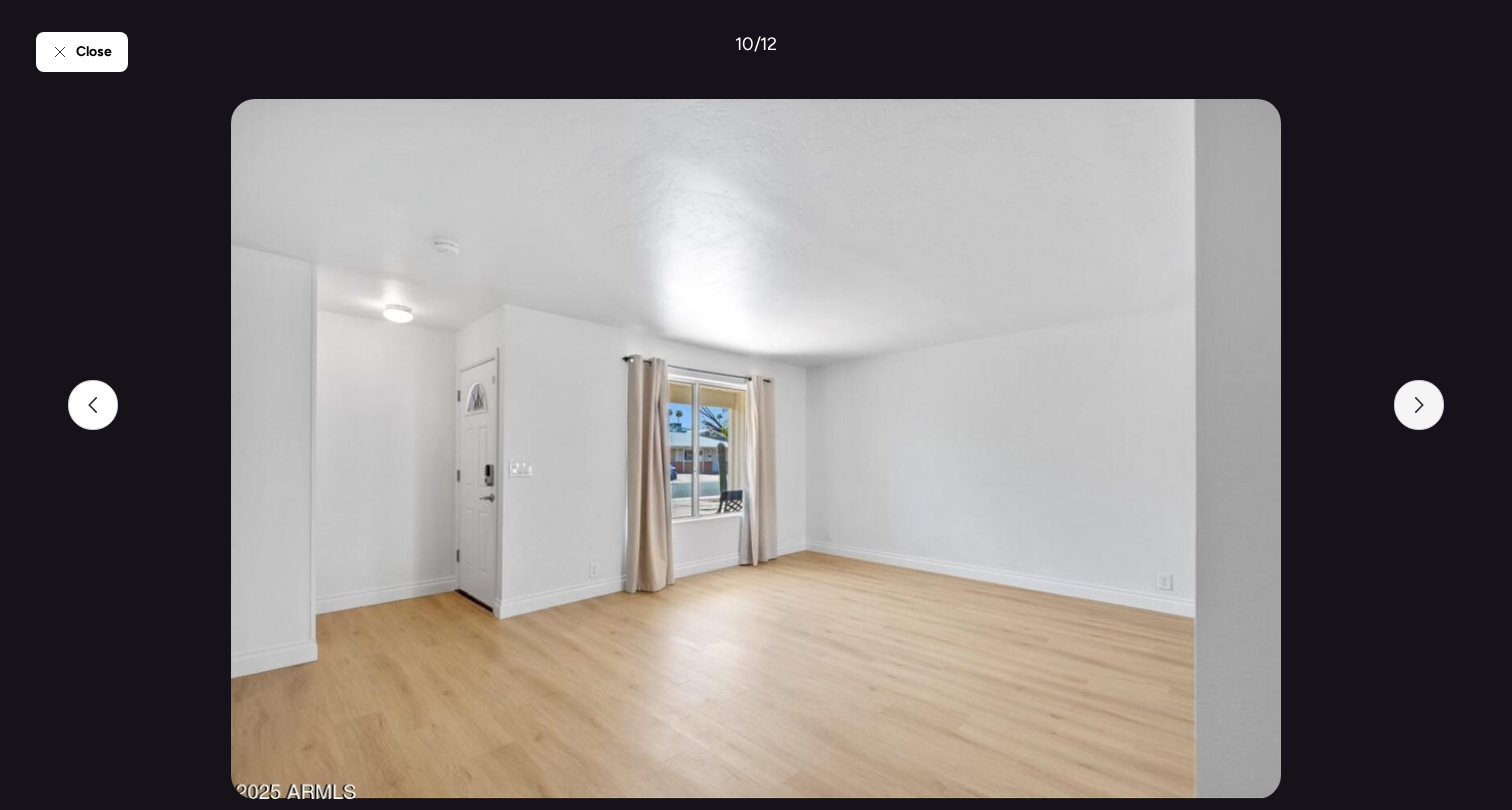 click 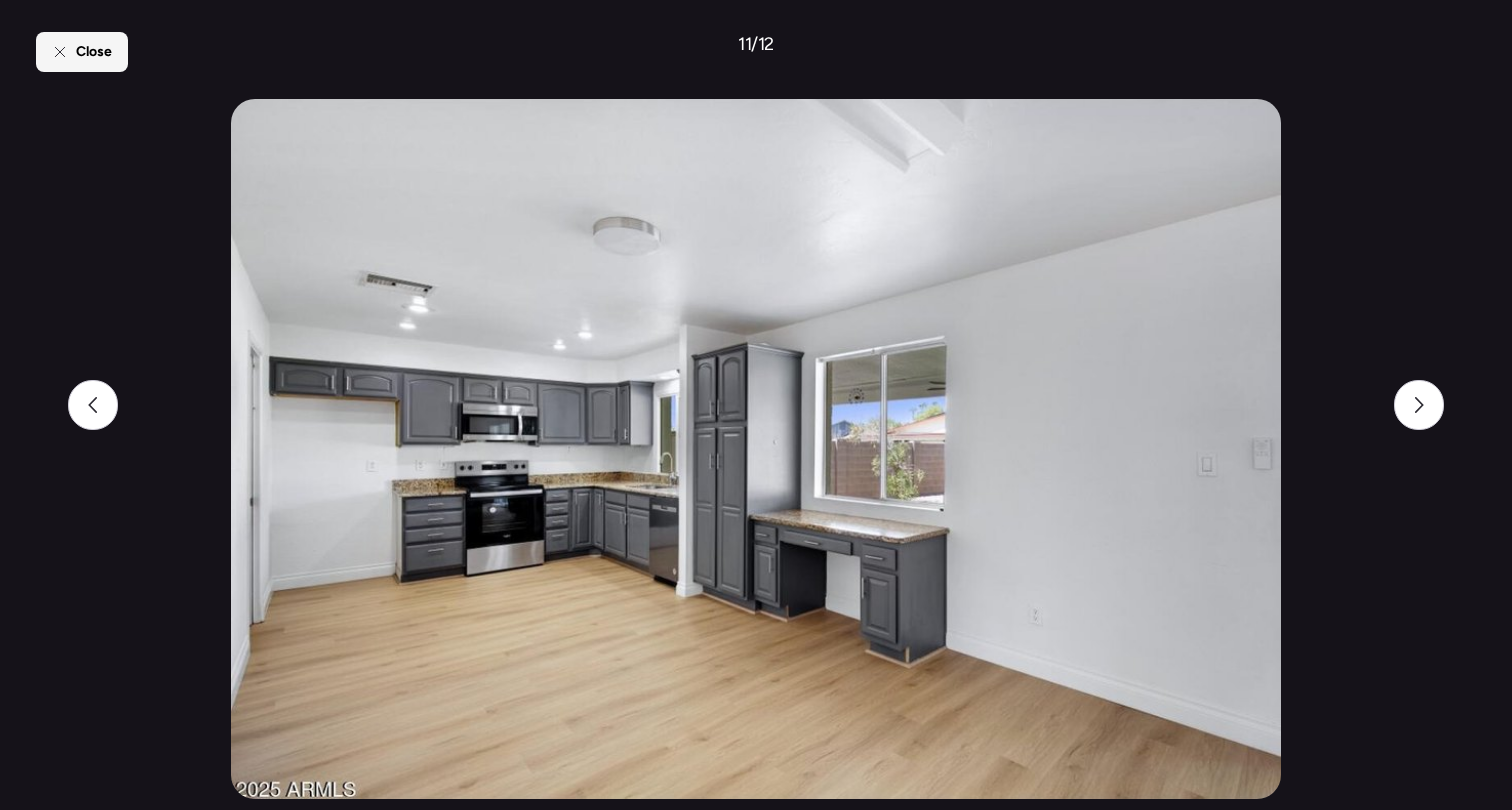 click on "Close" at bounding box center [82, 52] 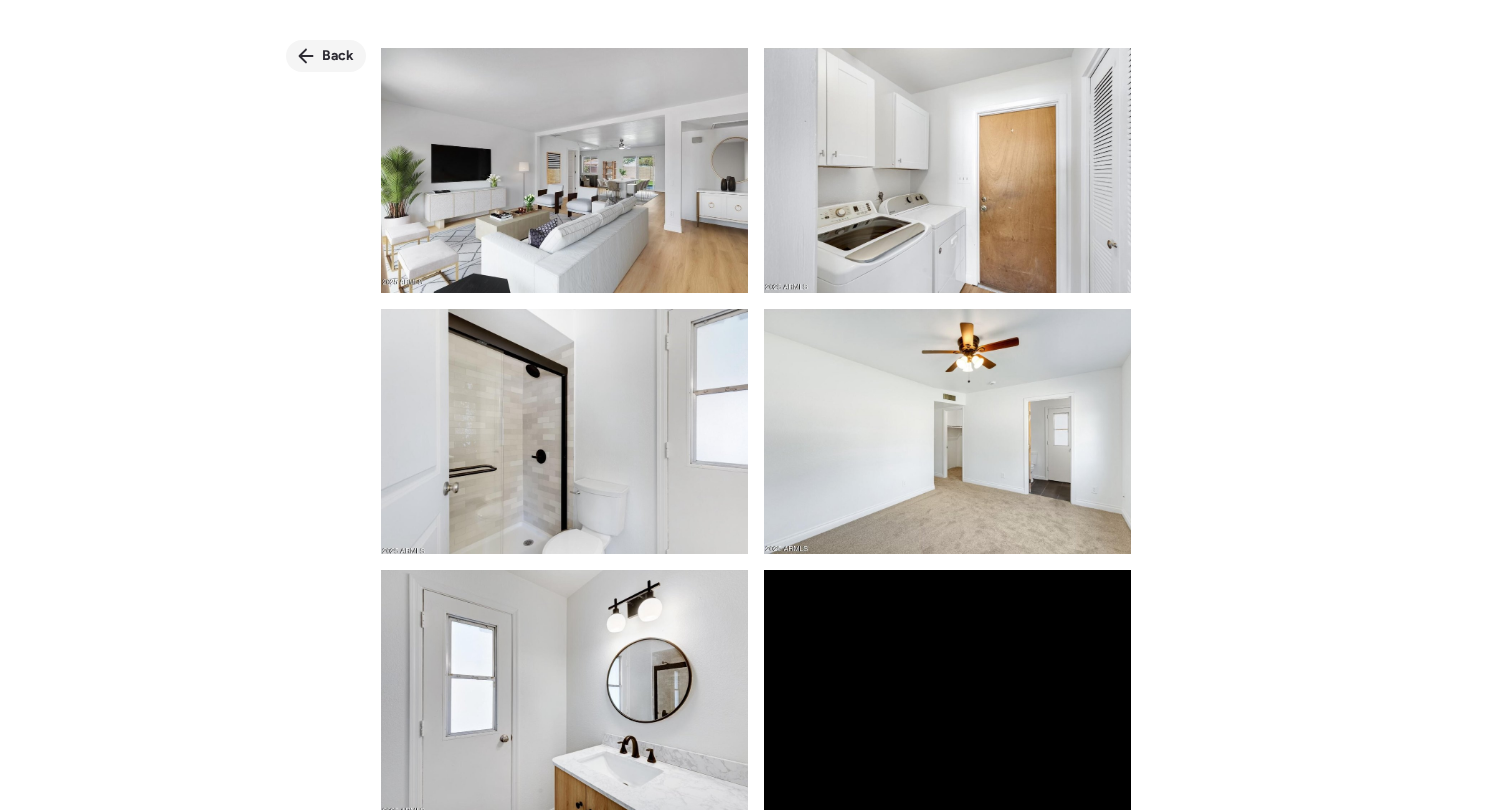 click on "Back" at bounding box center (326, 56) 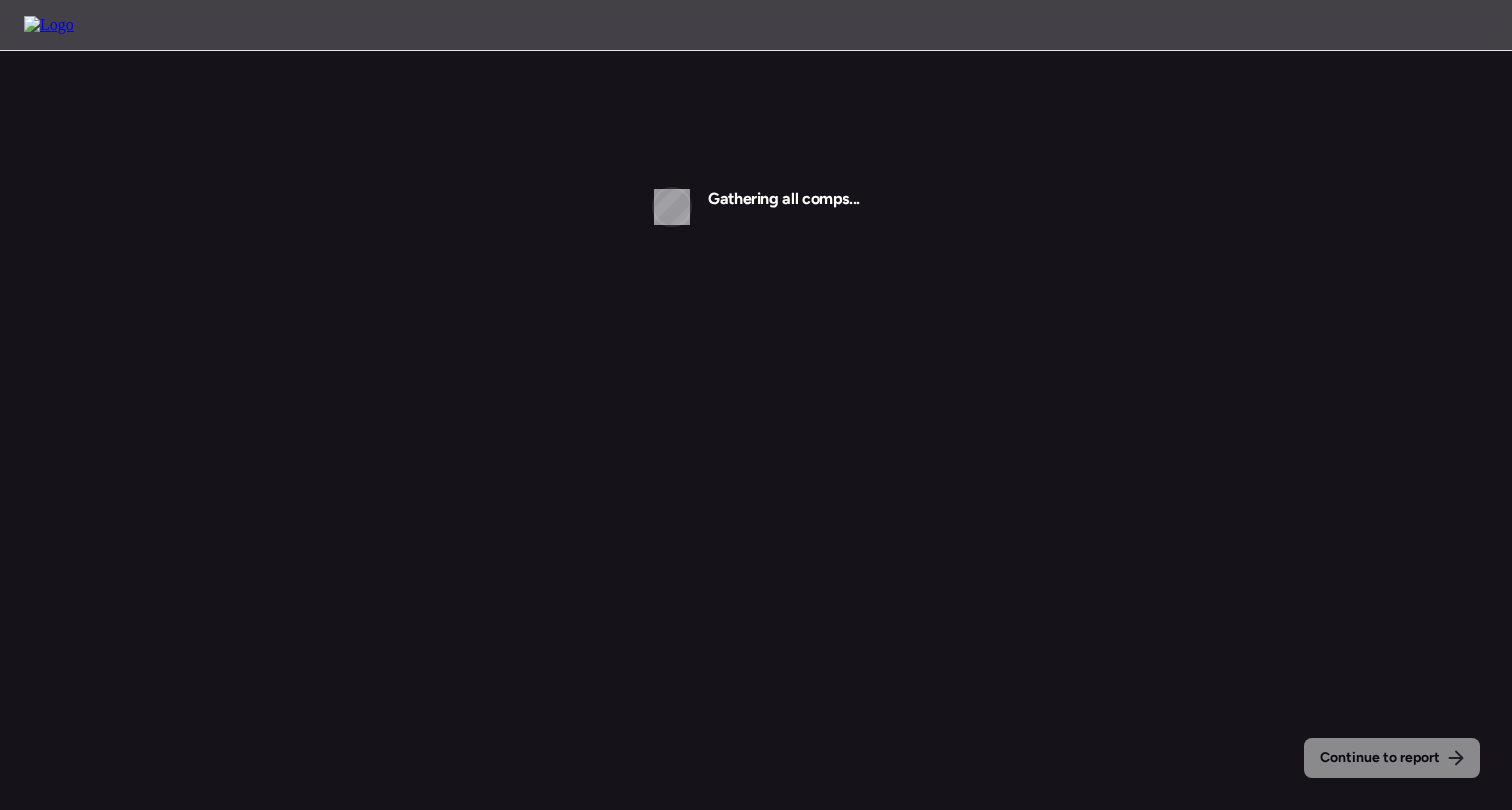 scroll, scrollTop: 0, scrollLeft: 0, axis: both 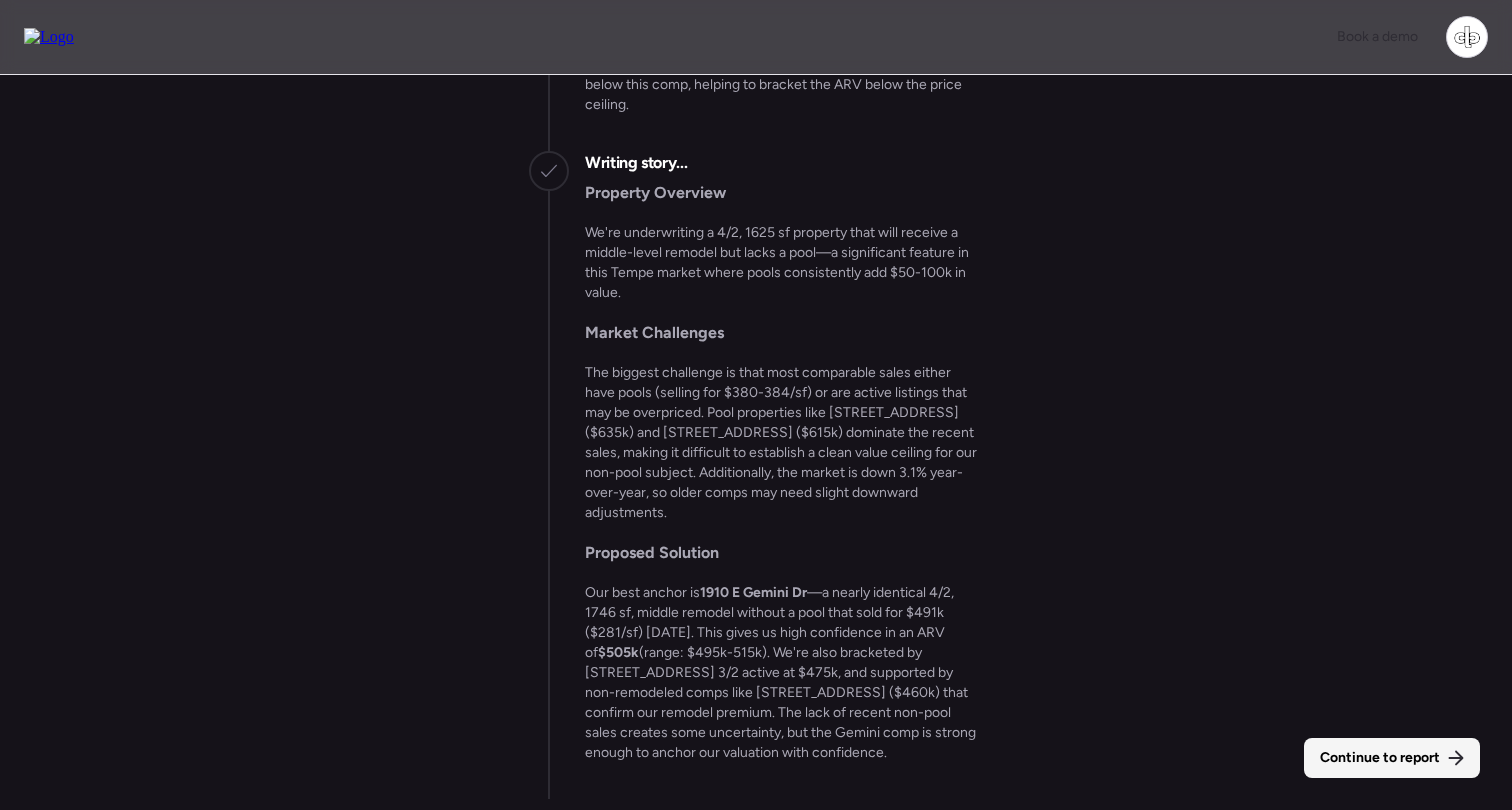 click on "Continue to report" at bounding box center [1380, 758] 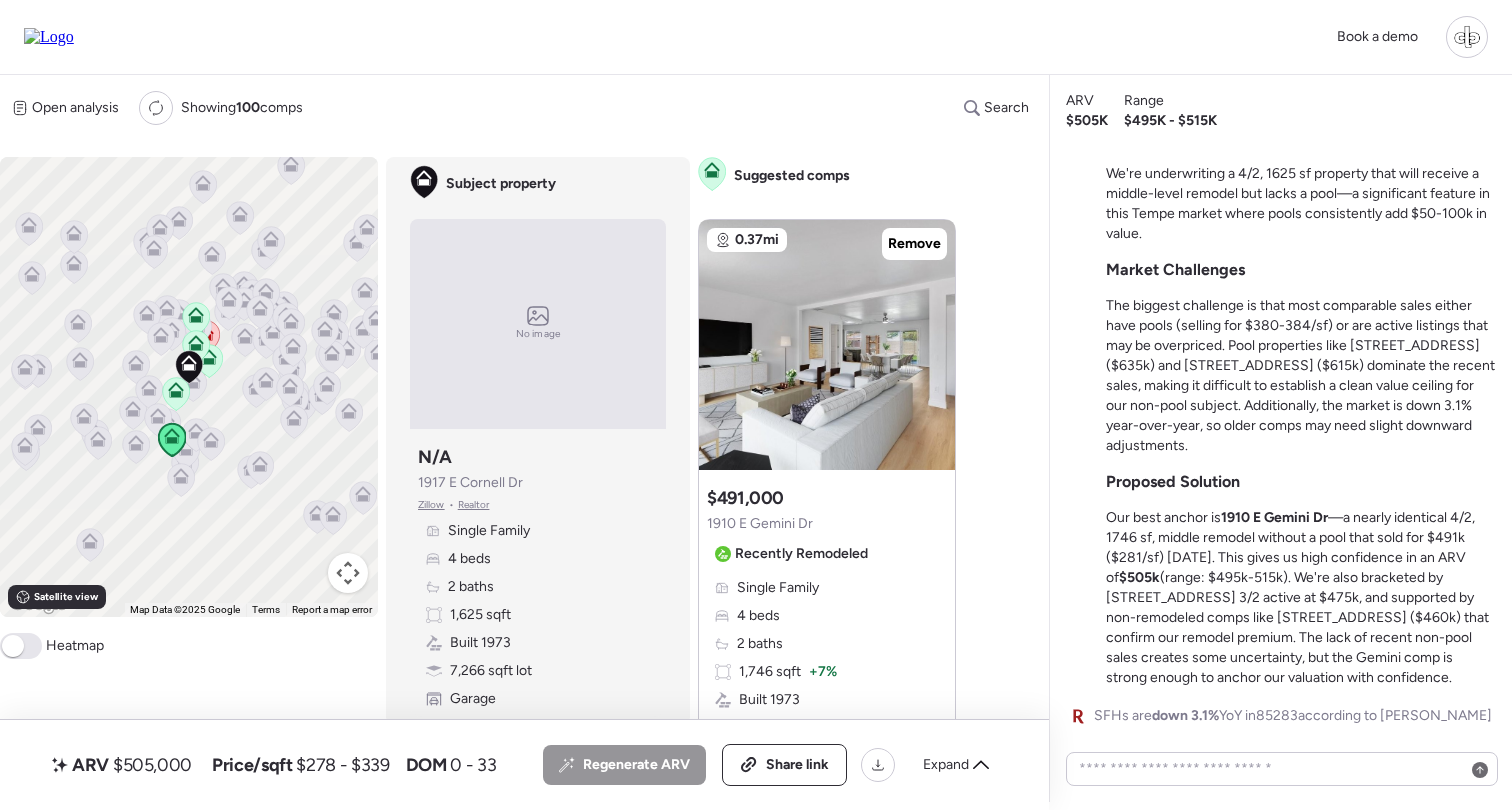 click on "Recently Remodeled" at bounding box center [801, 554] 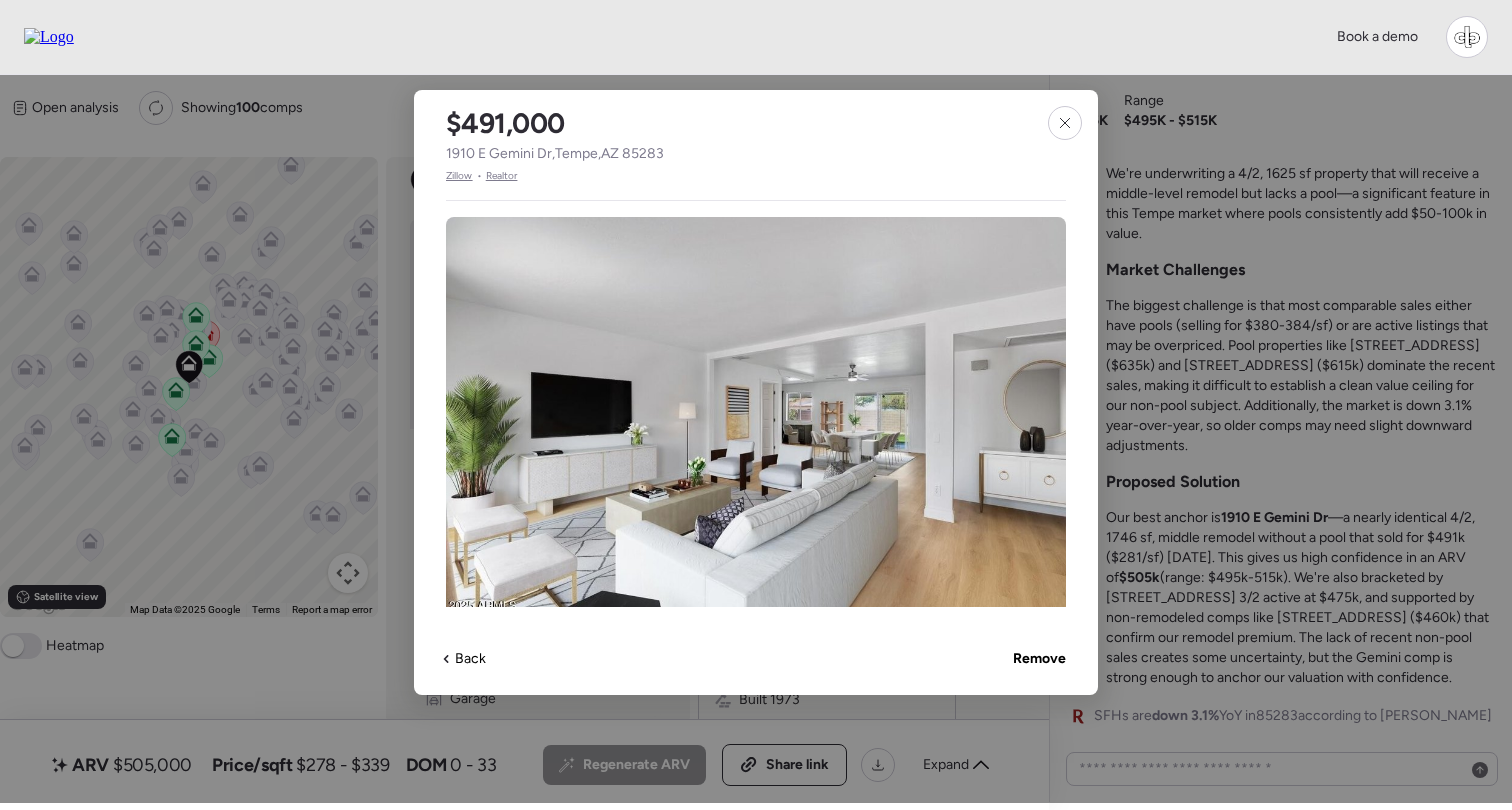 click on "Zillow" at bounding box center (459, 176) 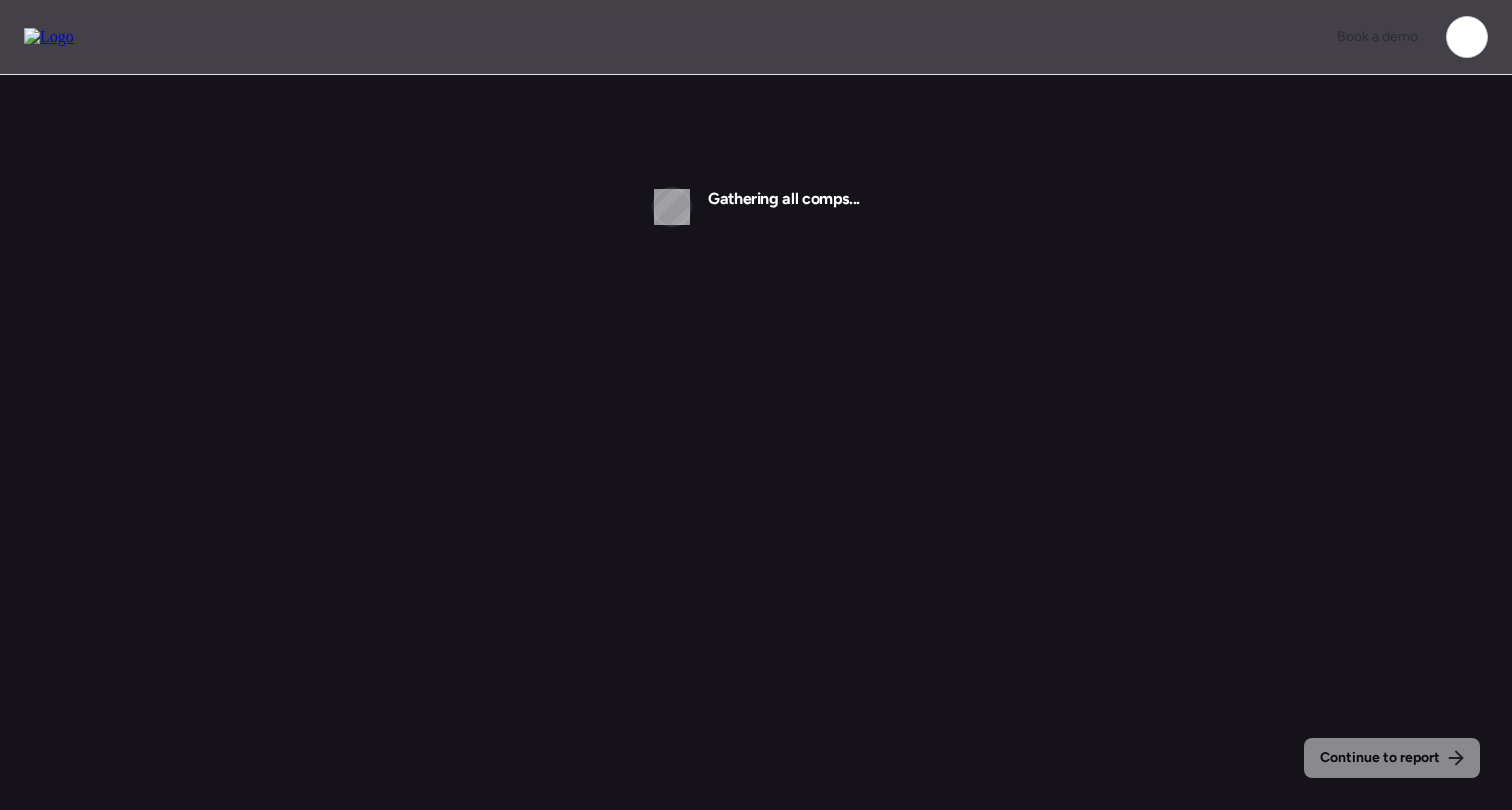 scroll, scrollTop: 0, scrollLeft: 0, axis: both 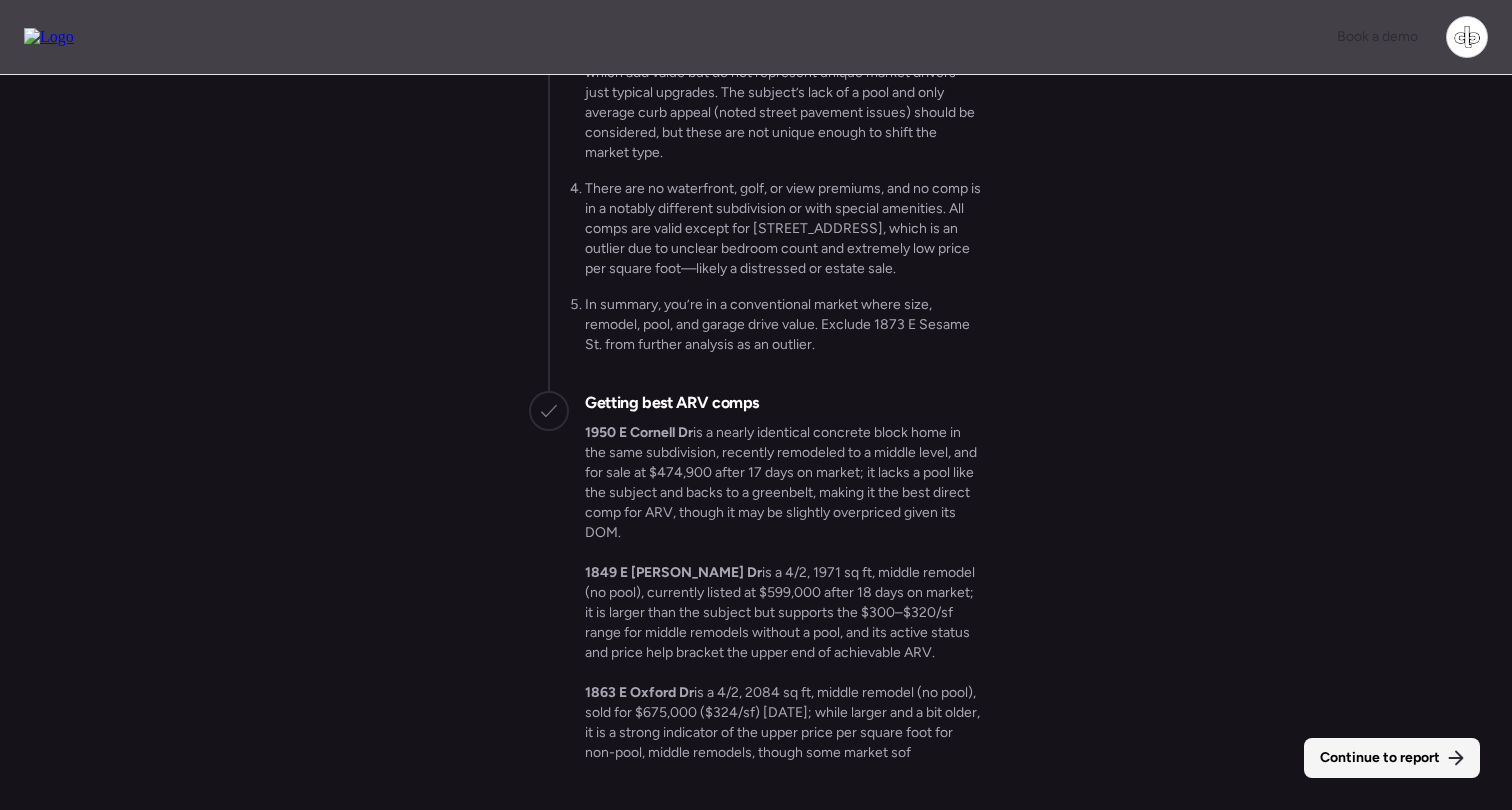 click on "Continue to report" at bounding box center [1392, 758] 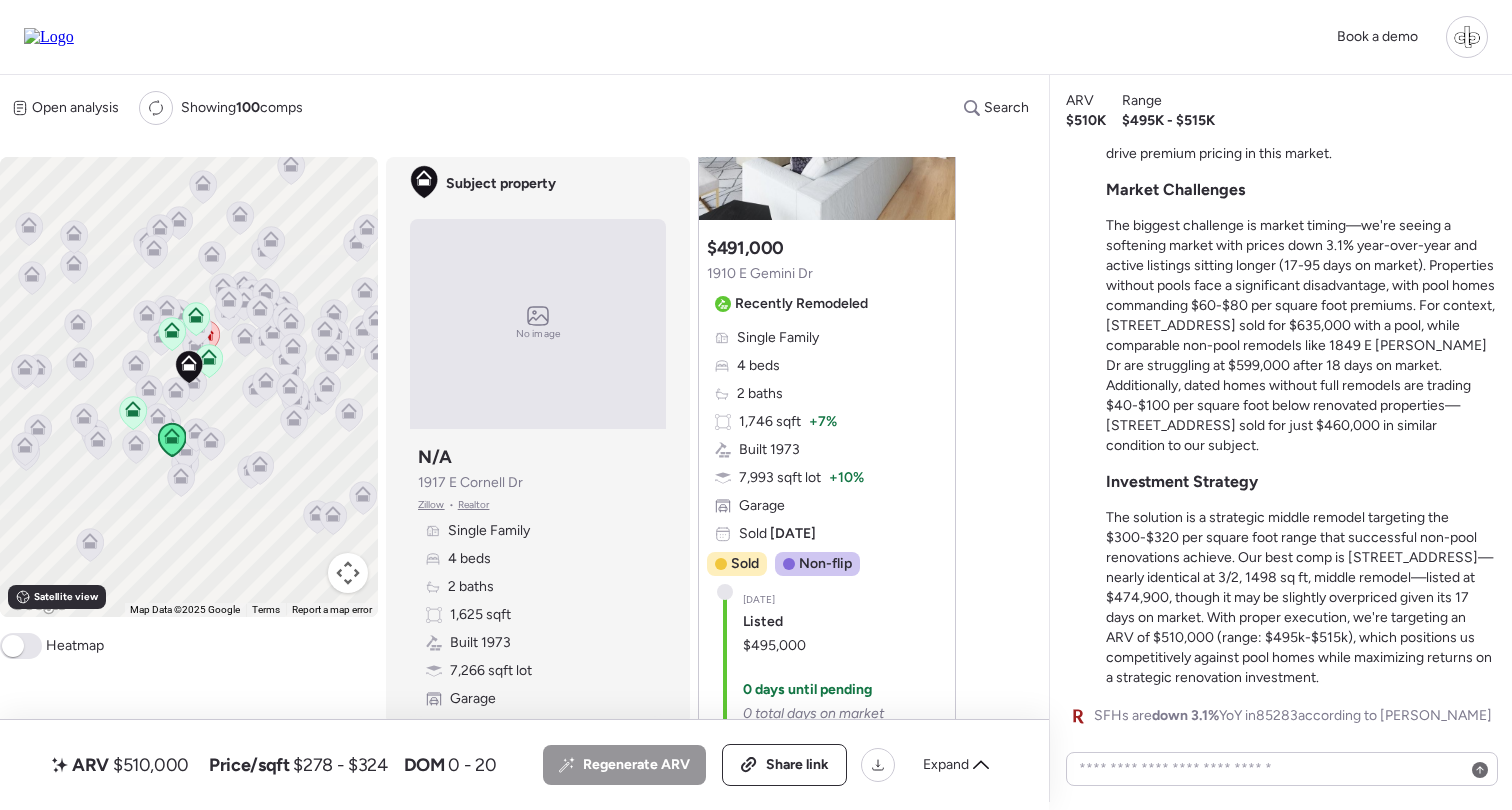 scroll, scrollTop: 2991, scrollLeft: 0, axis: vertical 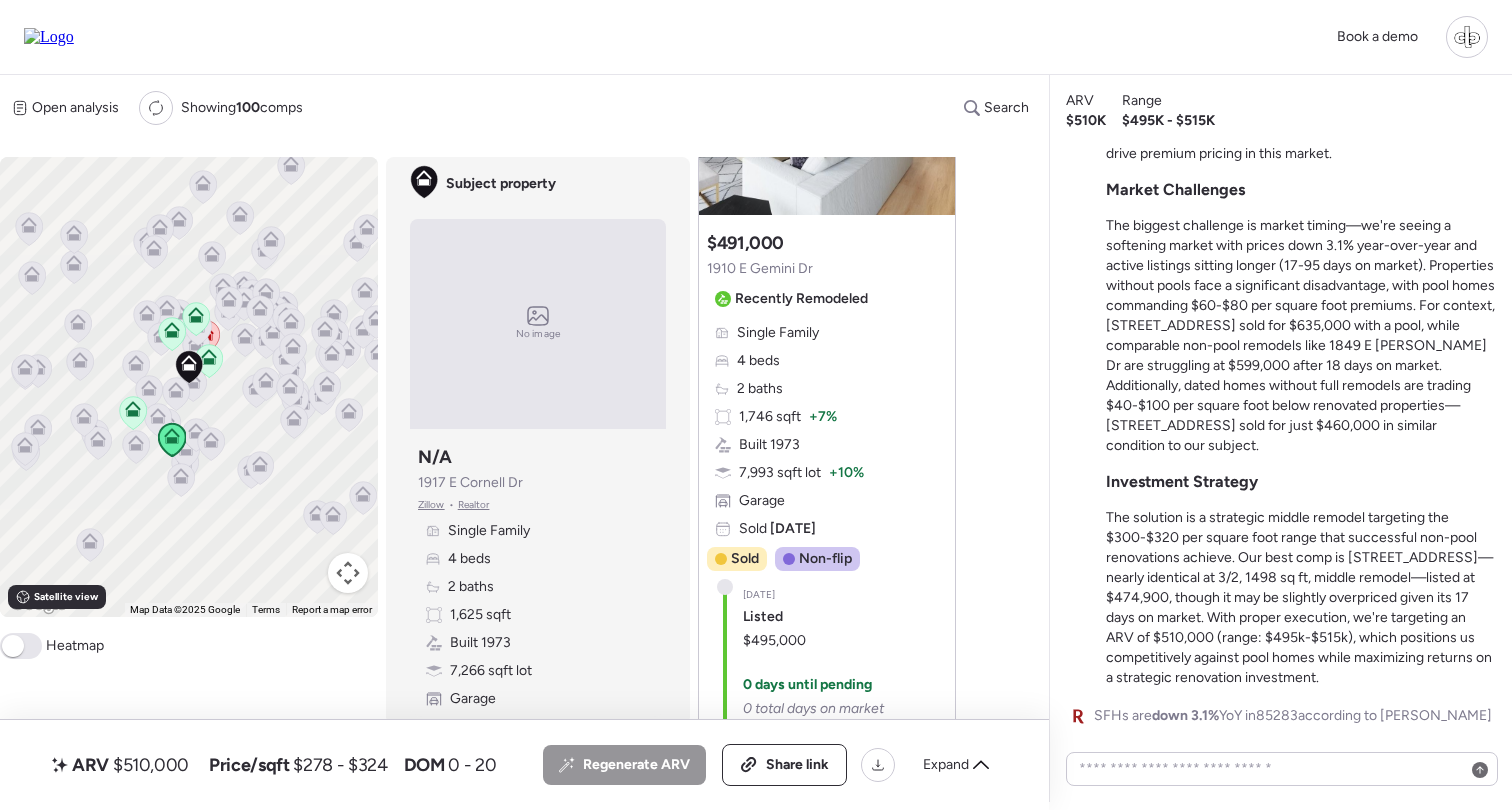click on "Single Family 4 beds 2 baths 1,746 sqft + 7% Built 1973 7,993 sqft lot + 10% Garage Sold   [DATE]" at bounding box center (827, 431) 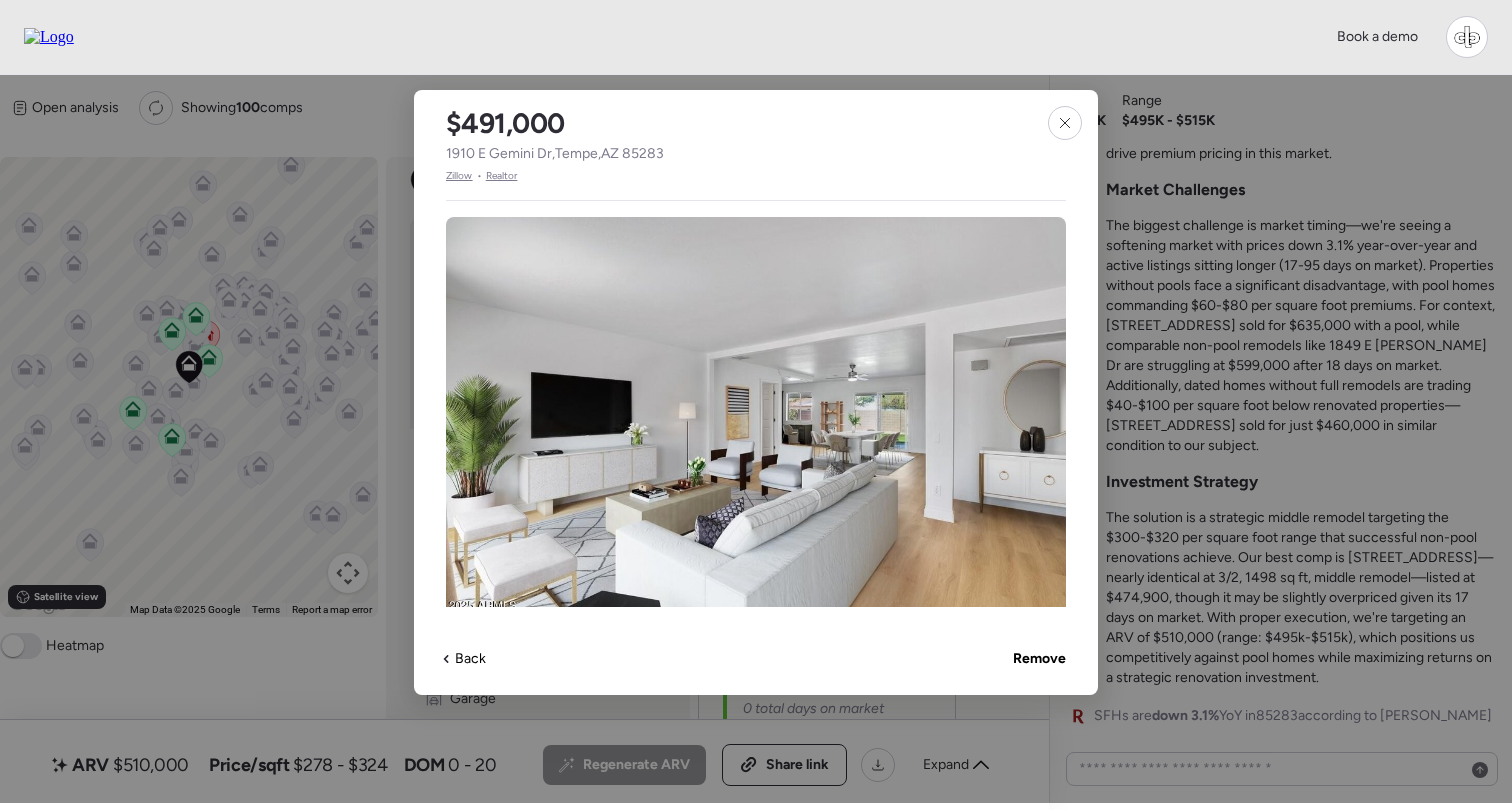 click on "Zillow" at bounding box center [459, 176] 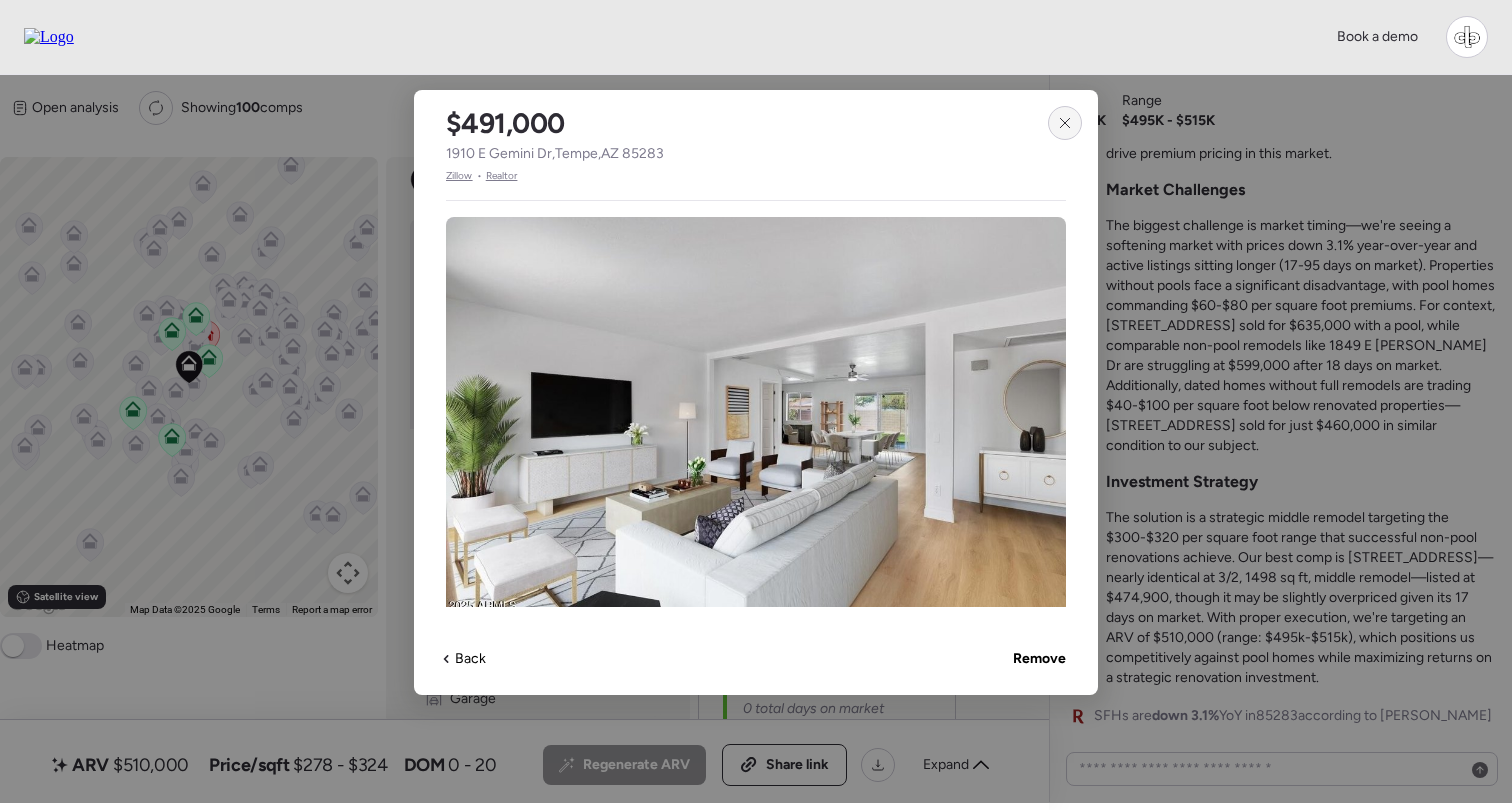 click at bounding box center [1065, 123] 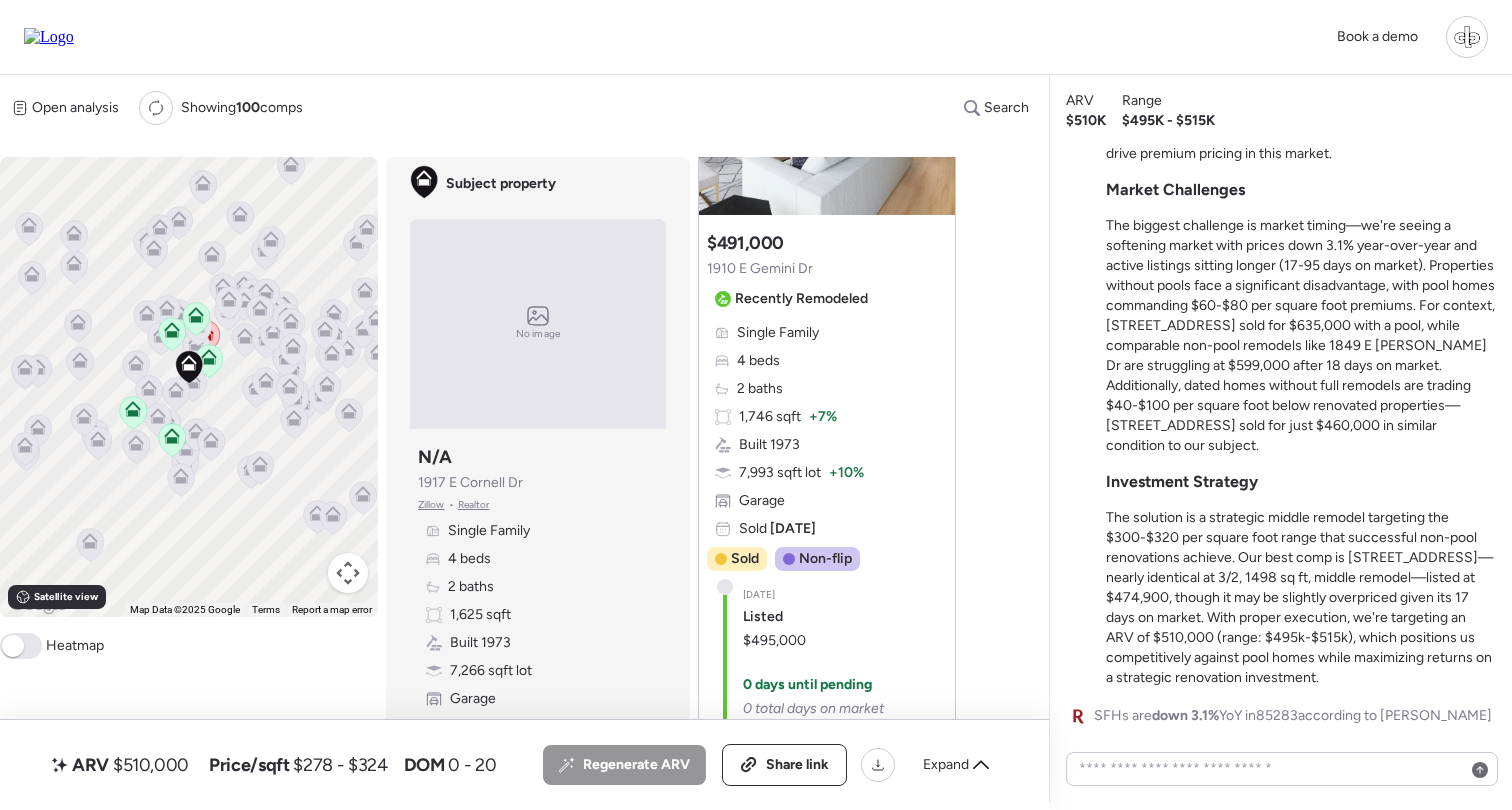 click on "Open analysis Re-run report Showing  100  comps Search Comps list Analysis To activate drag with keyboard, press Alt + Enter. Once in keyboard drag state, use the arrow keys to move the marker. To complete the drag, press the Enter key. To cancel, press Escape. Keyboard shortcuts Map Data Map Data ©2025 Google Map data ©2025 Google 500 m  Click to toggle between metric and imperial units Terms Report a map error Satellite view A B+ B B- C+ C C- D Heatmap Subject property No image Subject property N/A [STREET_ADDRESS][PERSON_NAME] • Realtor Single Family 4 beds 2 baths 1,625 sqft Built 1973 7,266 sqft lot Garage Suggested comps 0.10mi Remove Suggested comp $474,900 [STREET_ADDRESS] Recently Remodeled Single Family 3 beds -1 2 baths 1,498 sqft -8% Built 1973 6,761 sqft lot -7% Garage Listed   [DATE] For sale Non-flip Non-flip Excellent condition comp, but not remodeled specifically for re-sale. 17 days on market [DATE] Listed $474,900 17 days on market [DATE] Present $474,900 0.36mi Remove + +" at bounding box center [520, 439] 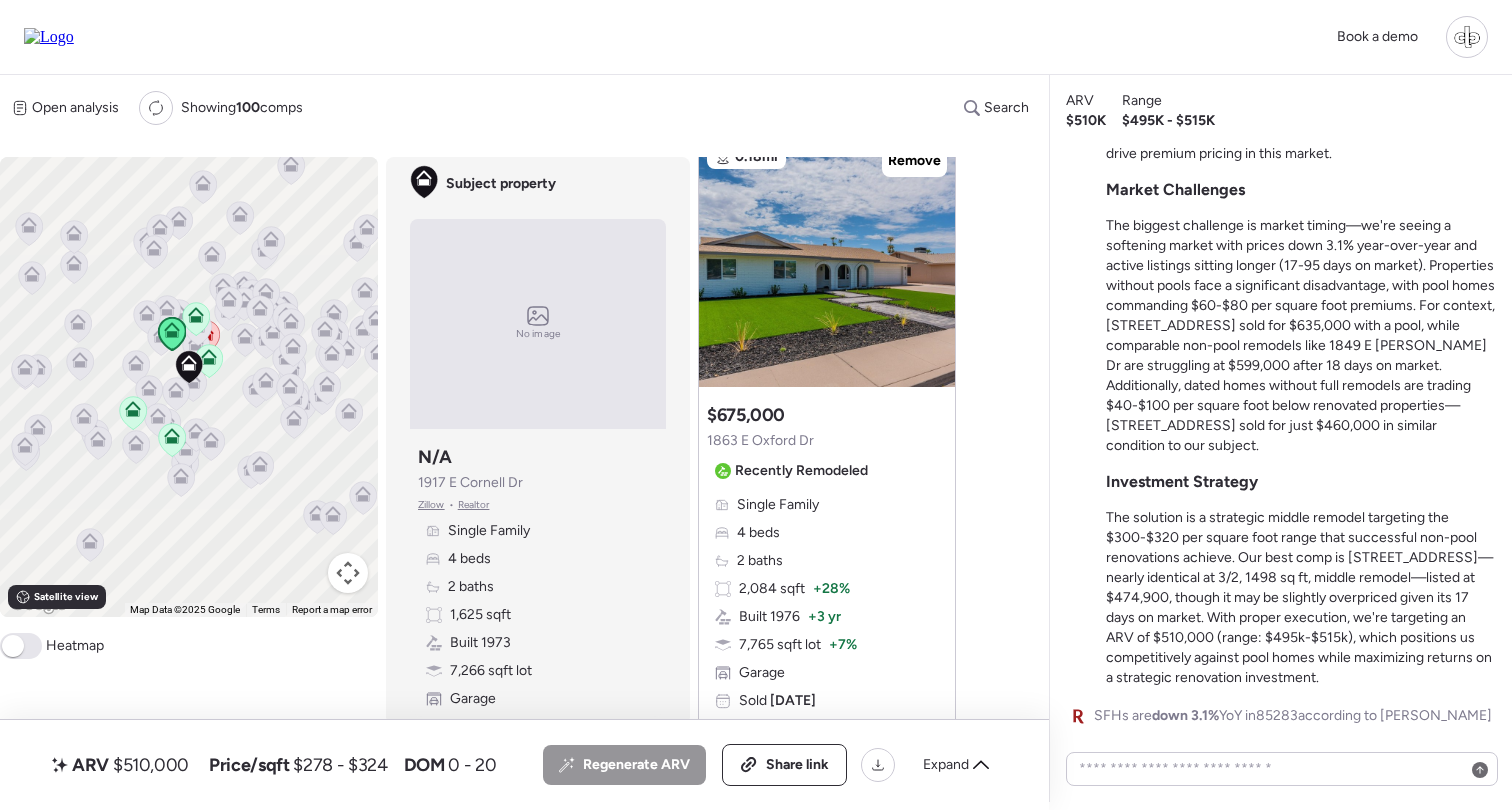 scroll, scrollTop: 1450, scrollLeft: 0, axis: vertical 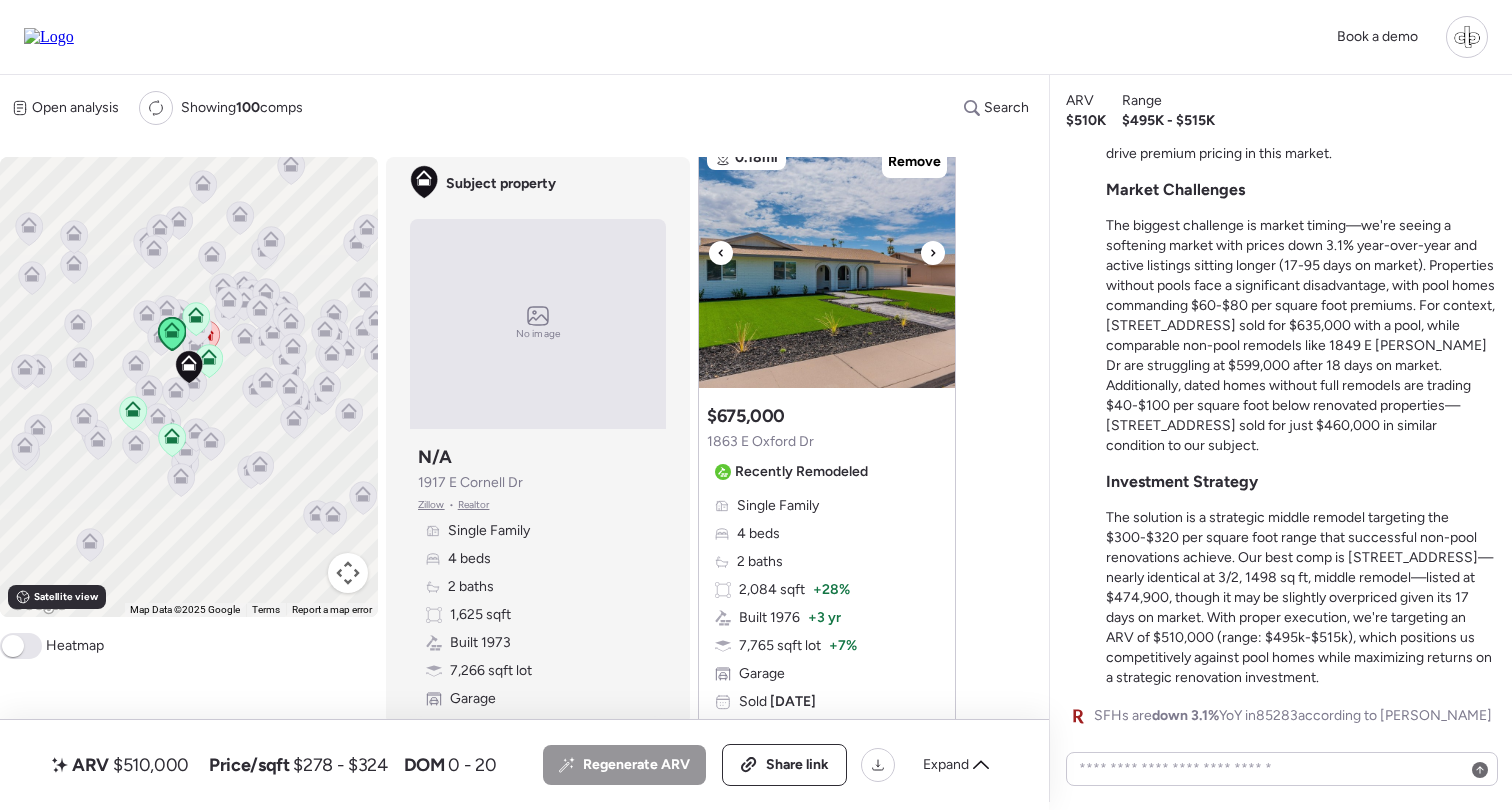 click at bounding box center [827, 263] 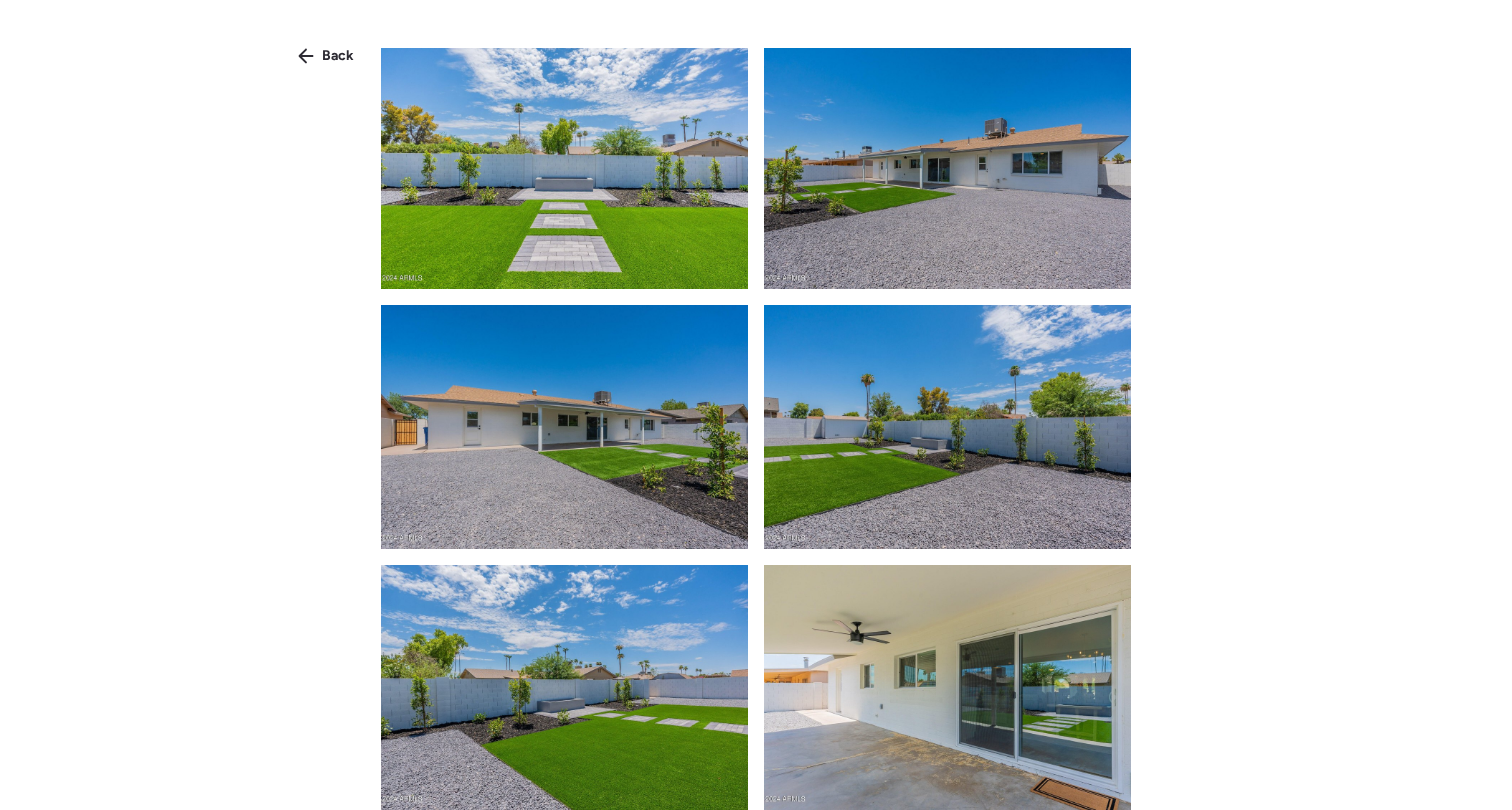 scroll, scrollTop: 4955, scrollLeft: 0, axis: vertical 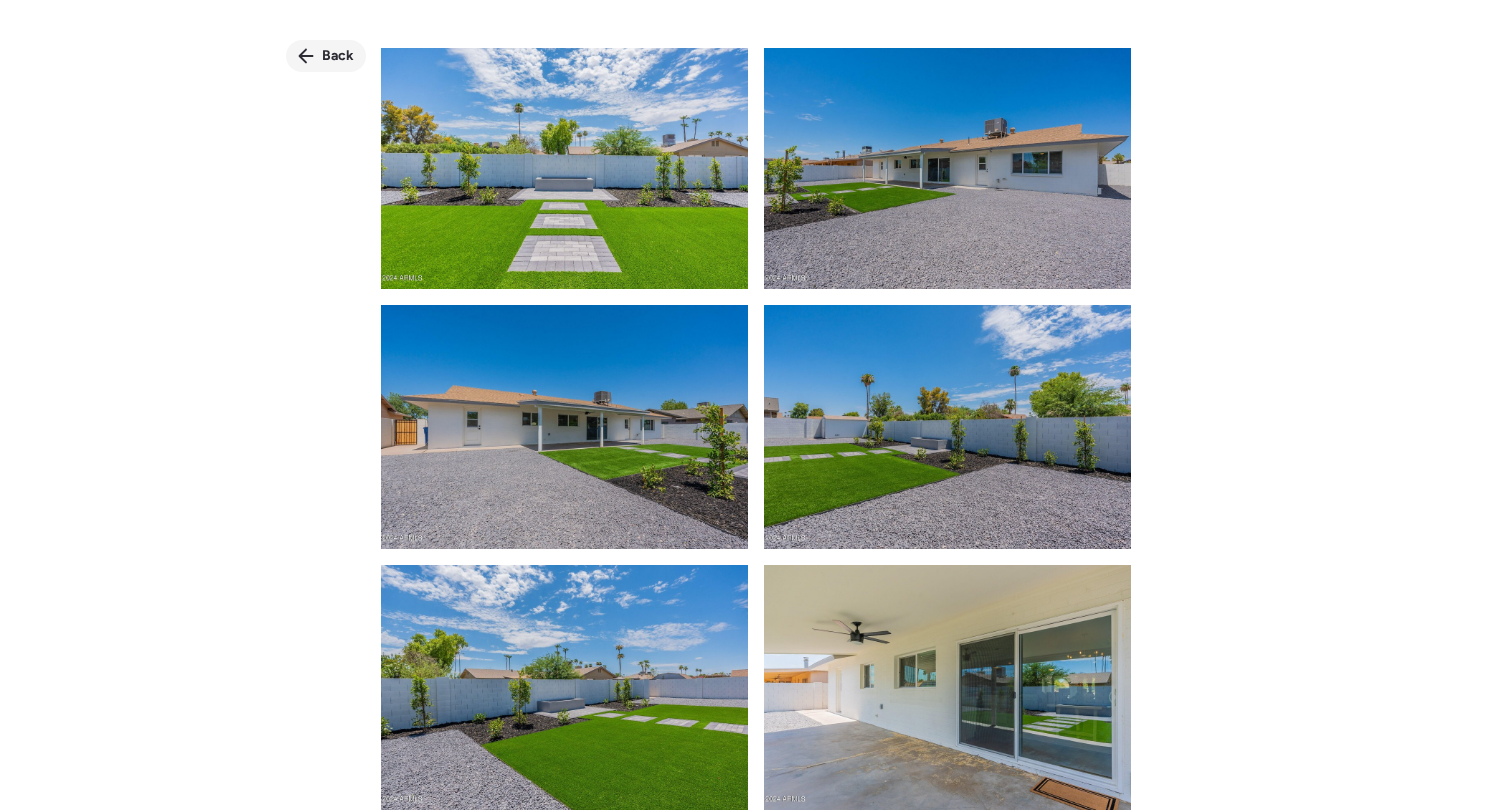 click on "Back" at bounding box center [338, 56] 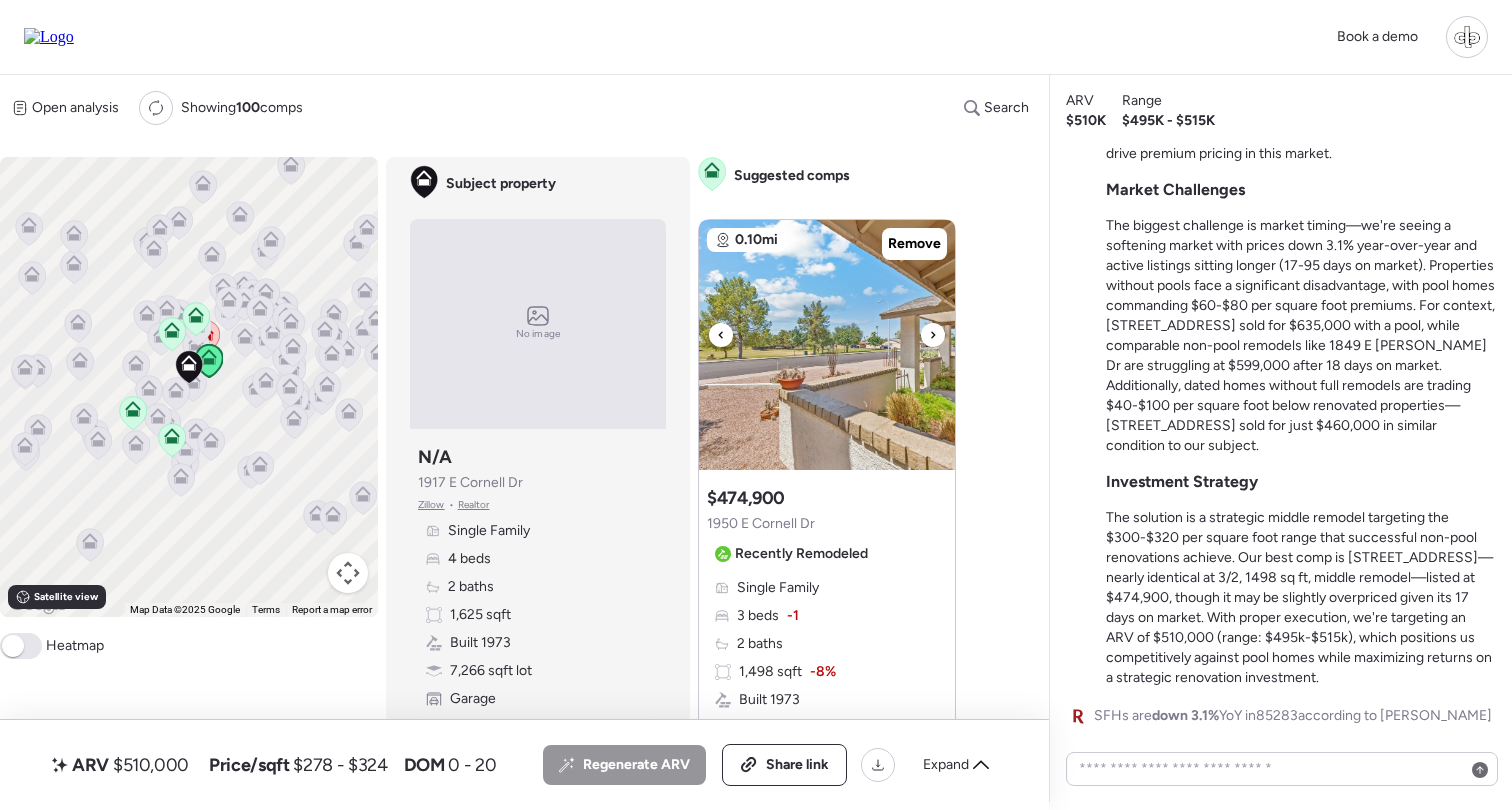 scroll, scrollTop: 0, scrollLeft: 0, axis: both 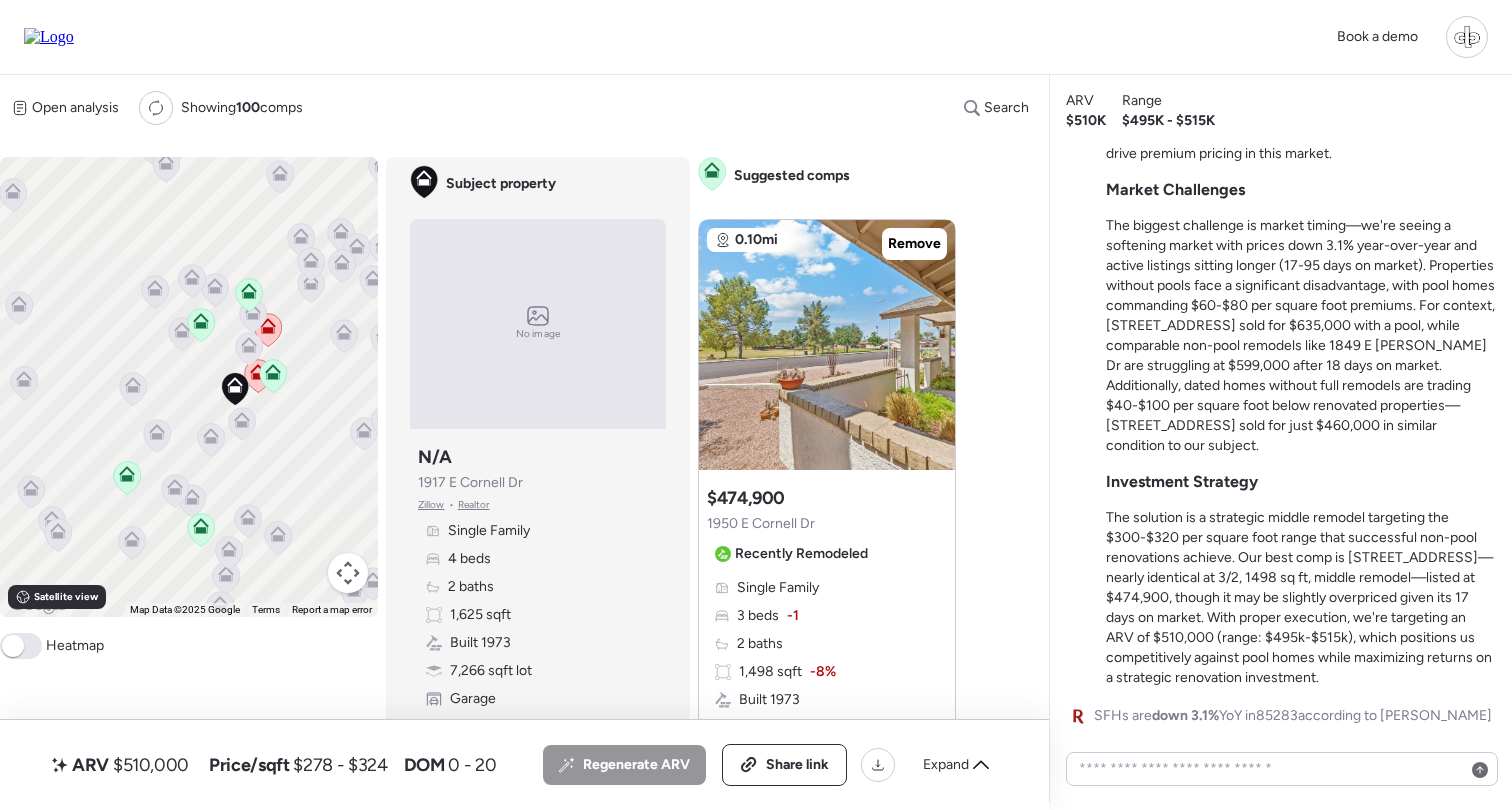 click 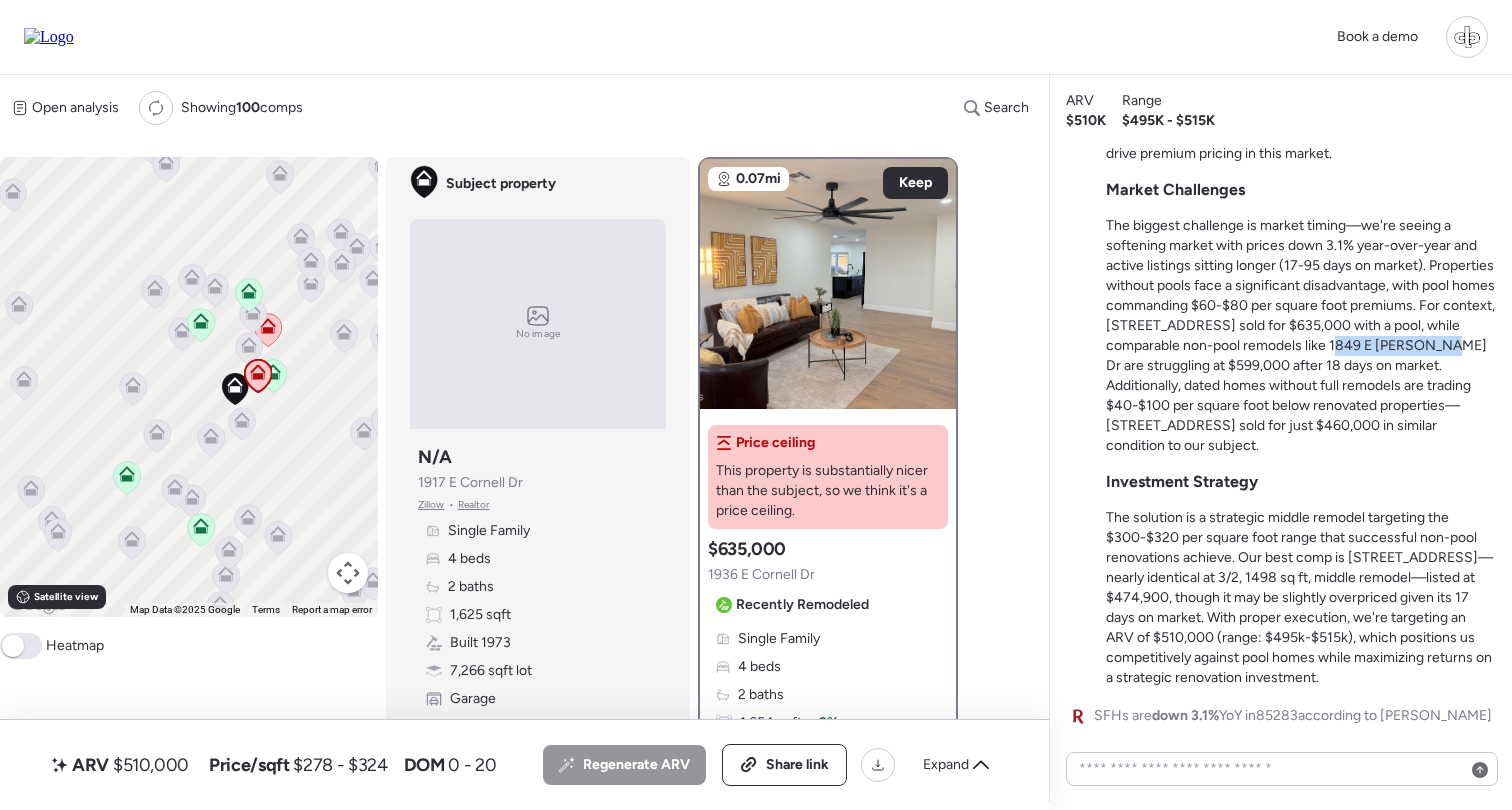 drag, startPoint x: 1442, startPoint y: 363, endPoint x: 1331, endPoint y: 371, distance: 111.28792 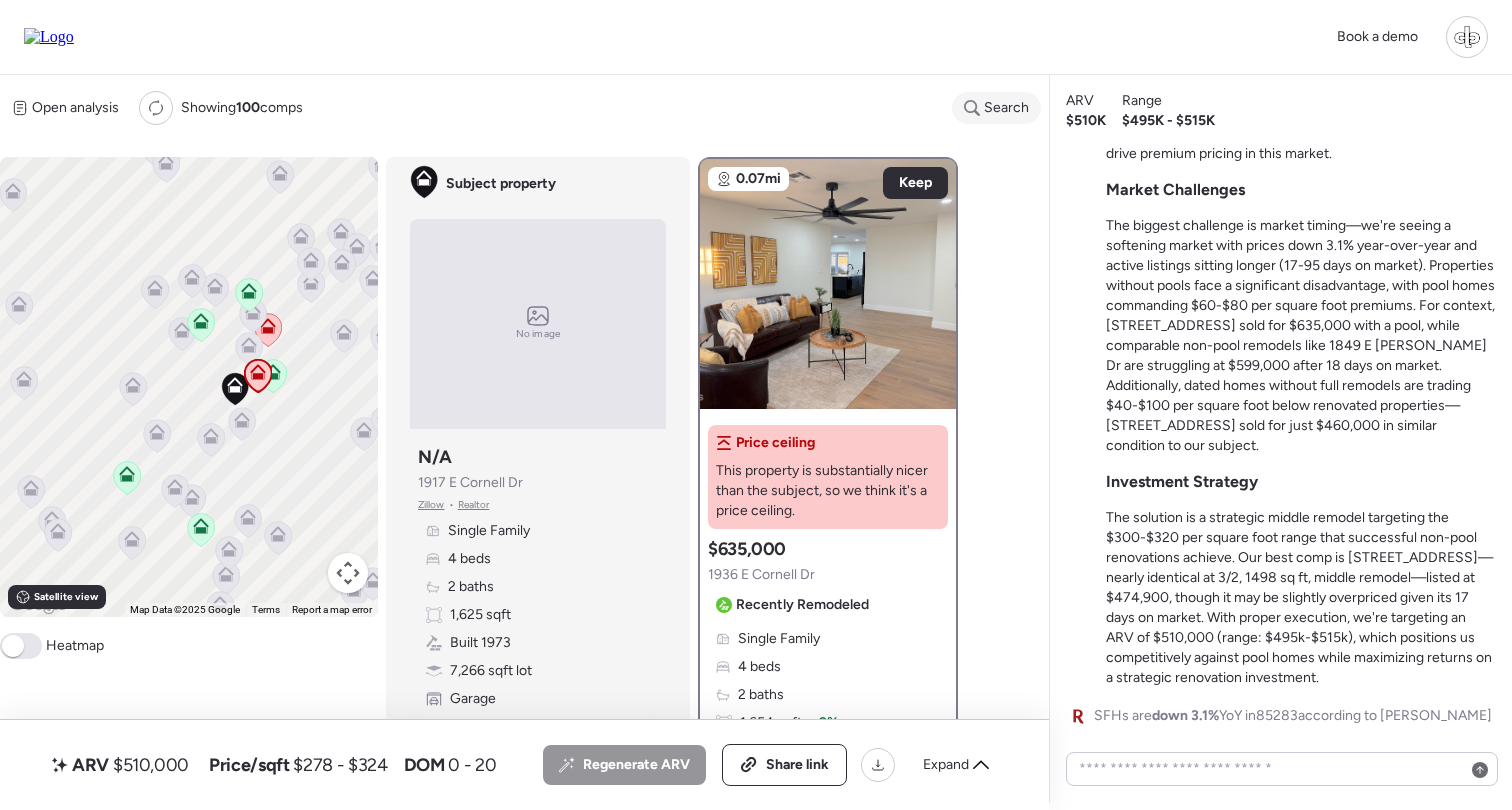 click 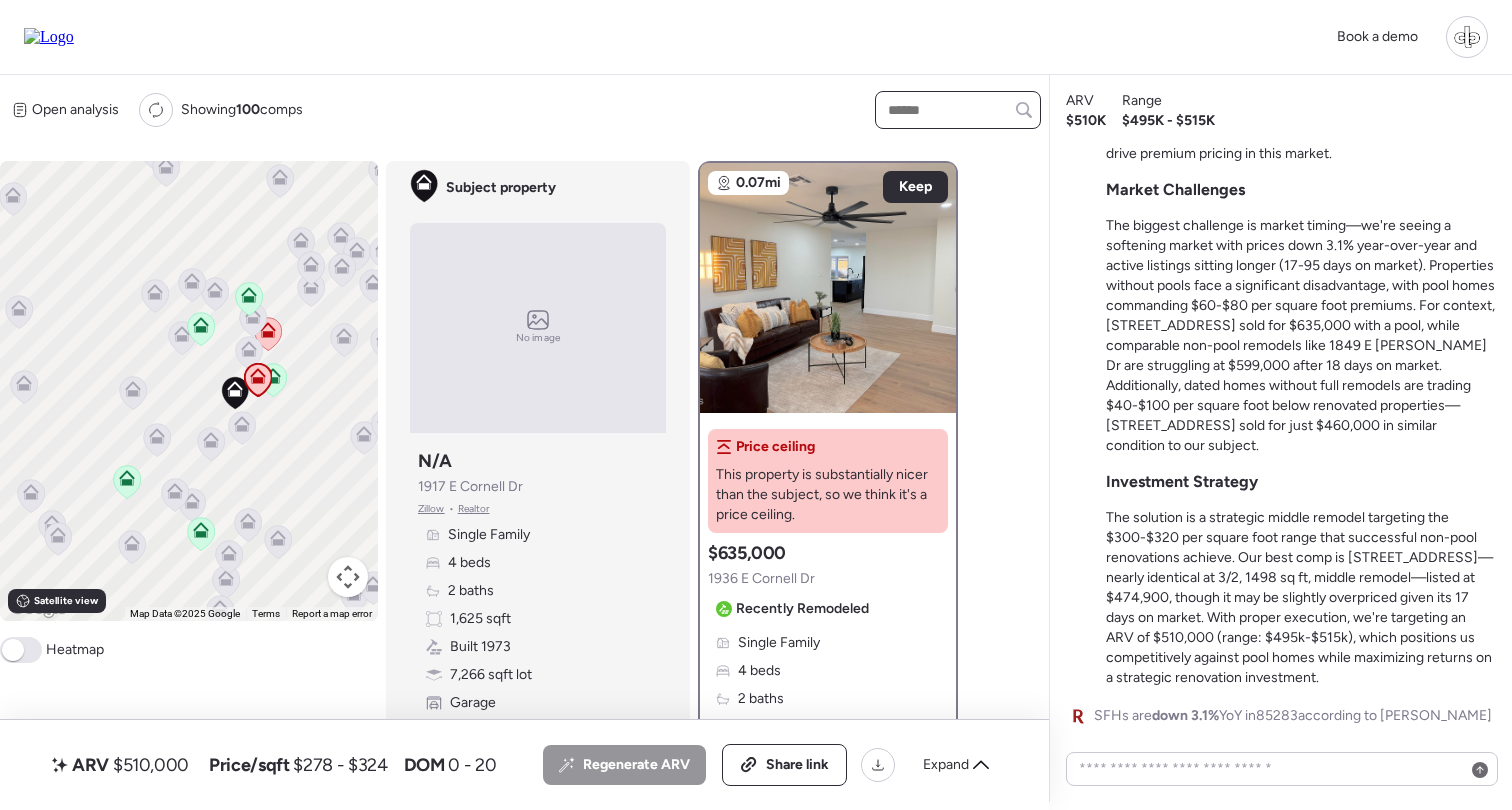 click at bounding box center (958, 110) 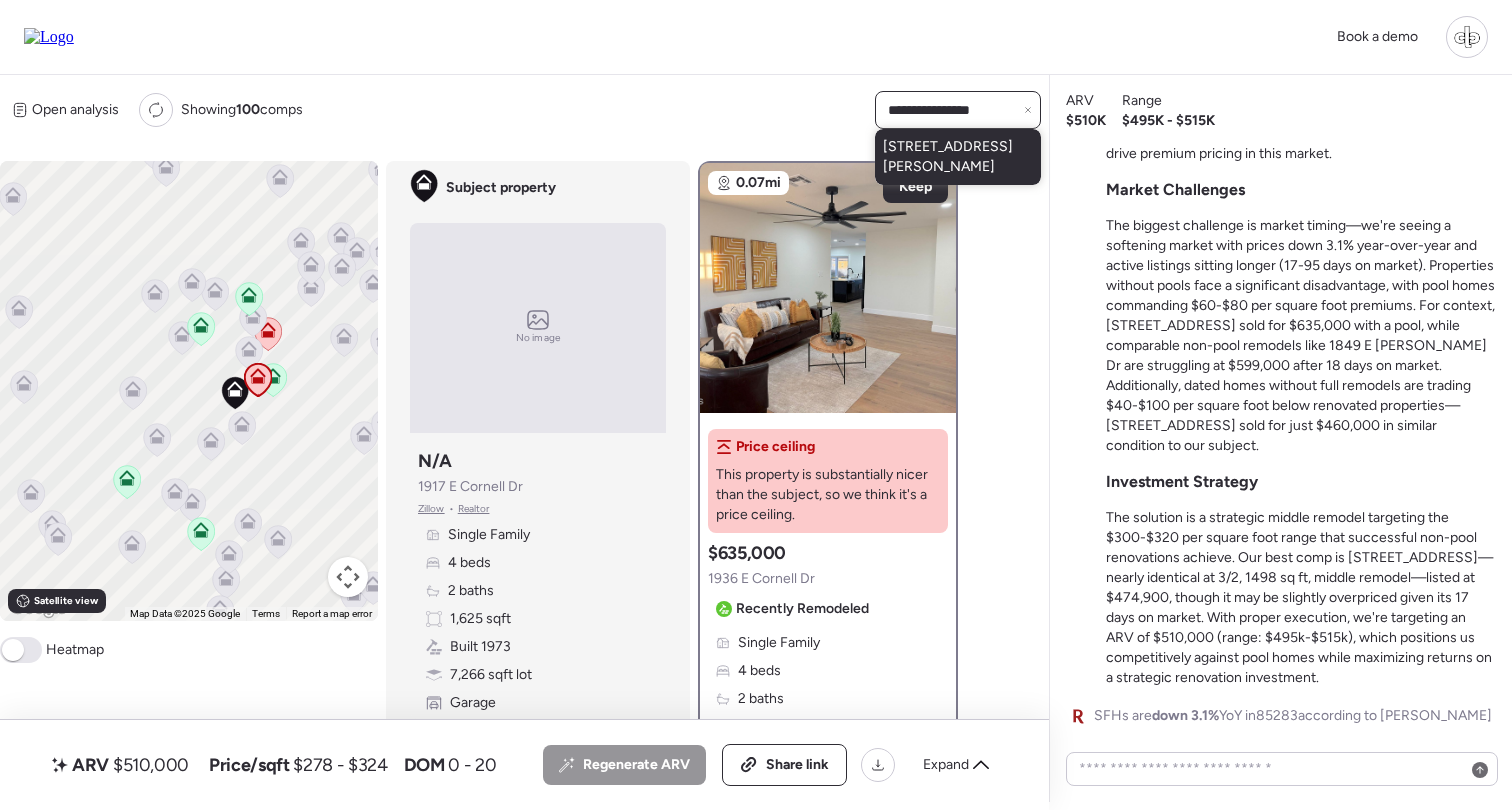 type on "**********" 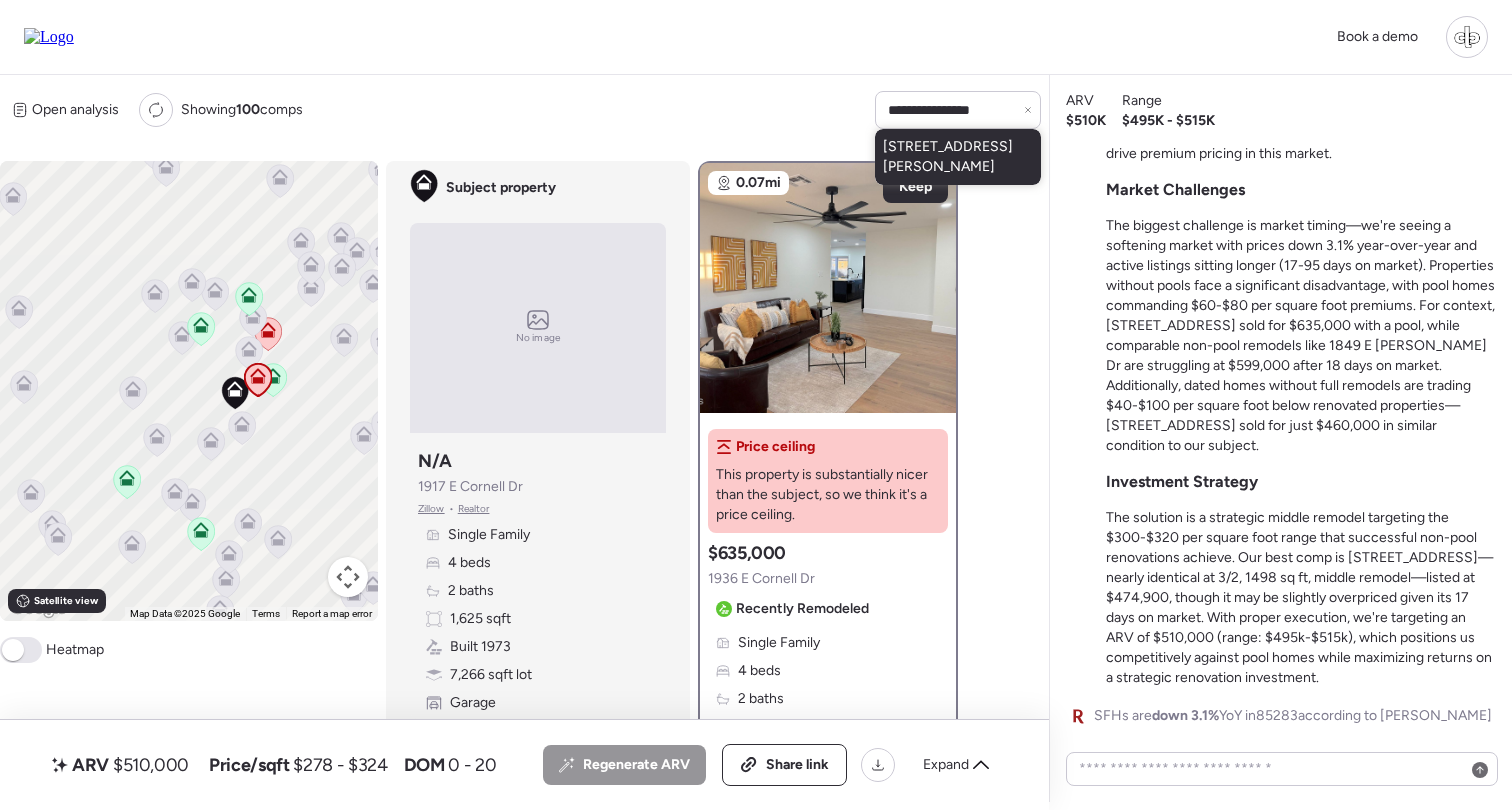 click on "[STREET_ADDRESS][PERSON_NAME]" at bounding box center [958, 157] 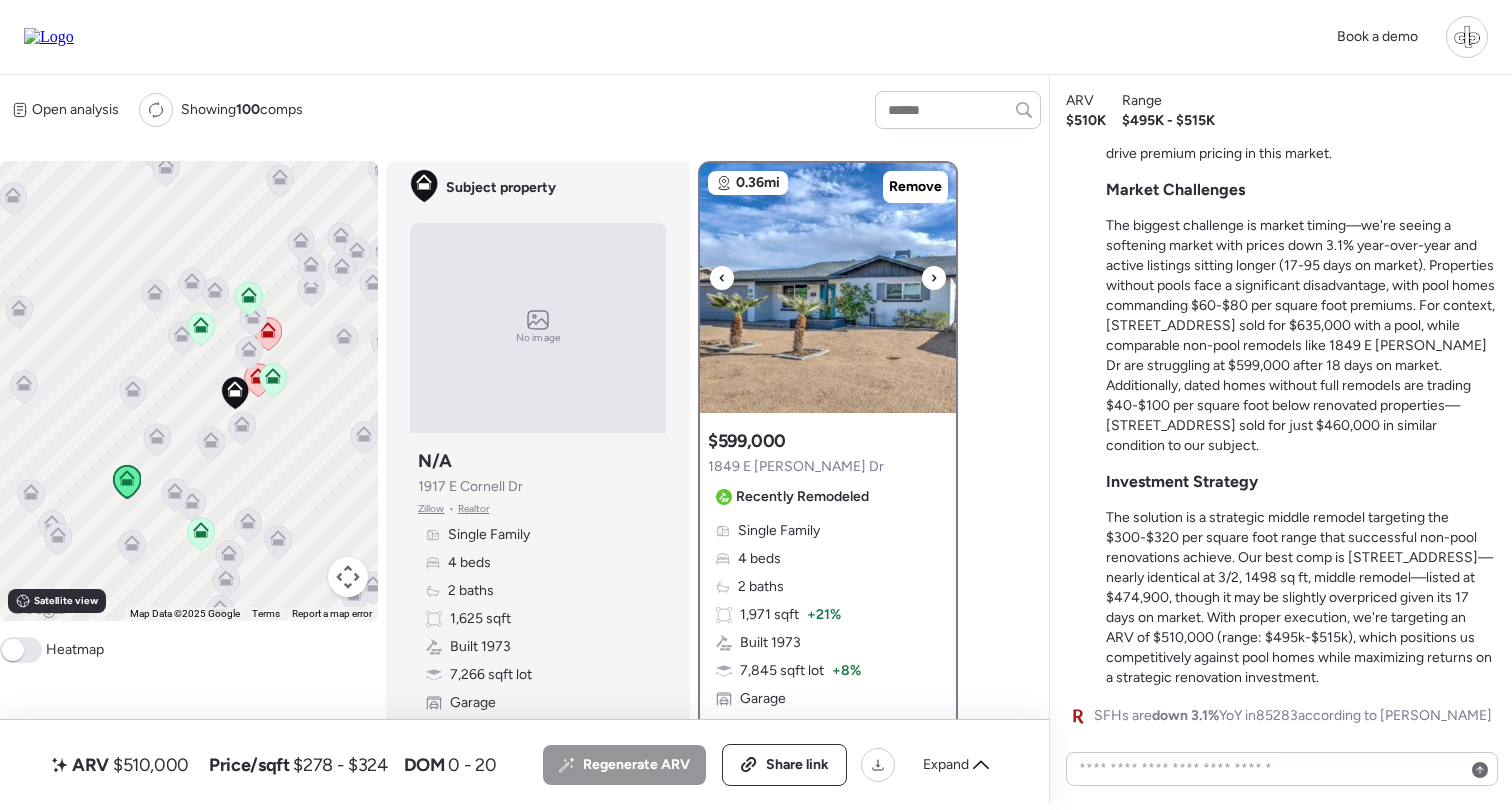 click at bounding box center [828, 288] 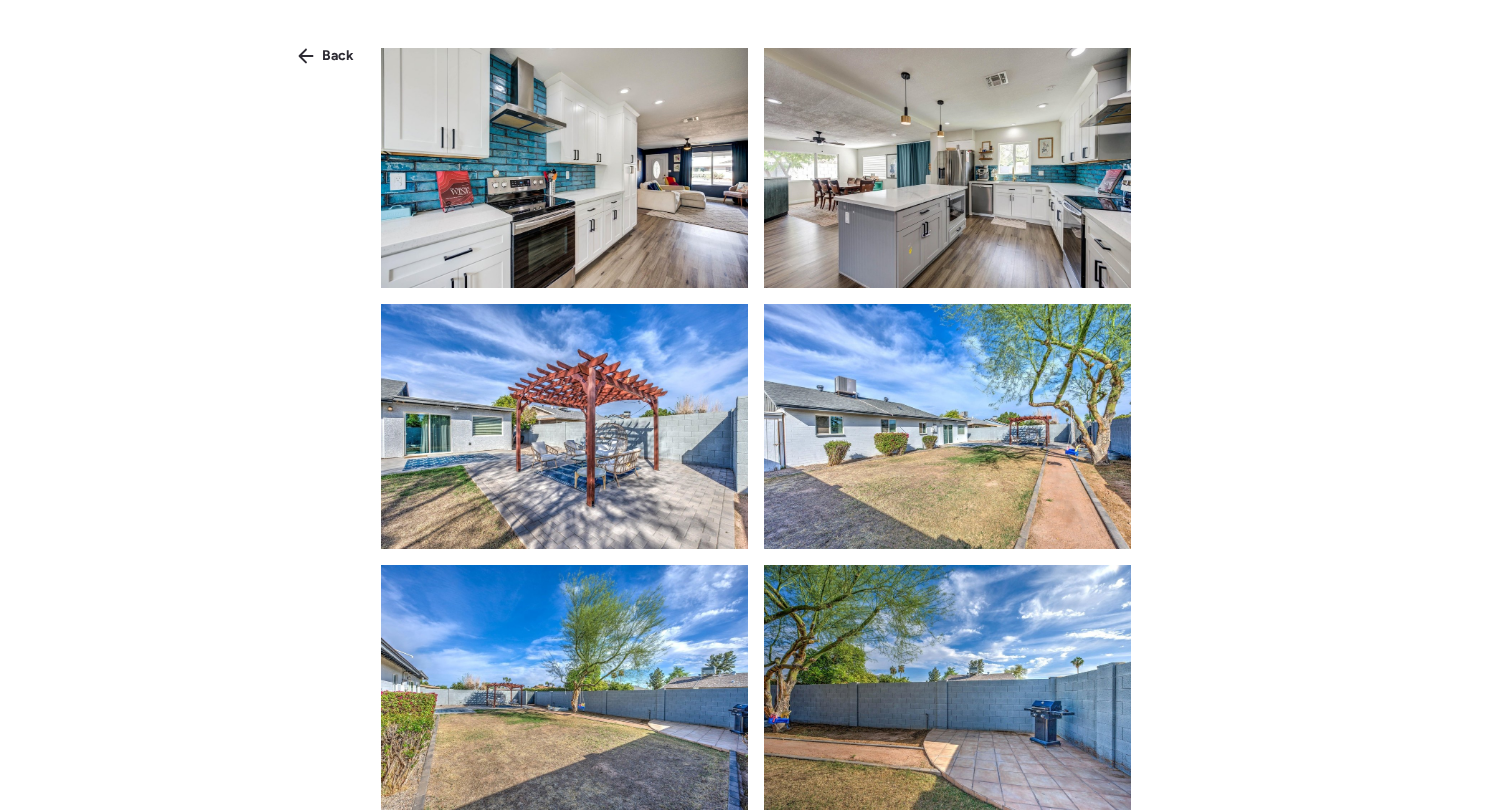 scroll, scrollTop: 3134, scrollLeft: 0, axis: vertical 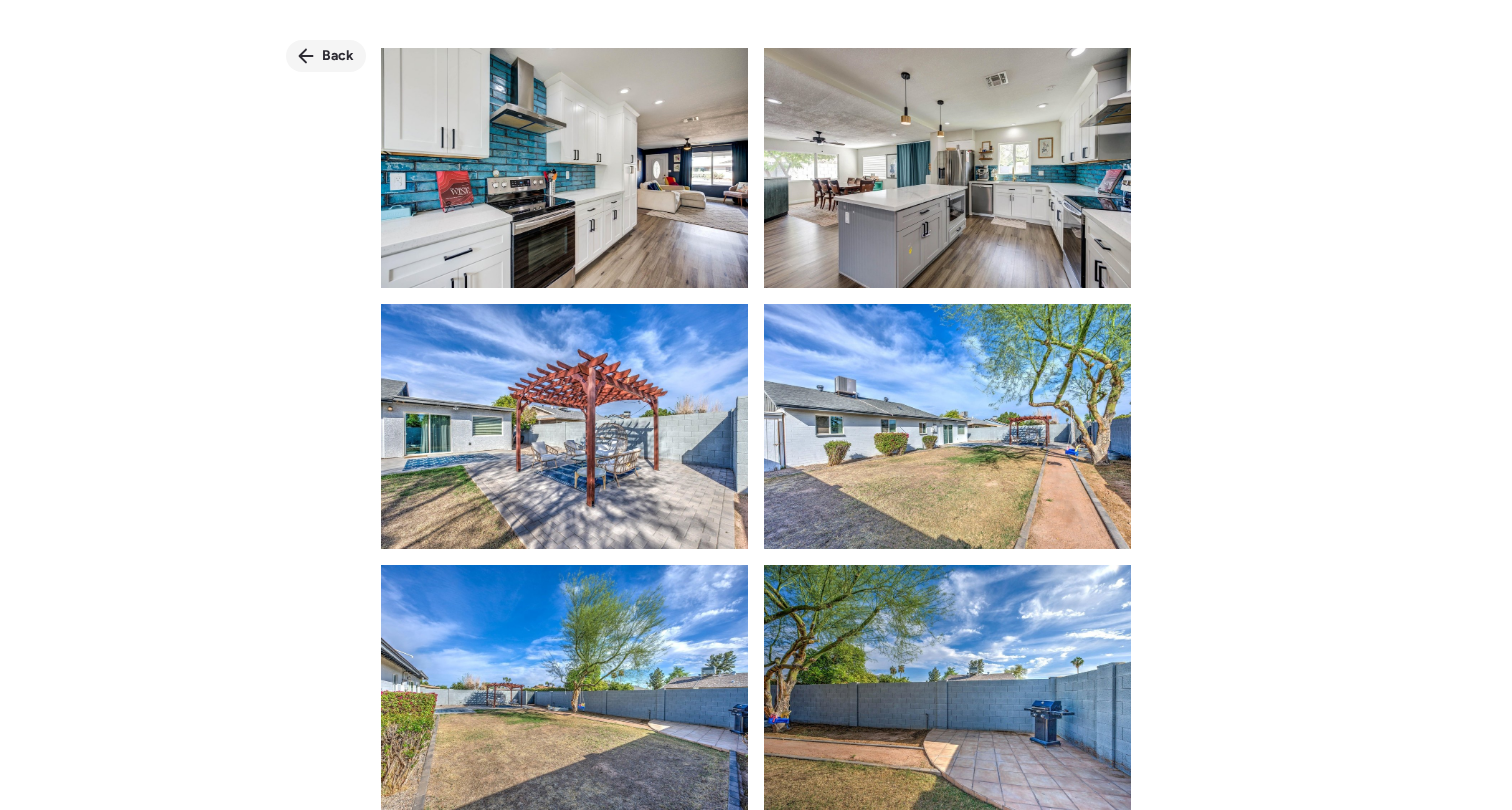 click on "Back" at bounding box center [326, 56] 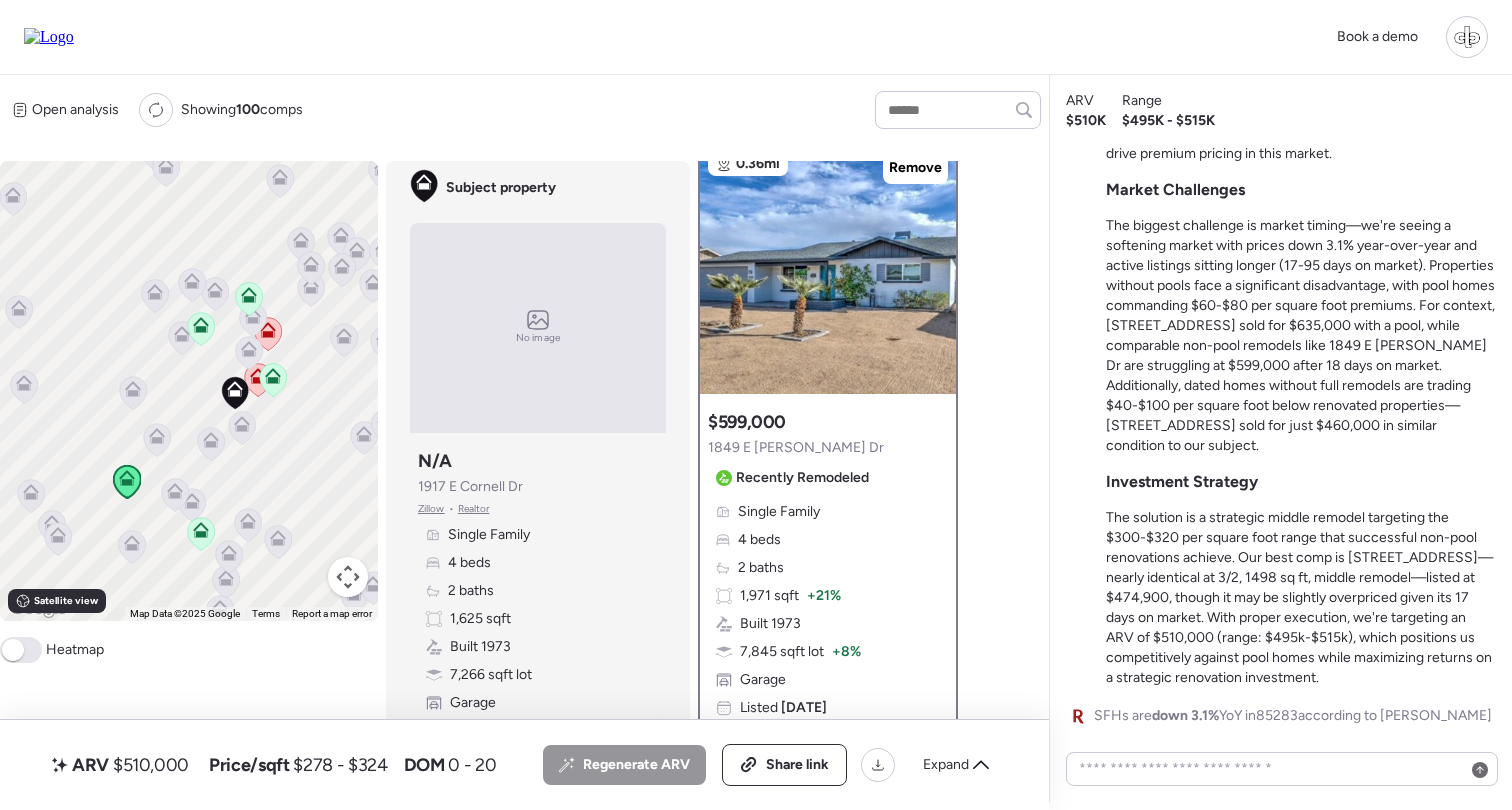 scroll, scrollTop: 0, scrollLeft: 0, axis: both 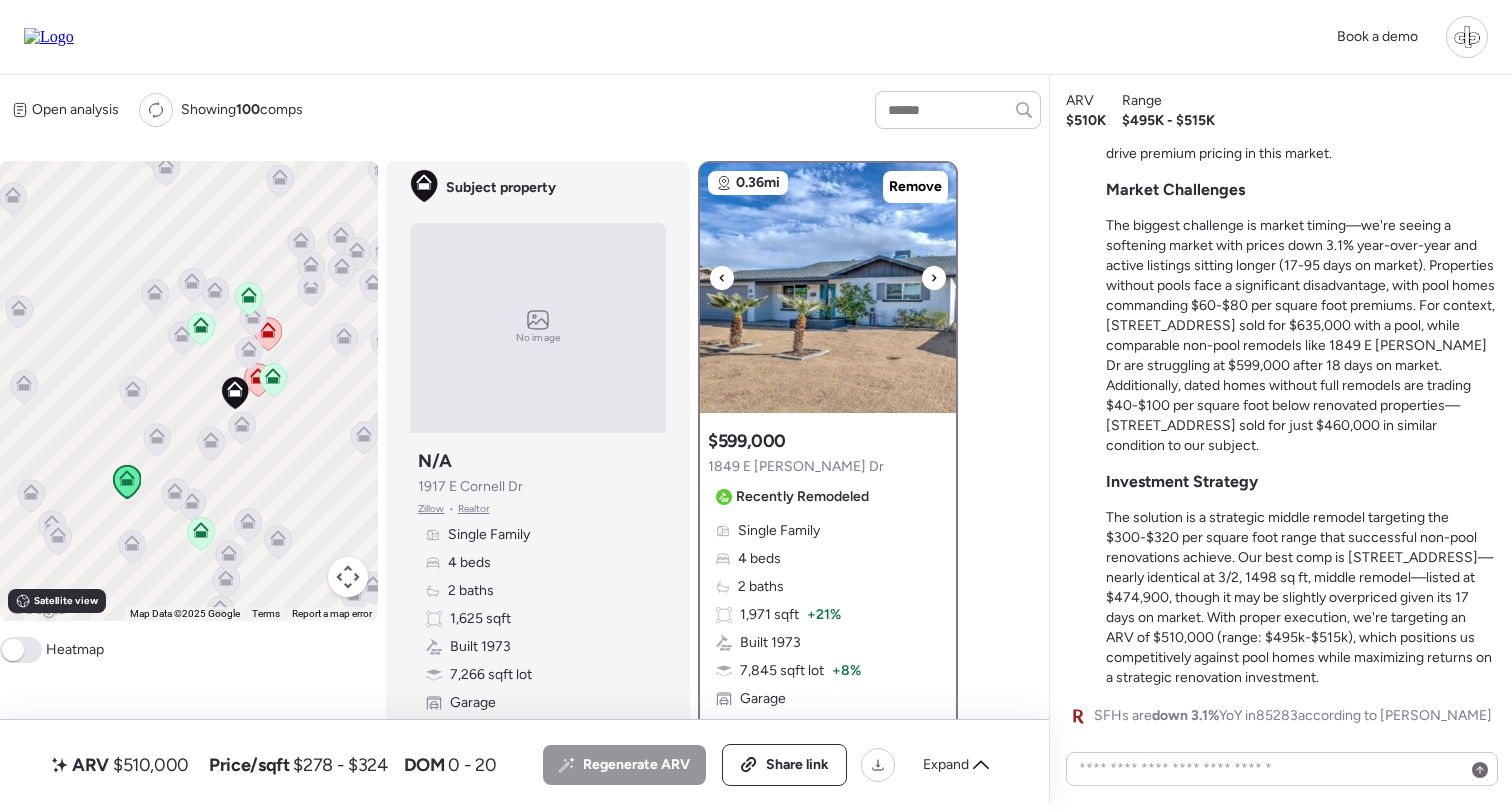 click at bounding box center (828, 288) 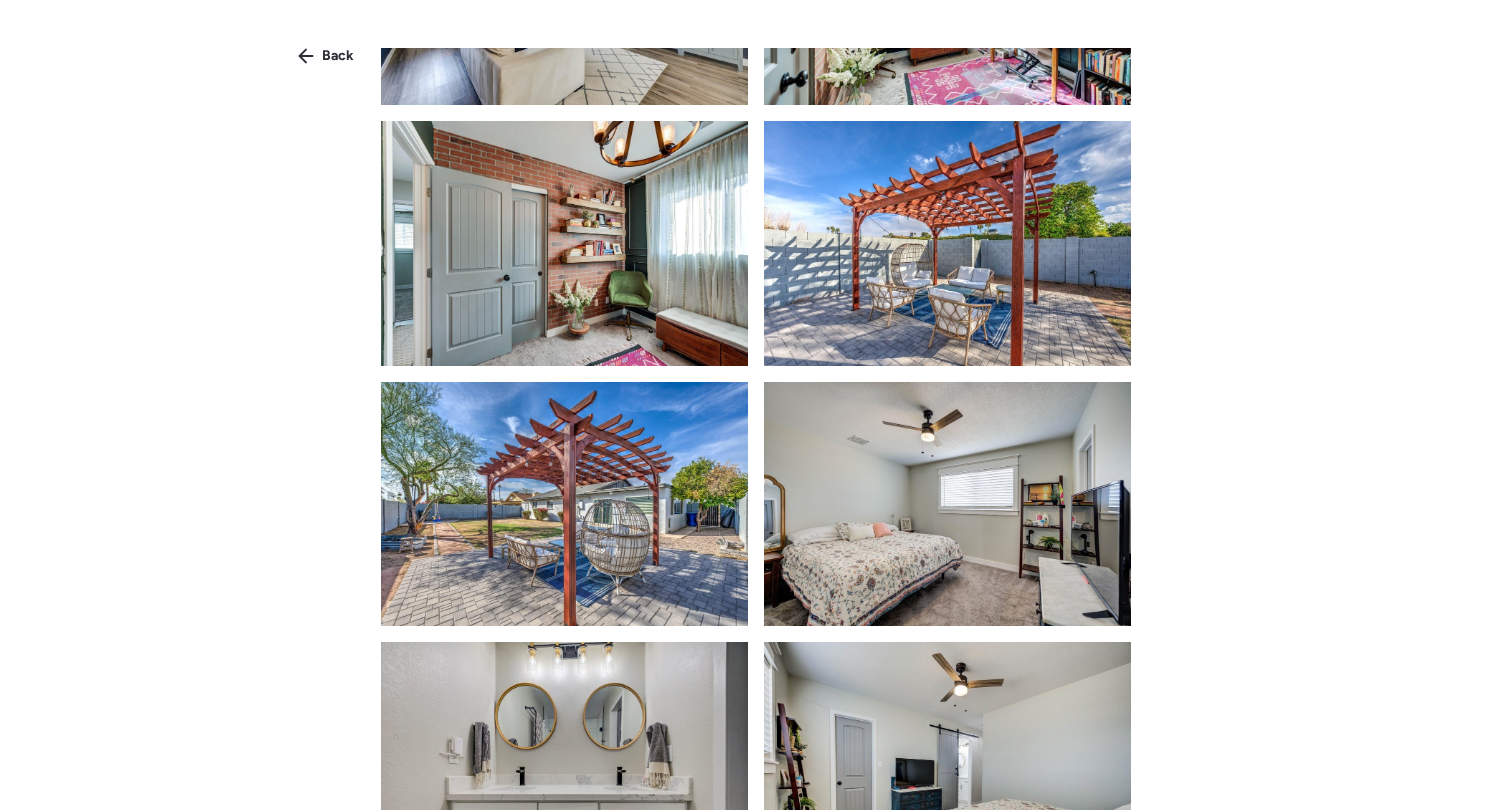 scroll, scrollTop: 1632, scrollLeft: 0, axis: vertical 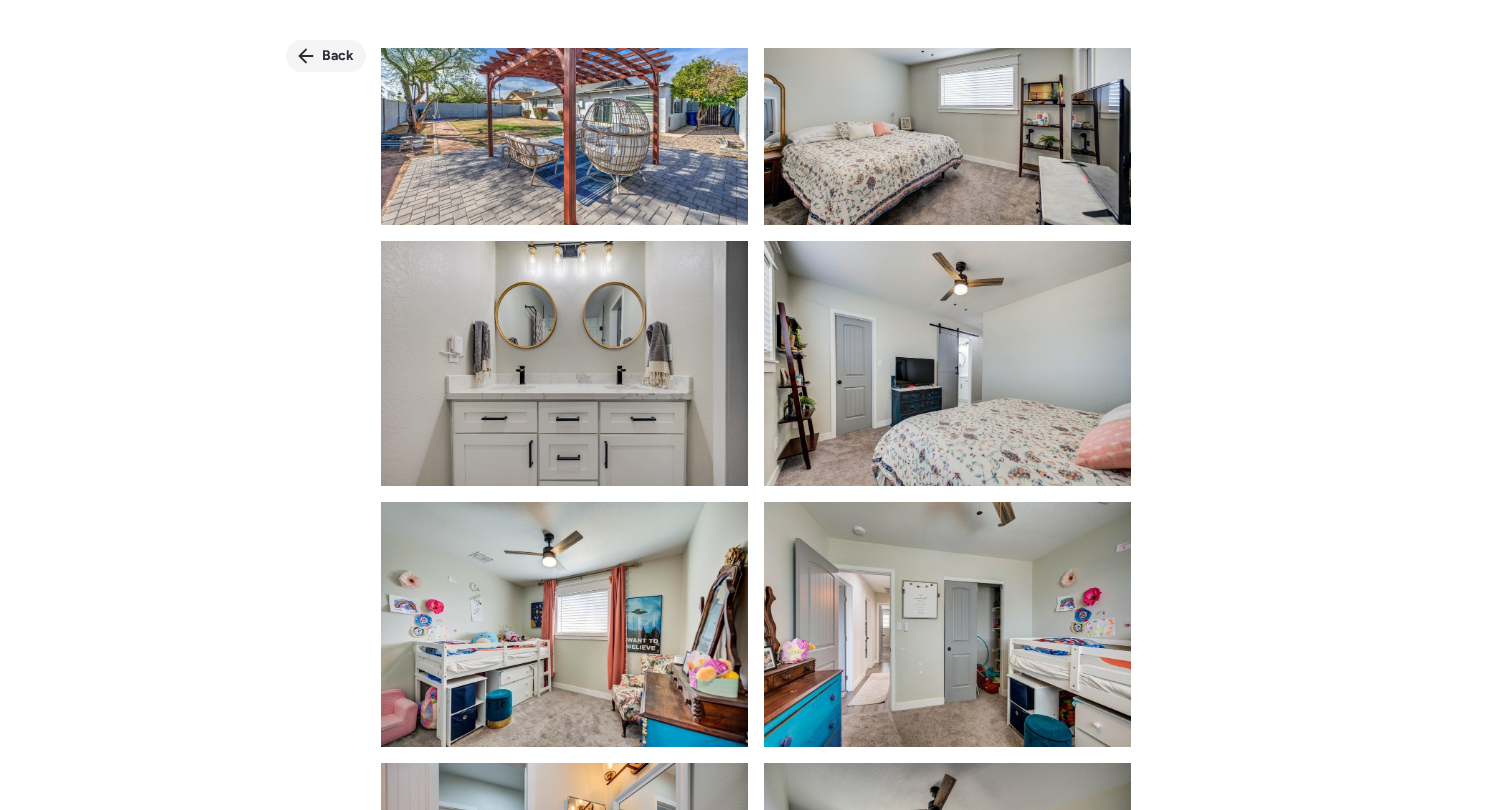 click on "Back" at bounding box center [338, 56] 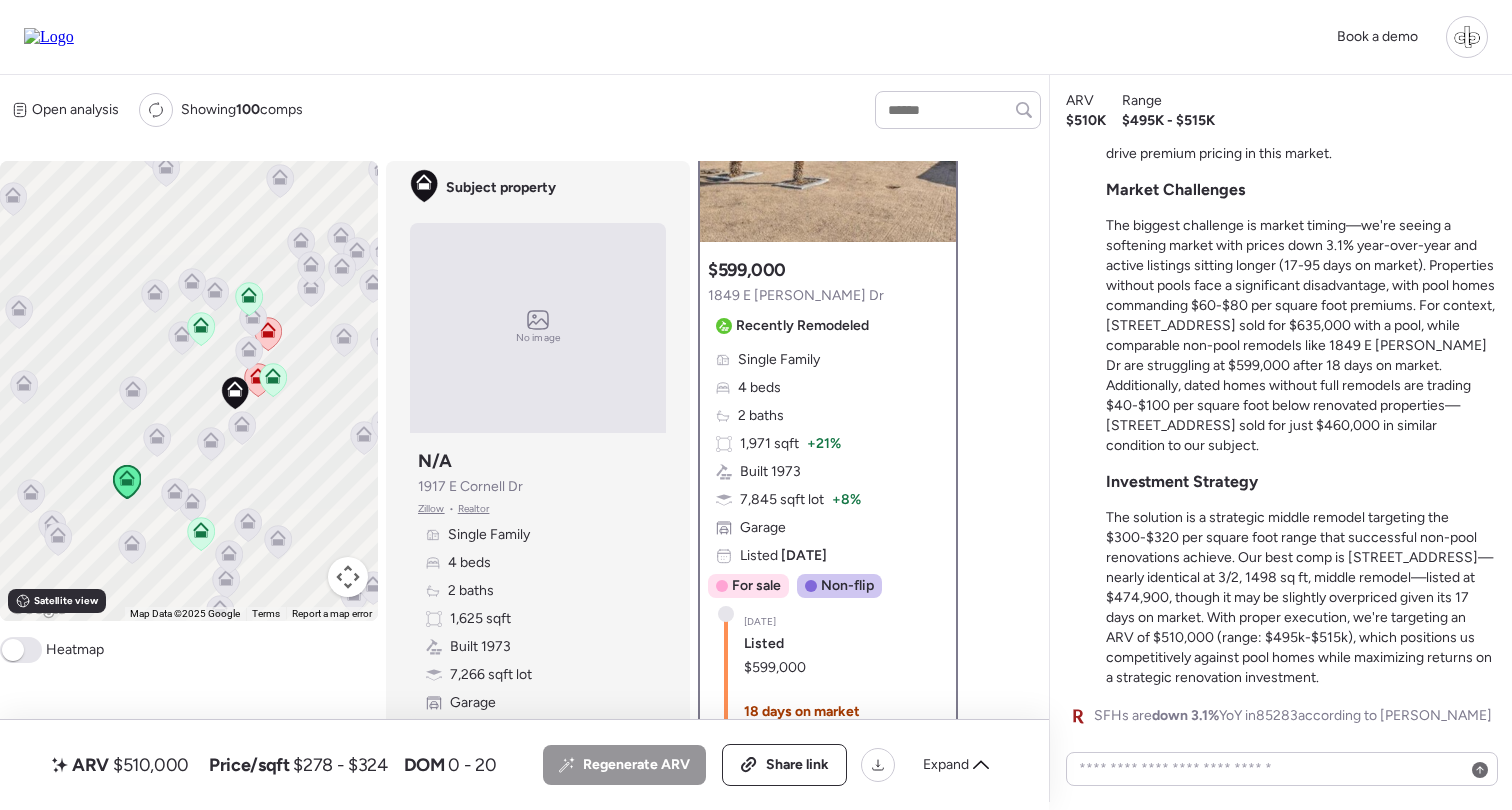 scroll, scrollTop: 279, scrollLeft: 0, axis: vertical 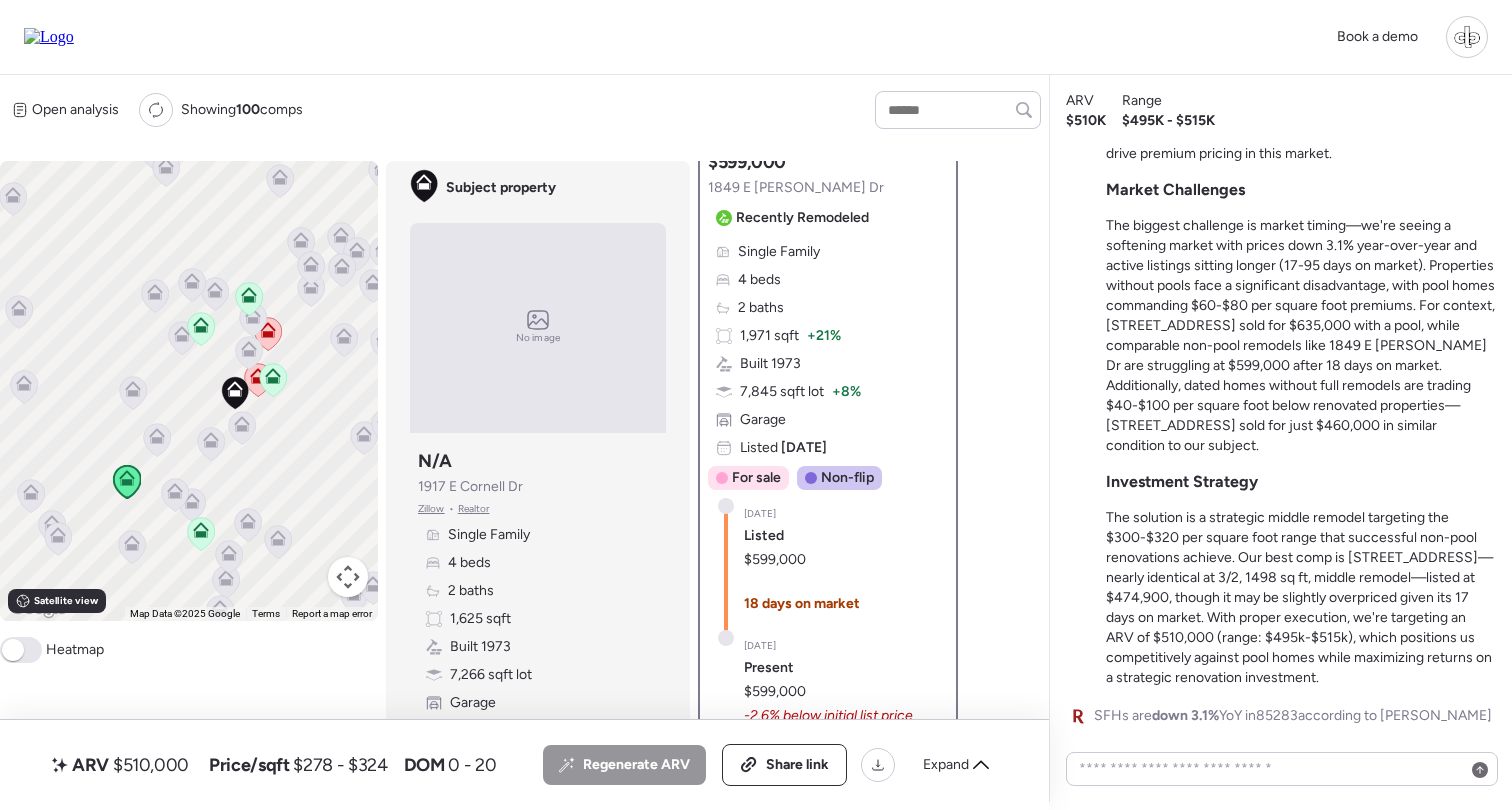 click on "Open analysis Re-run report Showing  100  comps Comps list Analysis To navigate, press the arrow keys. To activate drag with keyboard, press Alt + Enter. Once in keyboard drag state, use the arrow keys to move the marker. To complete the drag, press the Enter key. To cancel, press Escape. Keyboard shortcuts Map Data Map Data ©2025 Google Map data ©2025 Google 200 m  Click to toggle between metric and imperial units Terms Report a map error Satellite view A B+ B B- C+ C C- D Heatmap Subject property No image Subject property N/A [STREET_ADDRESS][PERSON_NAME] • Realtor Single Family 4 beds 2 baths 1,625 sqft Built 1973 7,266 sqft lot Garage 0.36mi Remove Suggested comp $599,000 [STREET_ADDRESS][PERSON_NAME] Recently Remodeled Single Family 4 beds 2 baths 1,971 sqft + 21% Built 1973 7,845 sqft lot + 8% Garage Listed   [DATE] For sale Non-flip Non-flip Excellent condition comp, but not remodeled specifically for re-sale. 18 days on market [DATE] Listed $599,000 18 days on market [DATE] Present $599,000 -1" at bounding box center (520, 441) 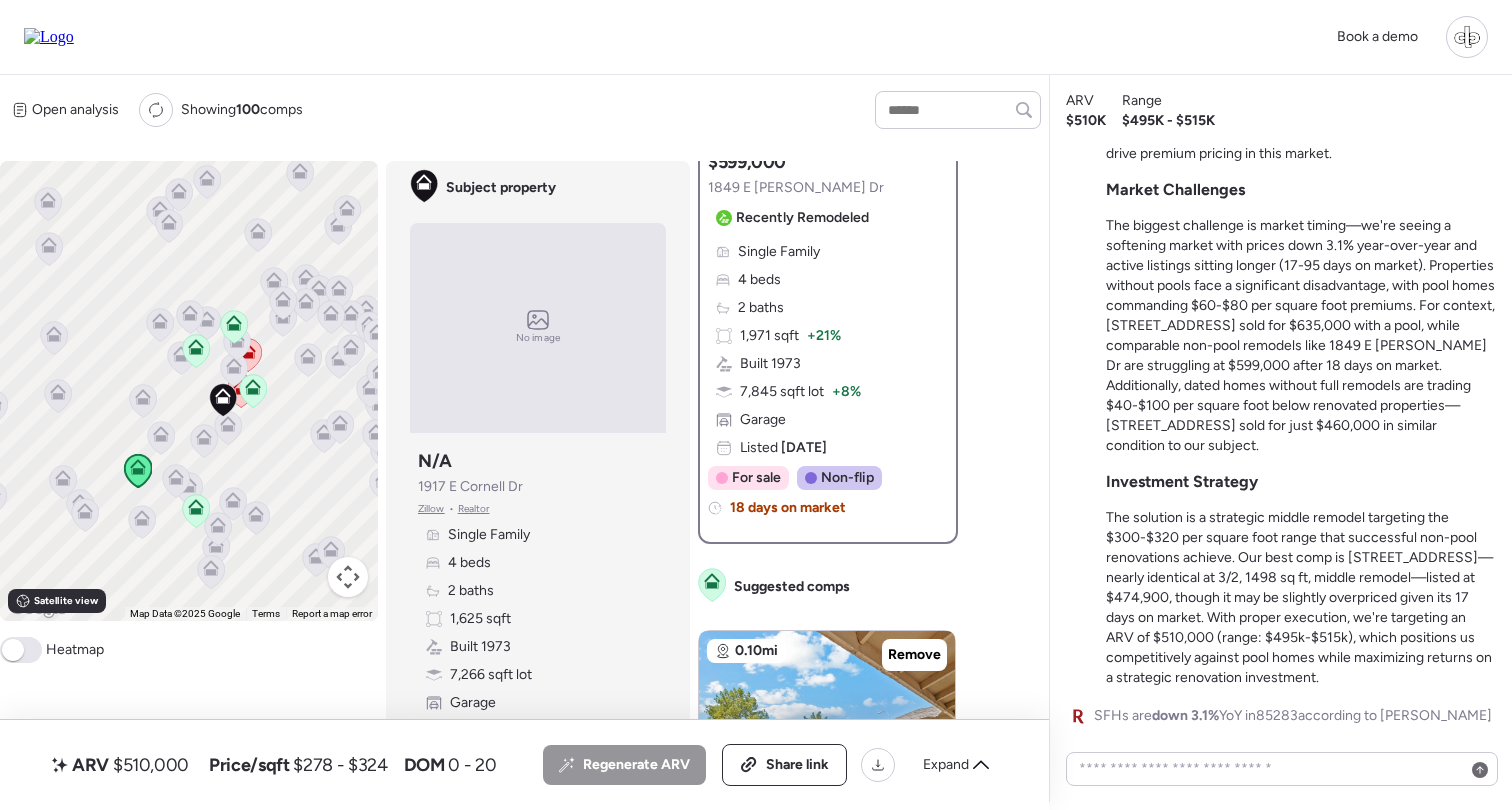 click 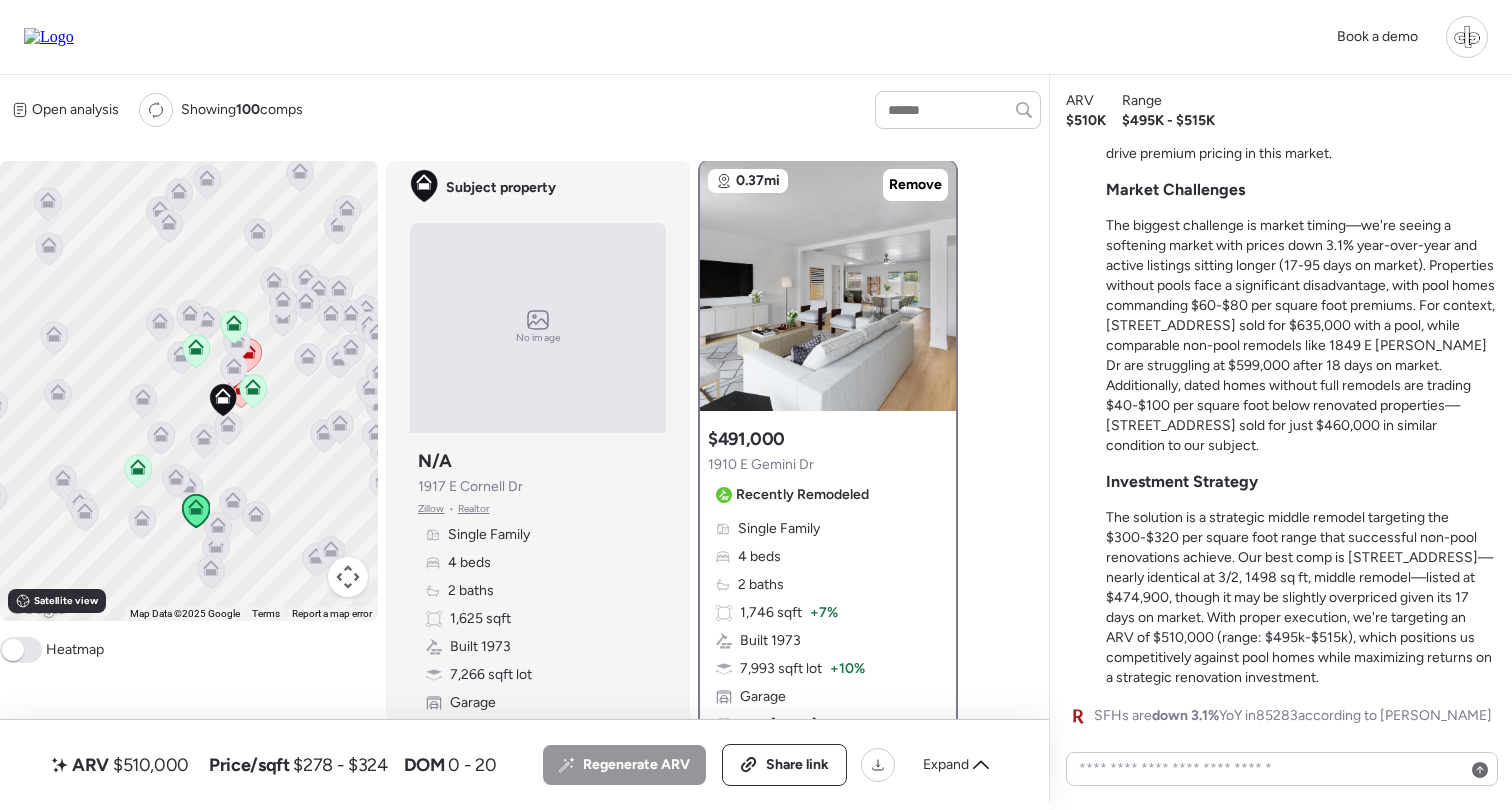 scroll, scrollTop: 0, scrollLeft: 0, axis: both 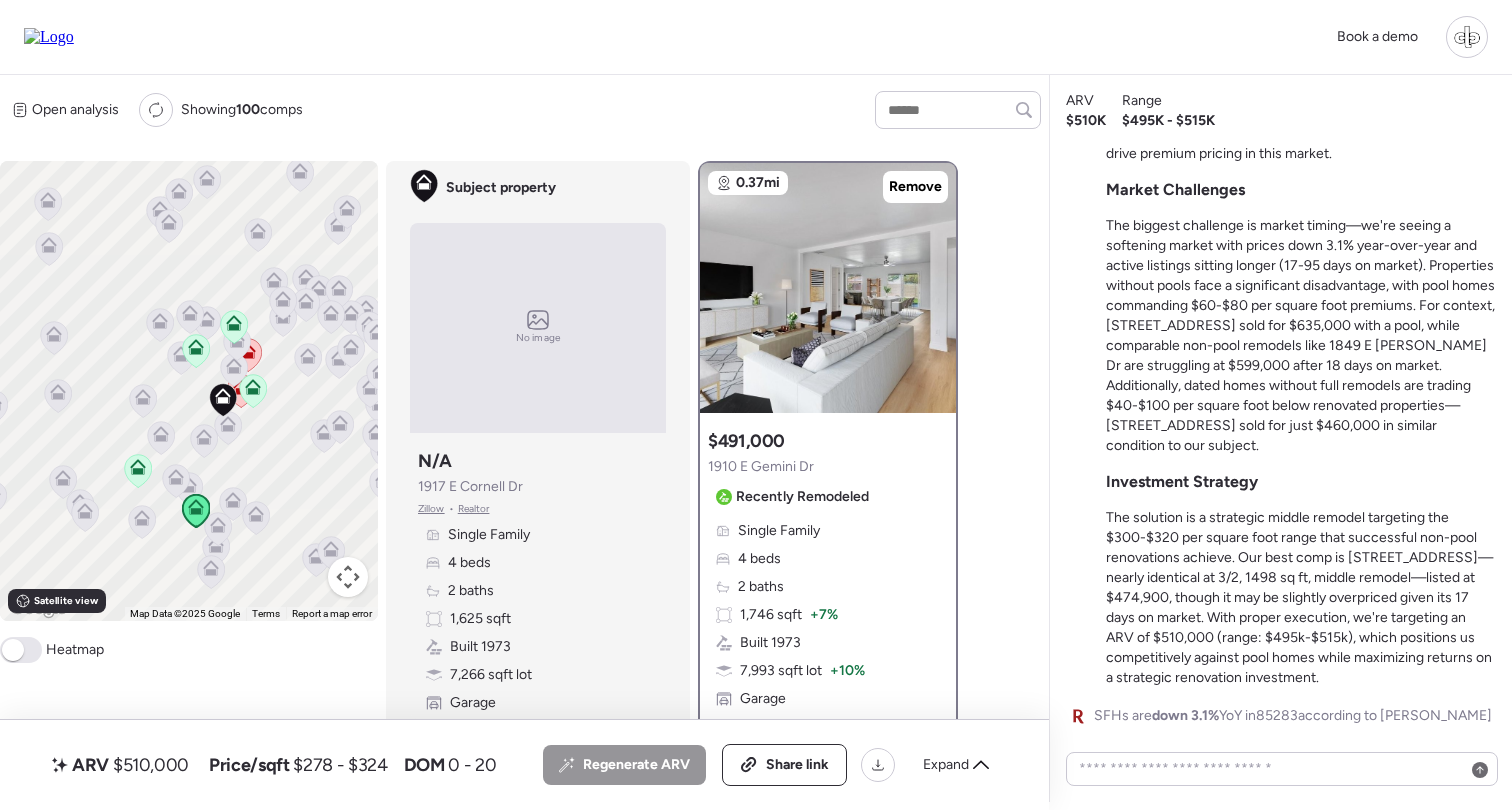 click 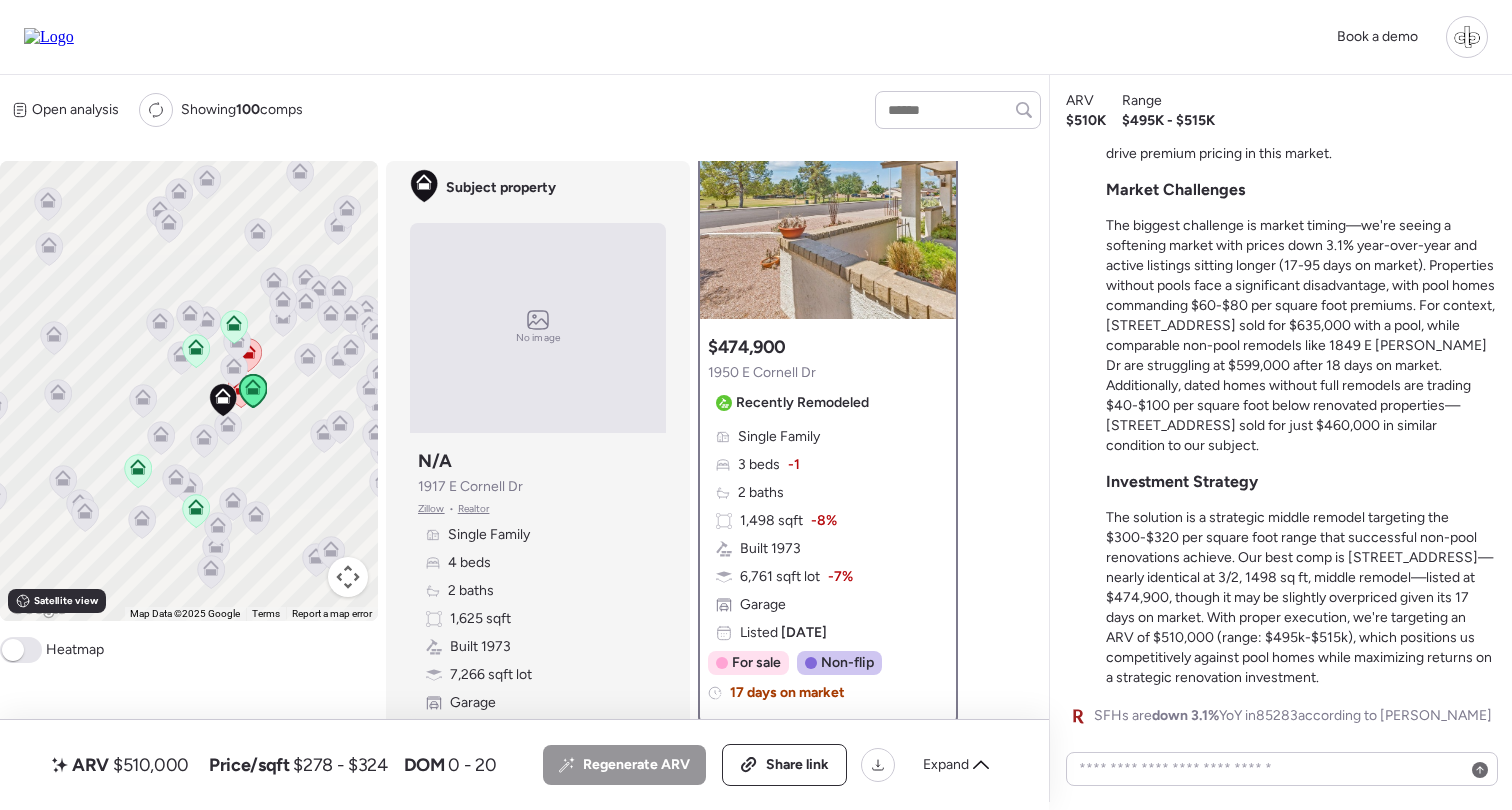 scroll, scrollTop: 90, scrollLeft: 0, axis: vertical 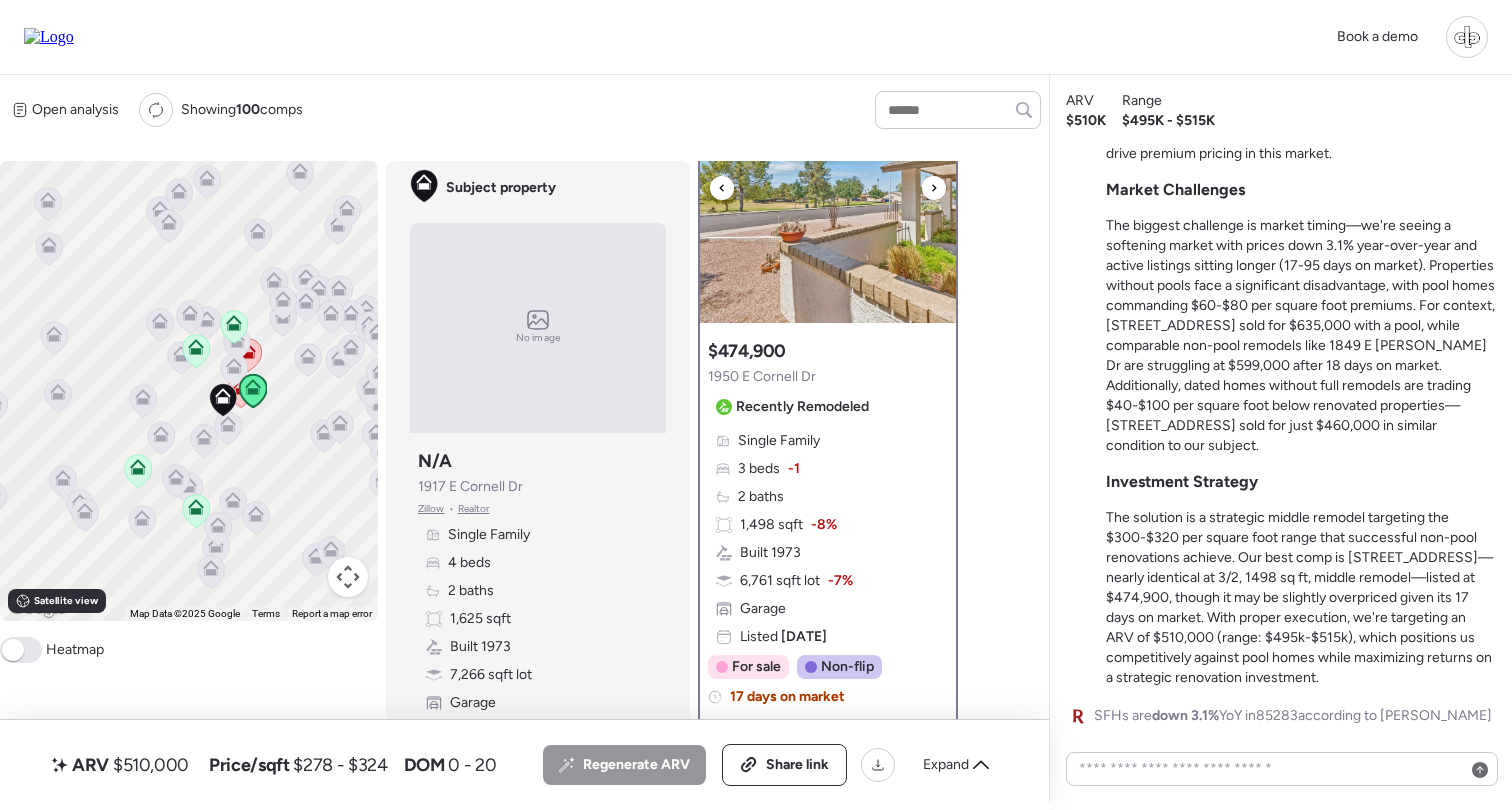 click at bounding box center [828, 198] 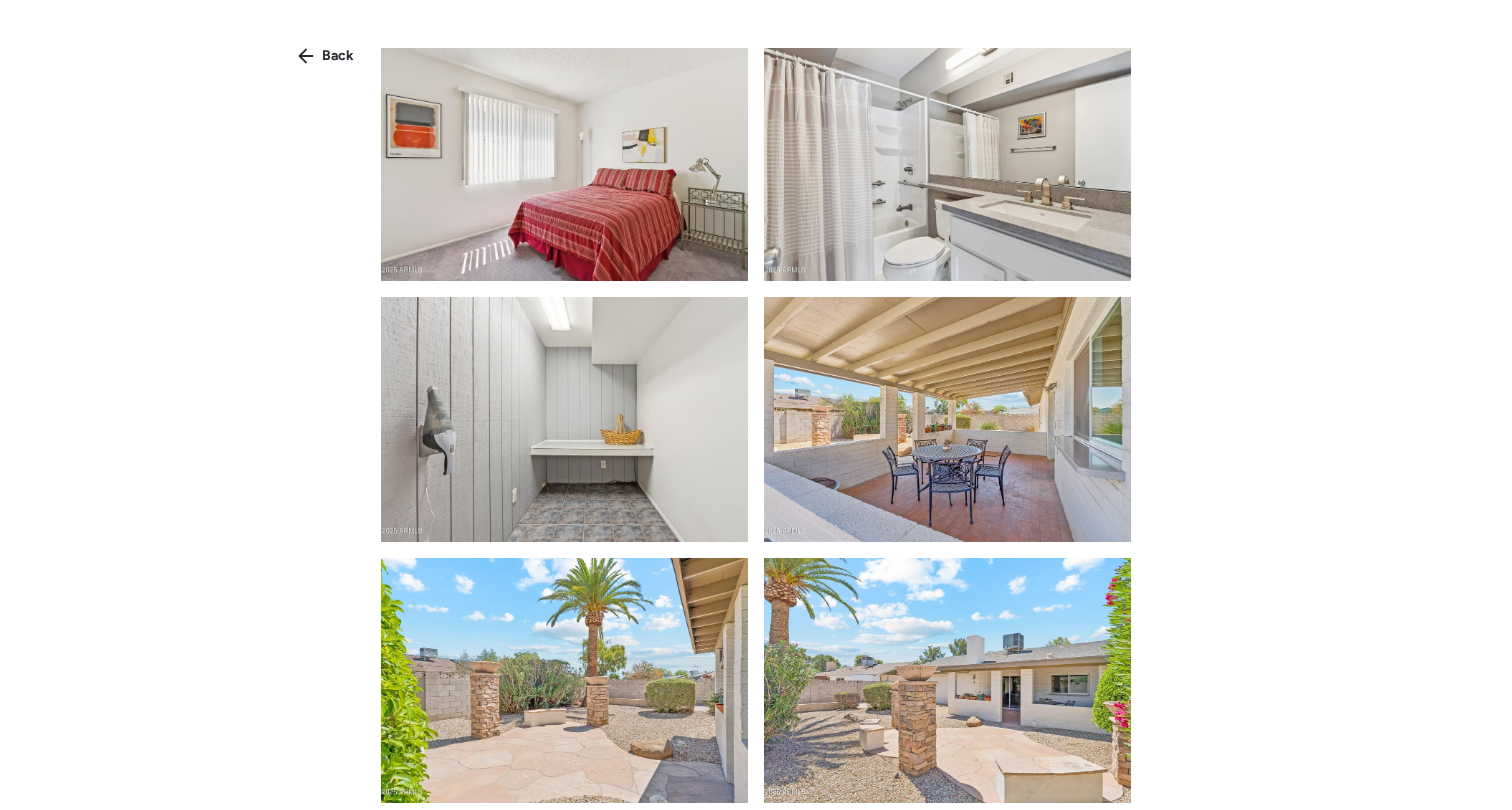 scroll, scrollTop: 2698, scrollLeft: 0, axis: vertical 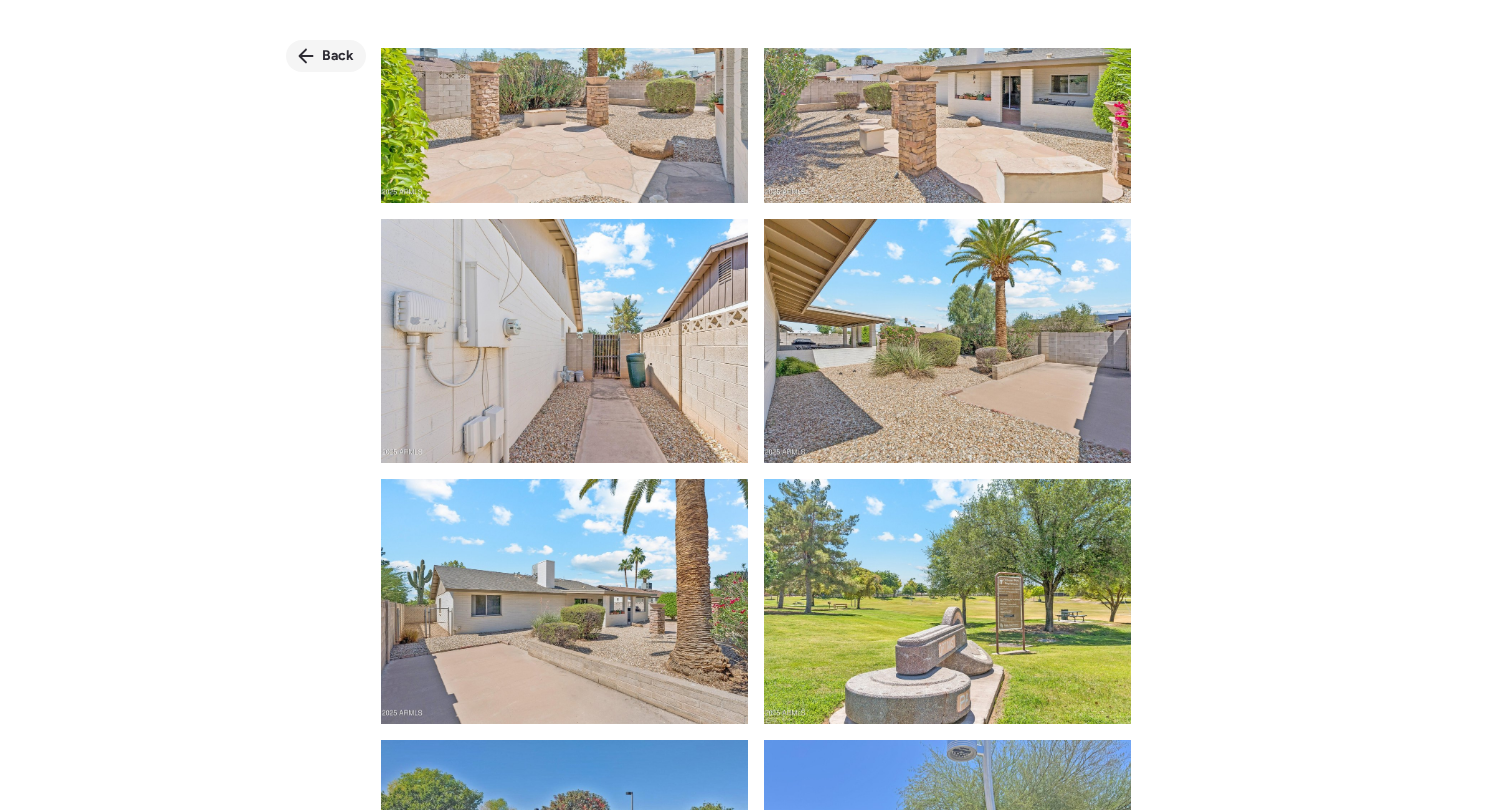 click on "Back" at bounding box center (326, 56) 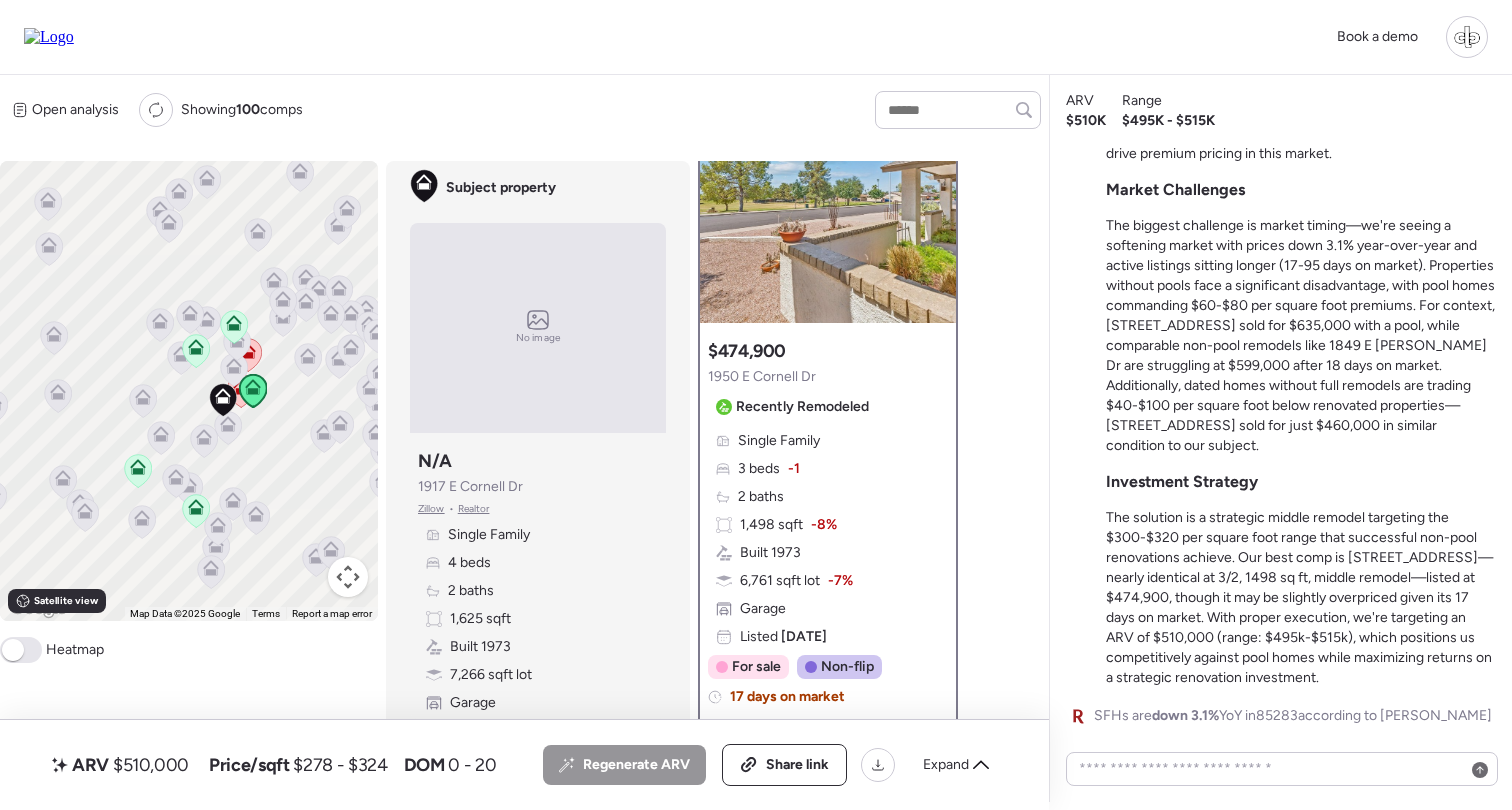 click 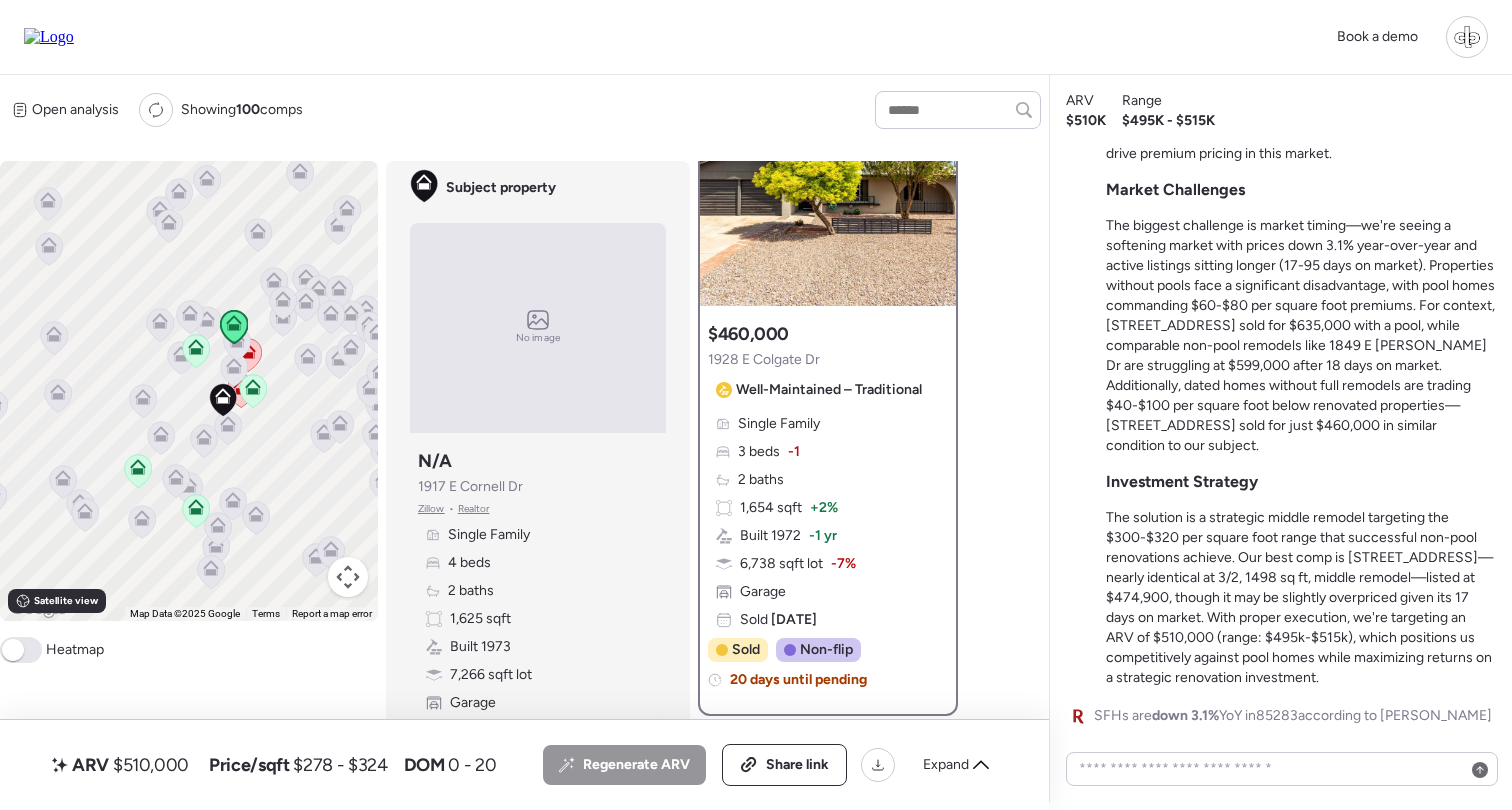 scroll, scrollTop: 110, scrollLeft: 0, axis: vertical 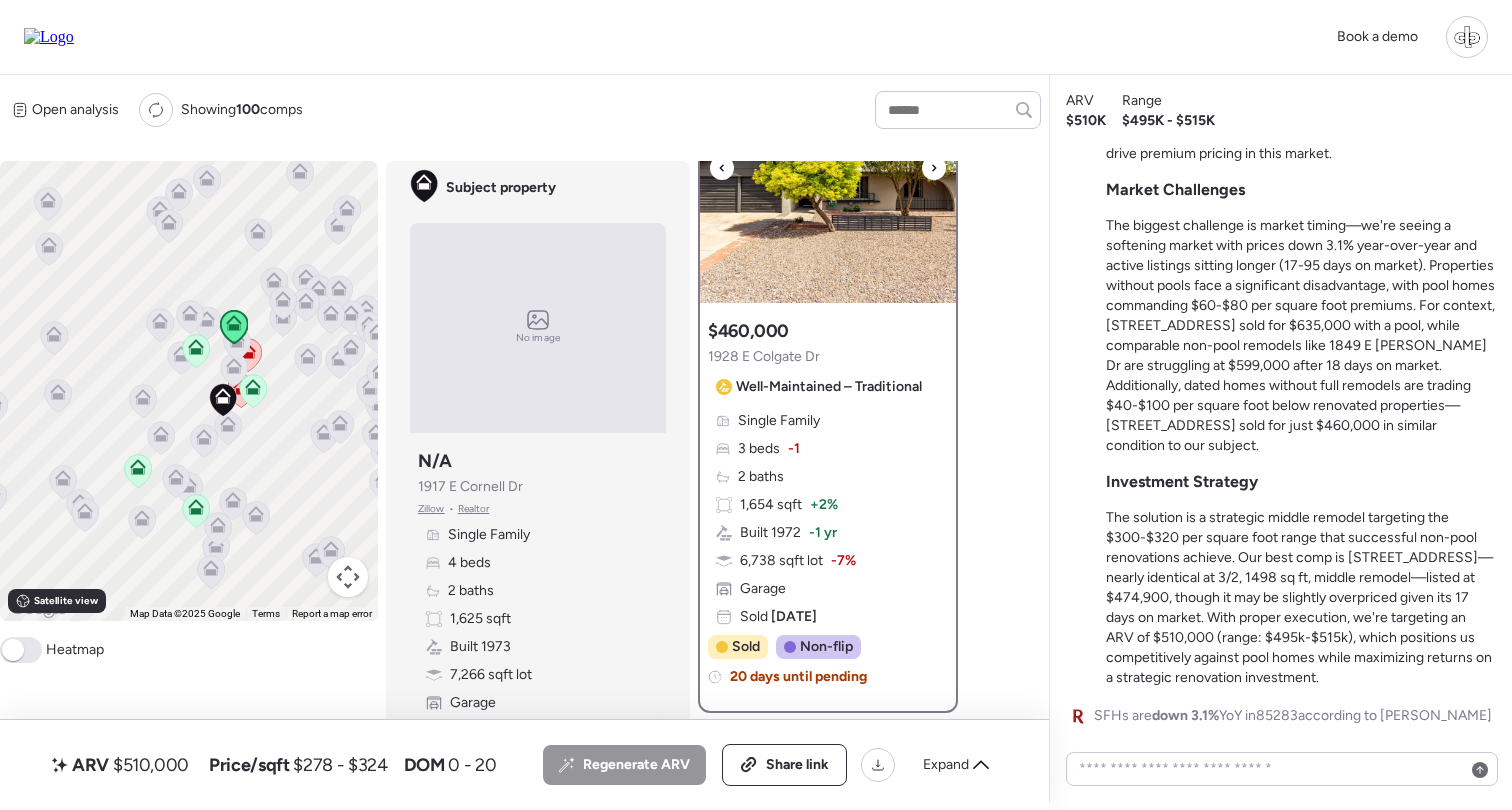 click at bounding box center [828, 295] 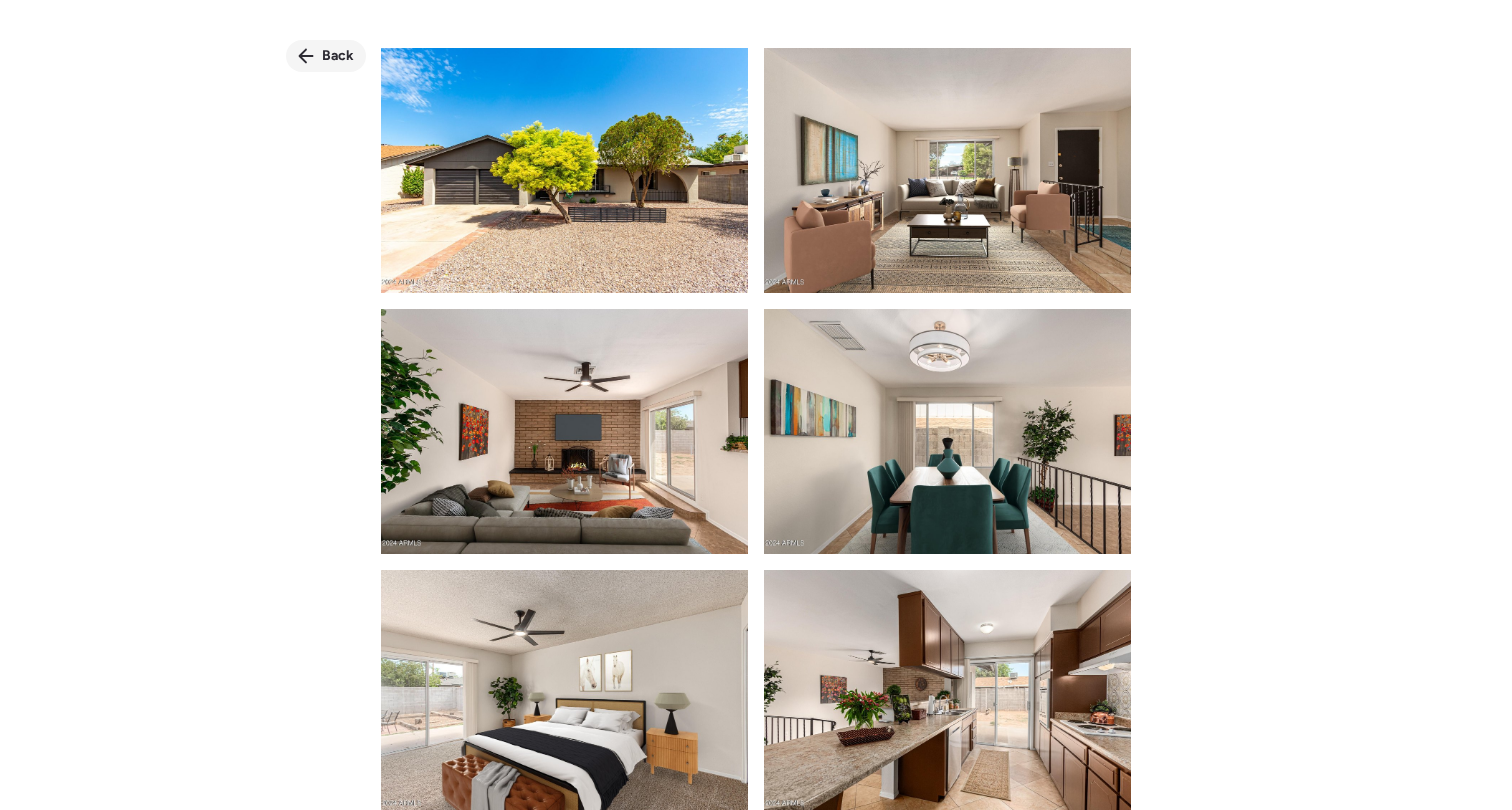 click on "Back" at bounding box center [338, 56] 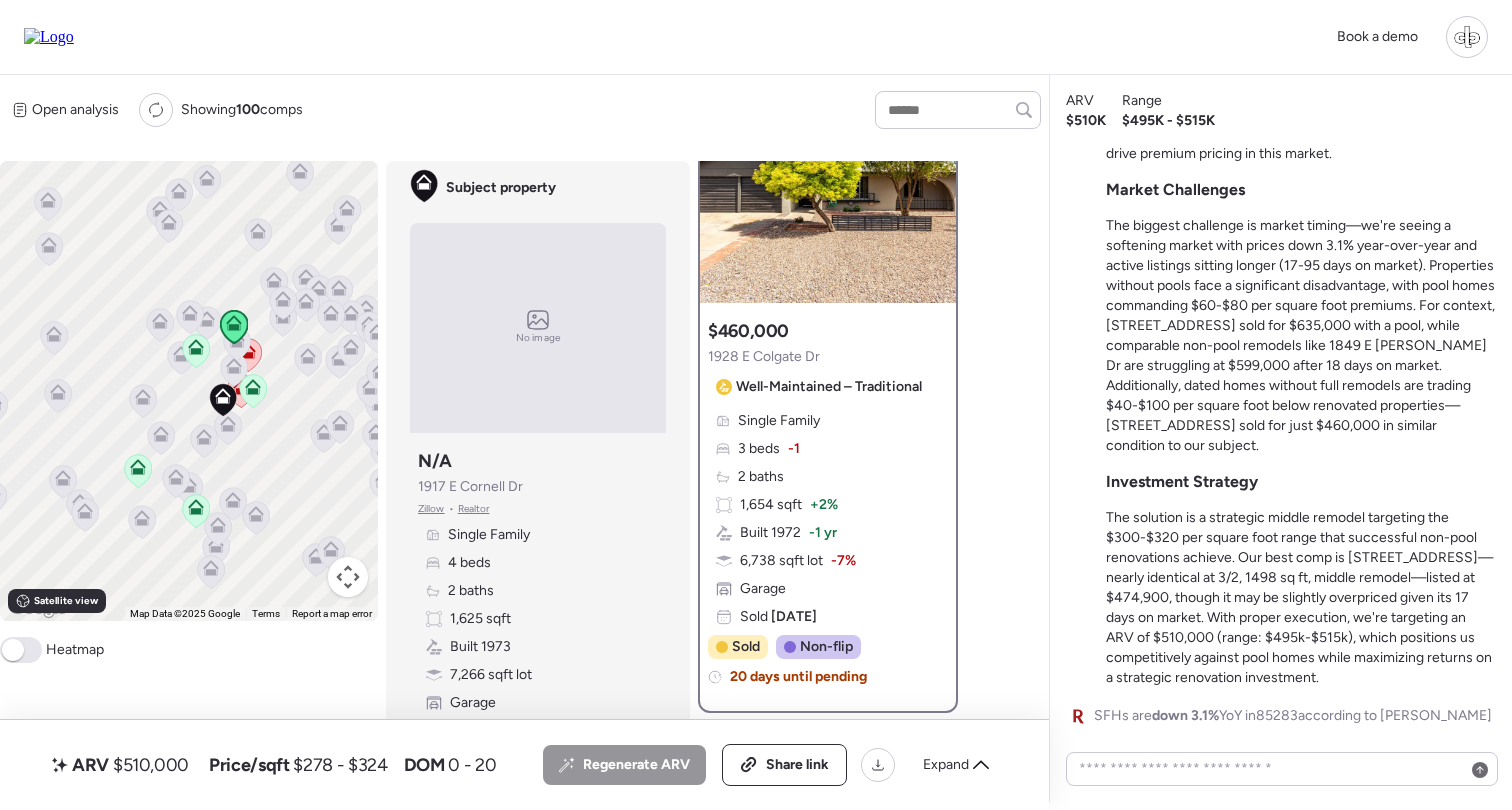 click 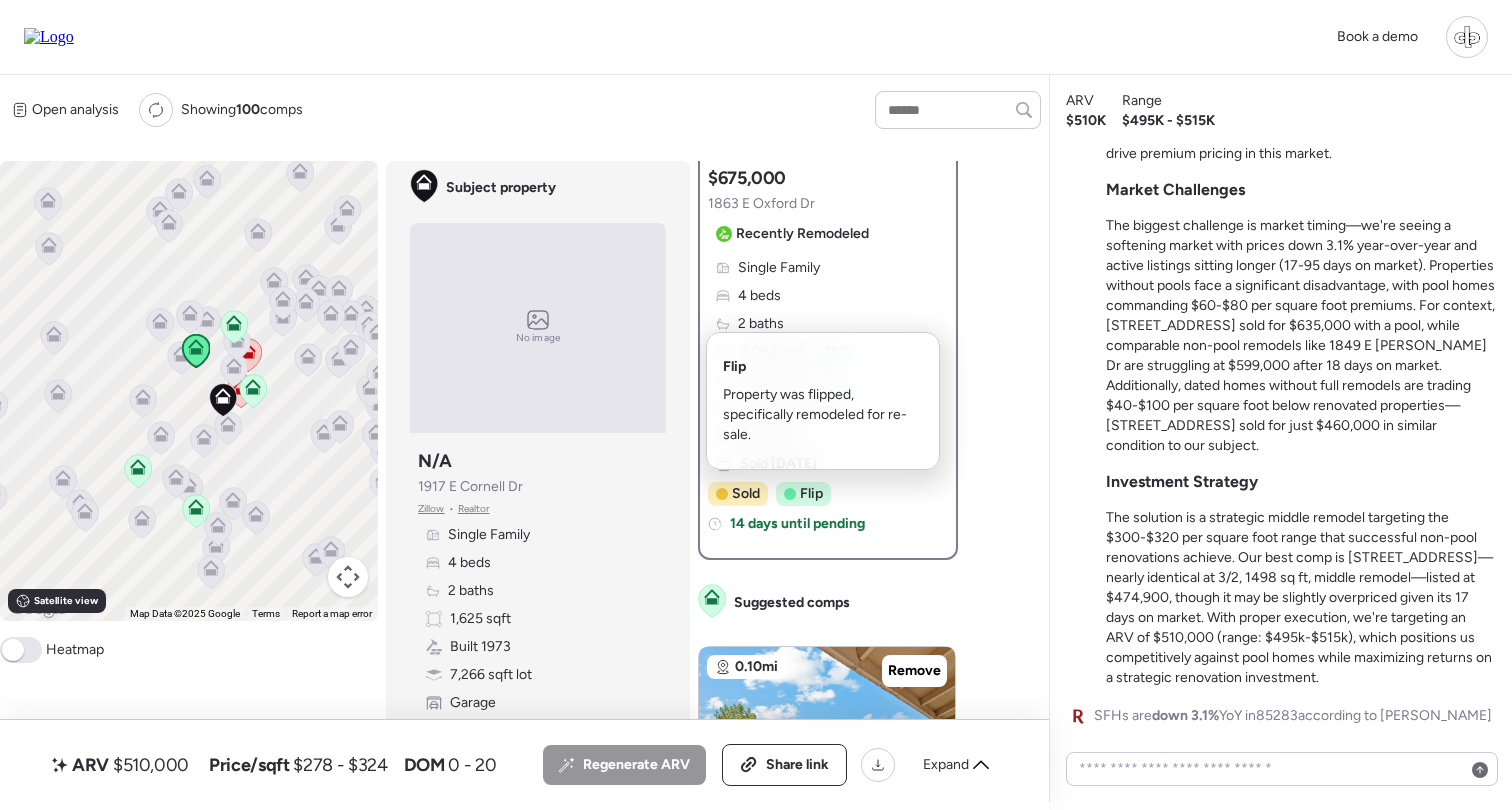 scroll, scrollTop: 0, scrollLeft: 0, axis: both 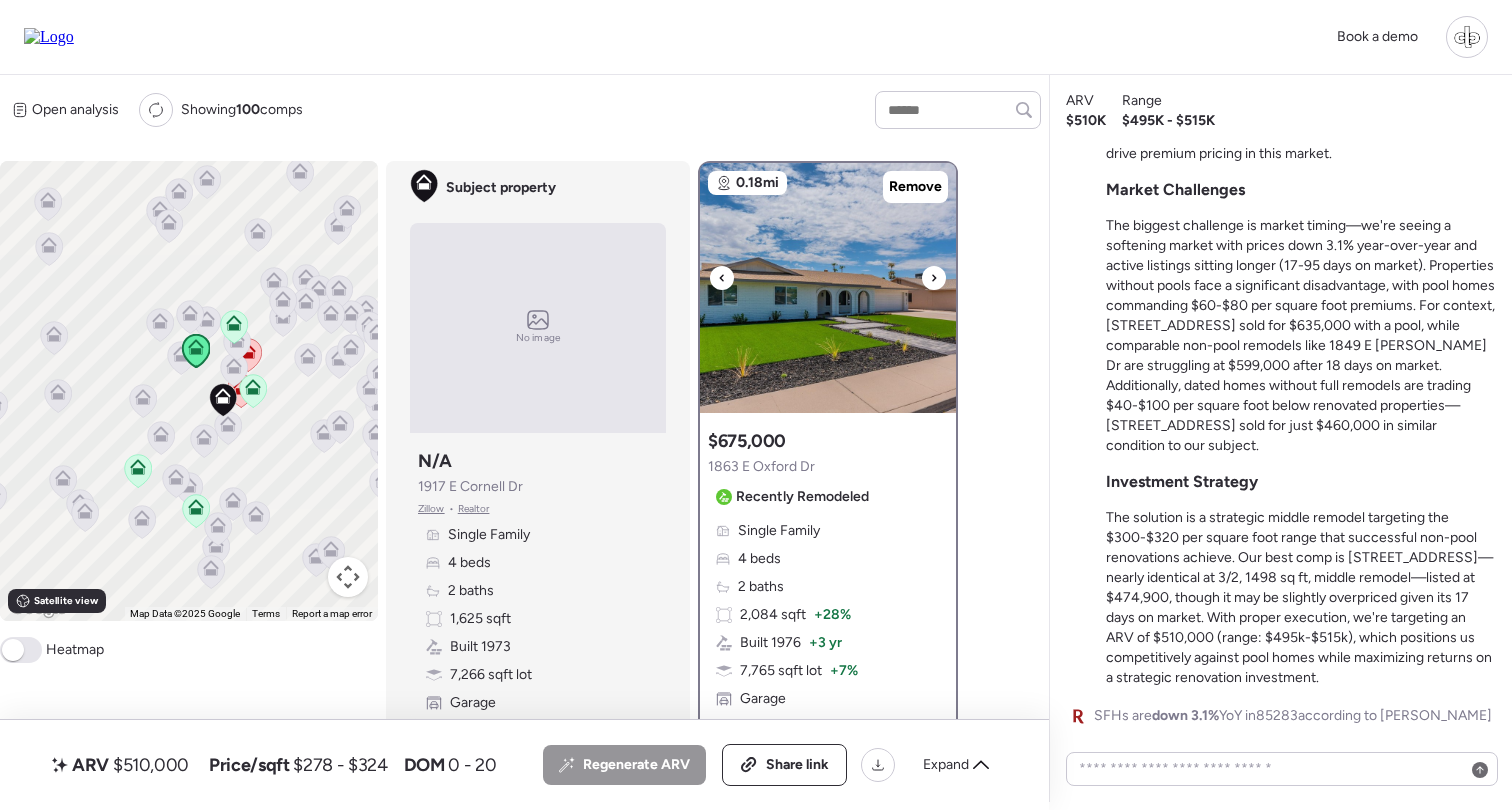 click at bounding box center [828, 288] 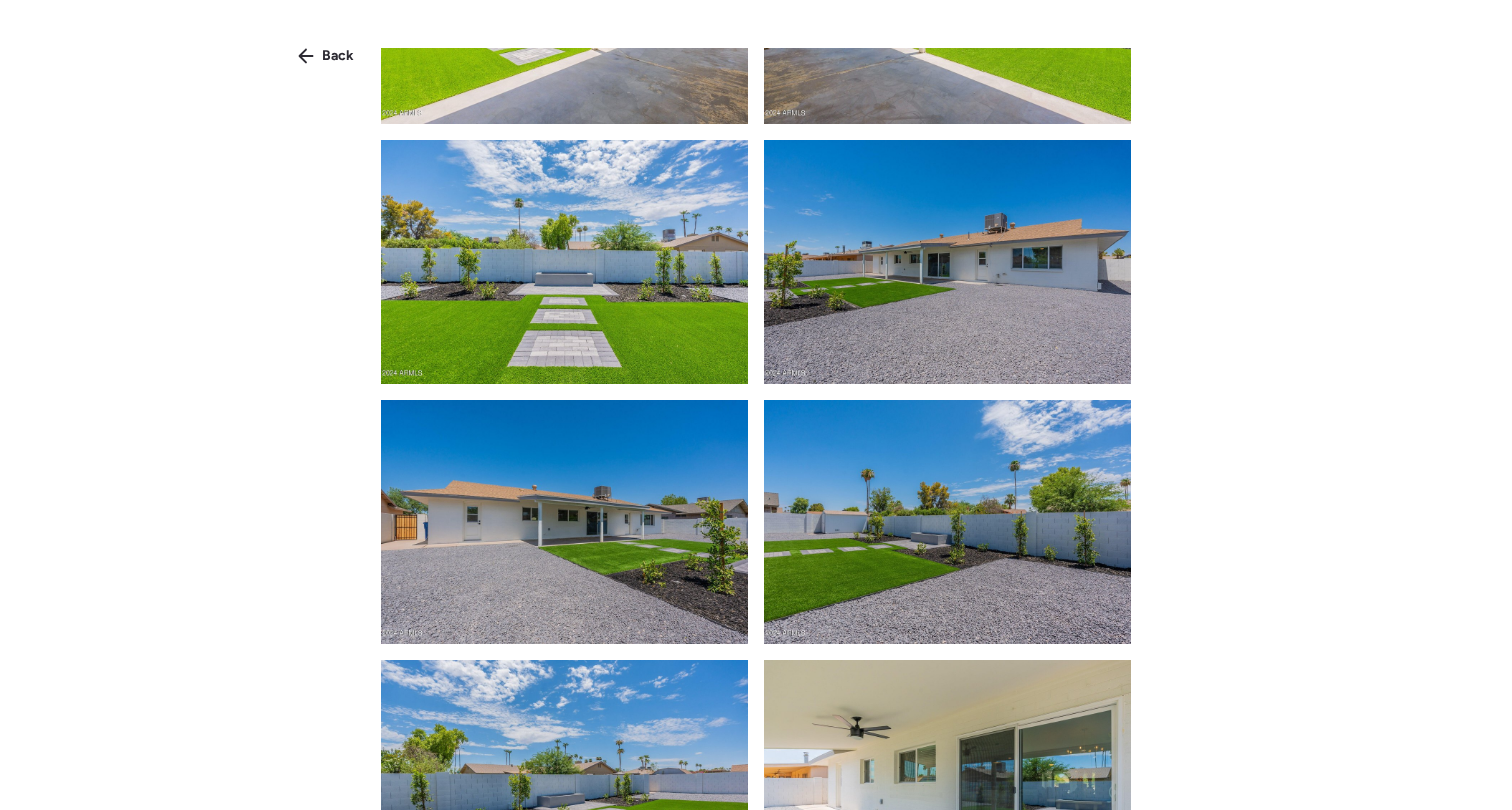 scroll, scrollTop: 4947, scrollLeft: 0, axis: vertical 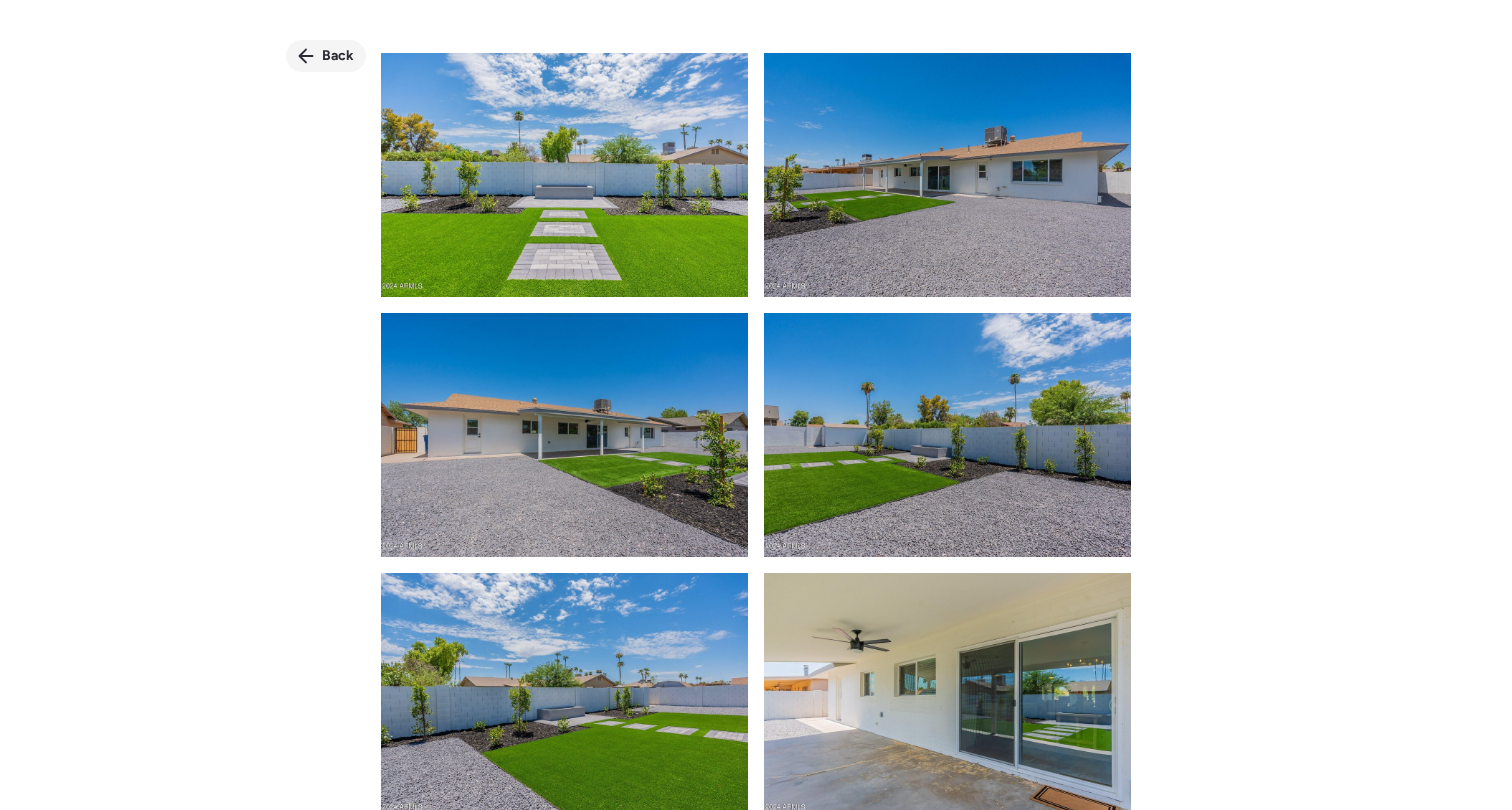 click on "Back" at bounding box center [326, 56] 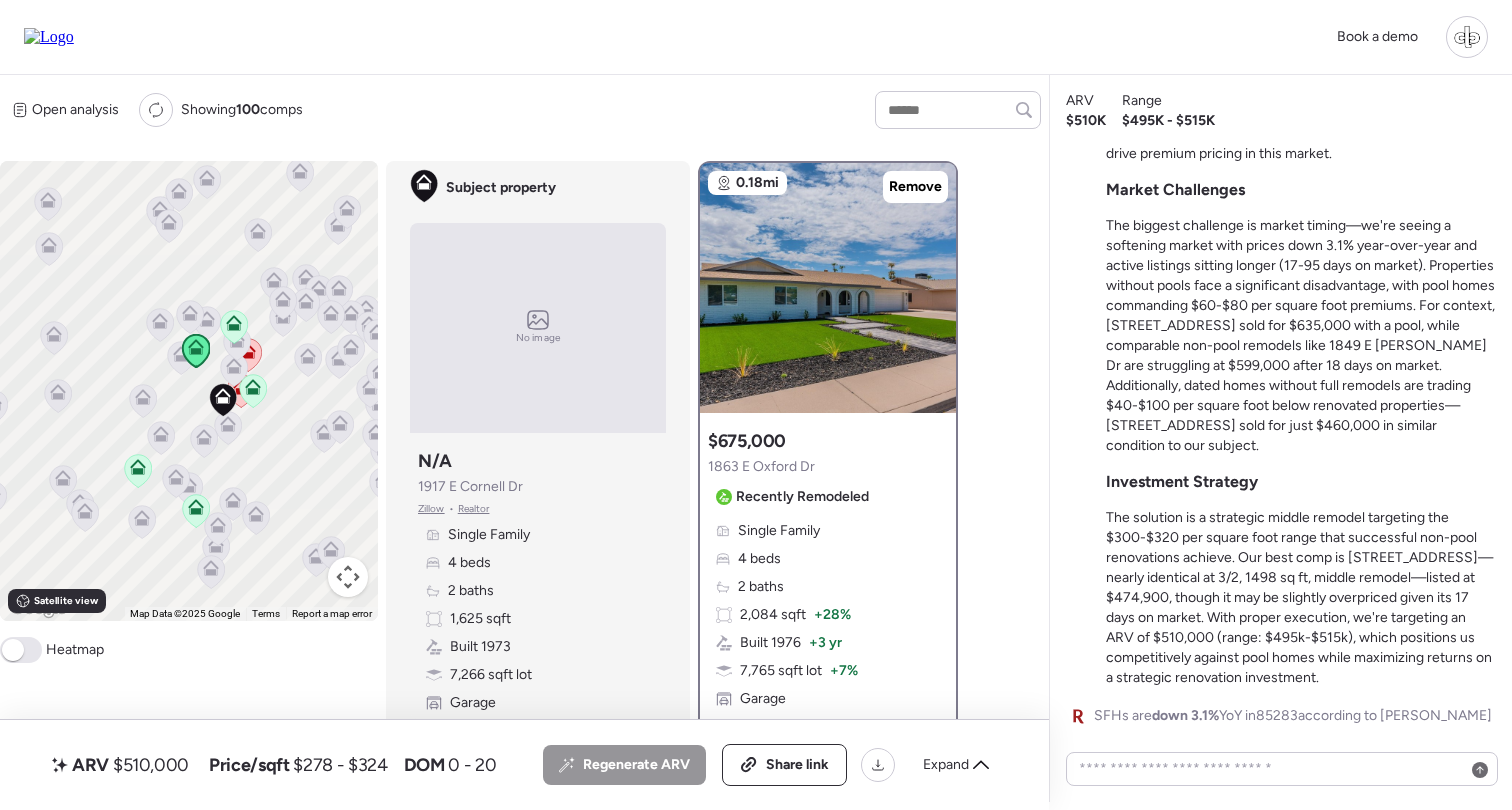 click 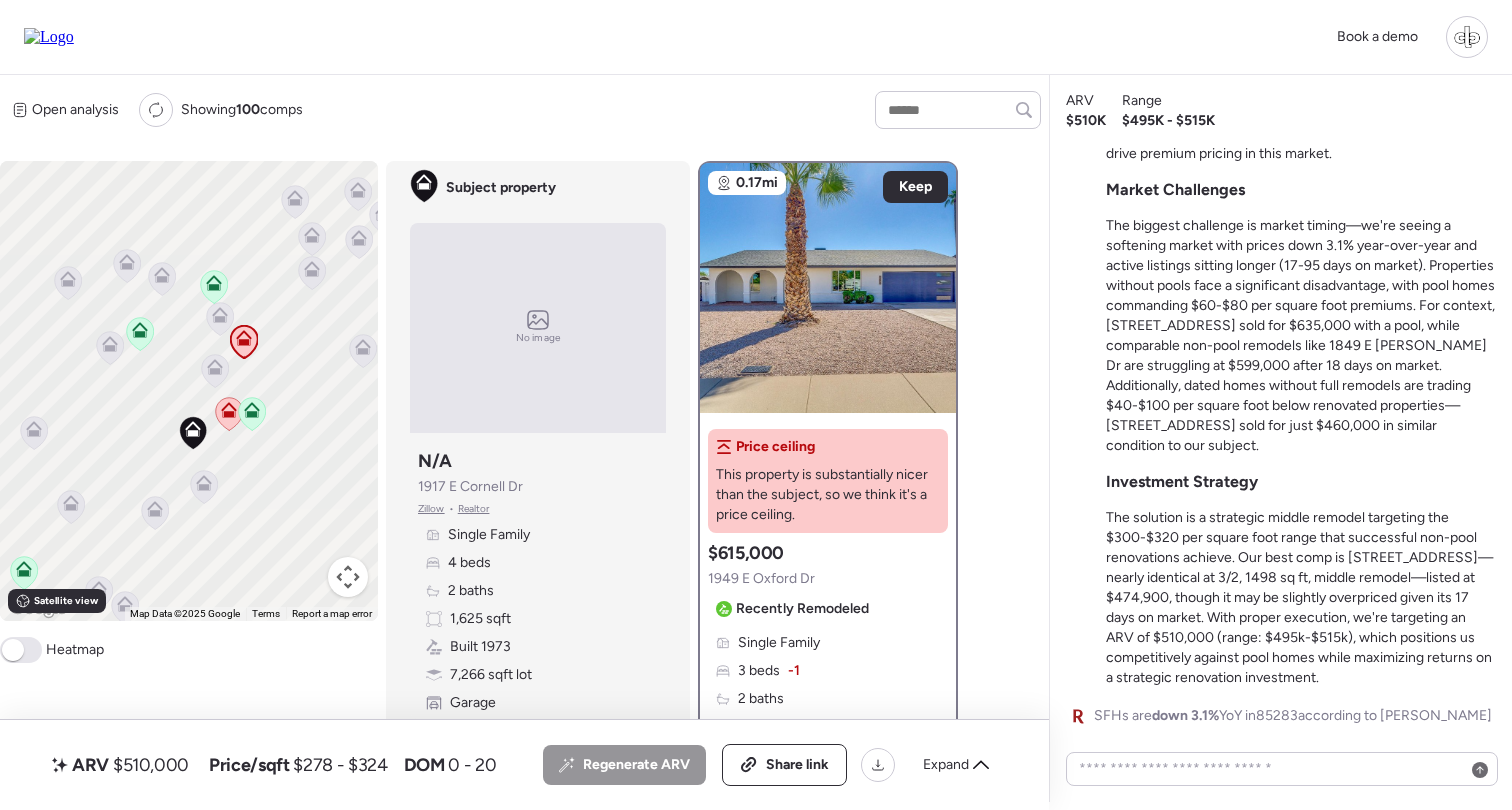 click 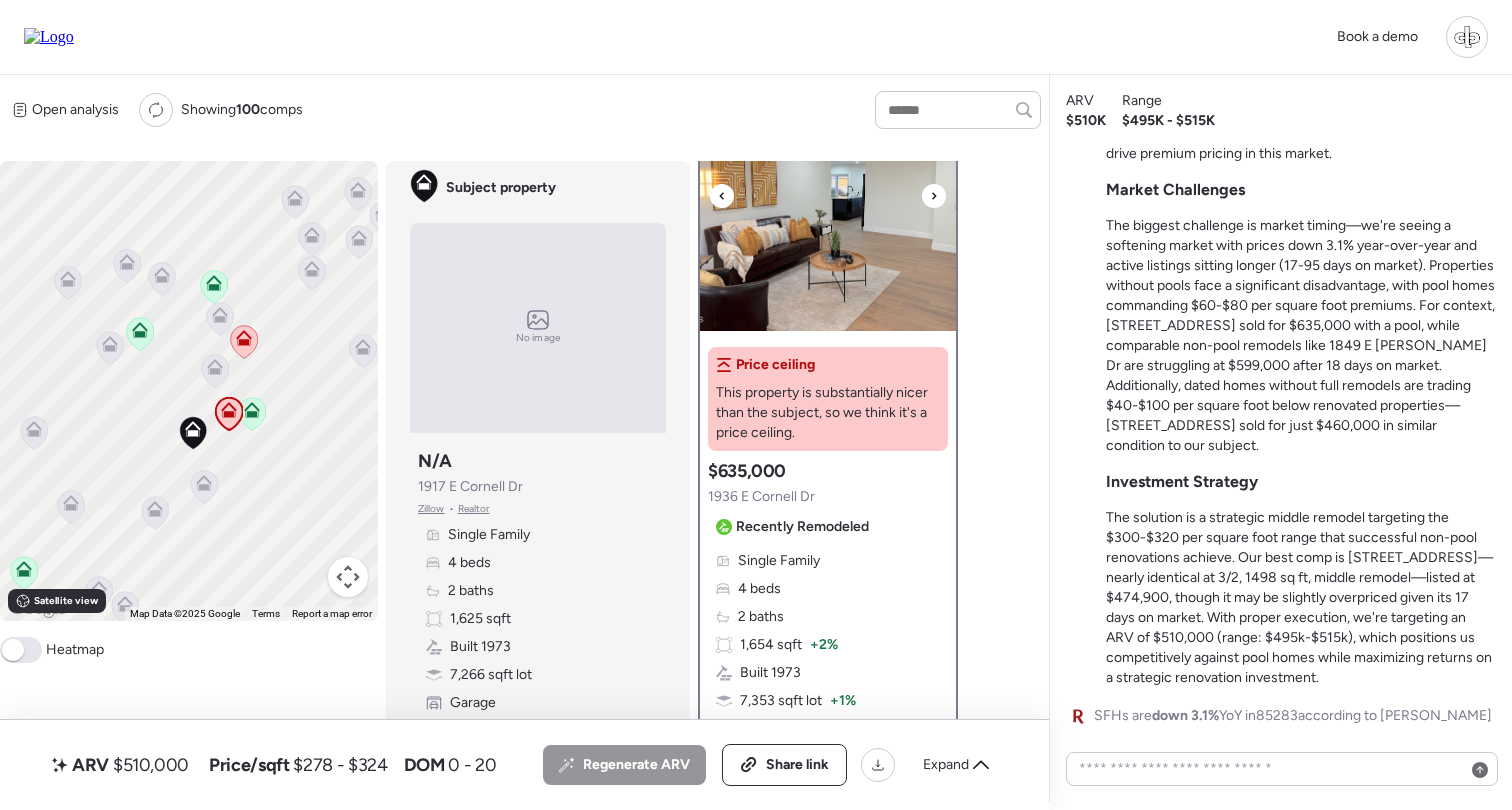 scroll, scrollTop: 74, scrollLeft: 0, axis: vertical 